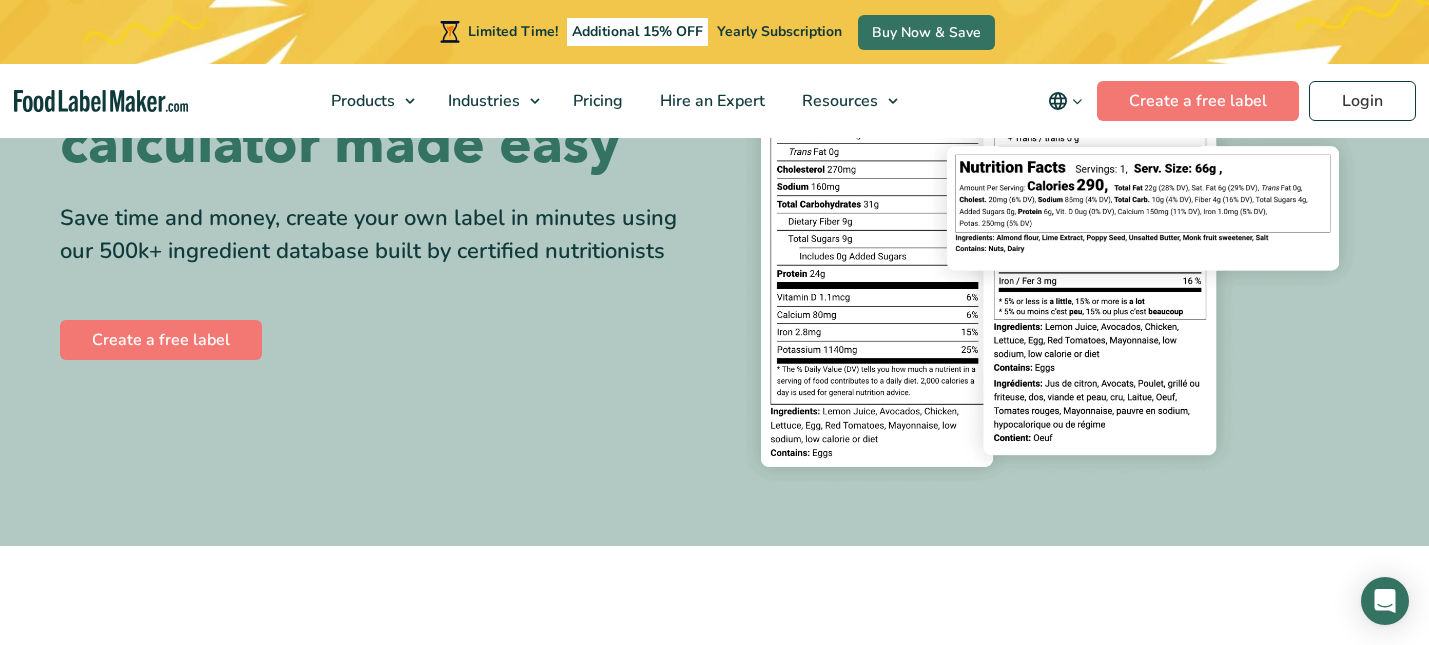 scroll, scrollTop: 0, scrollLeft: 0, axis: both 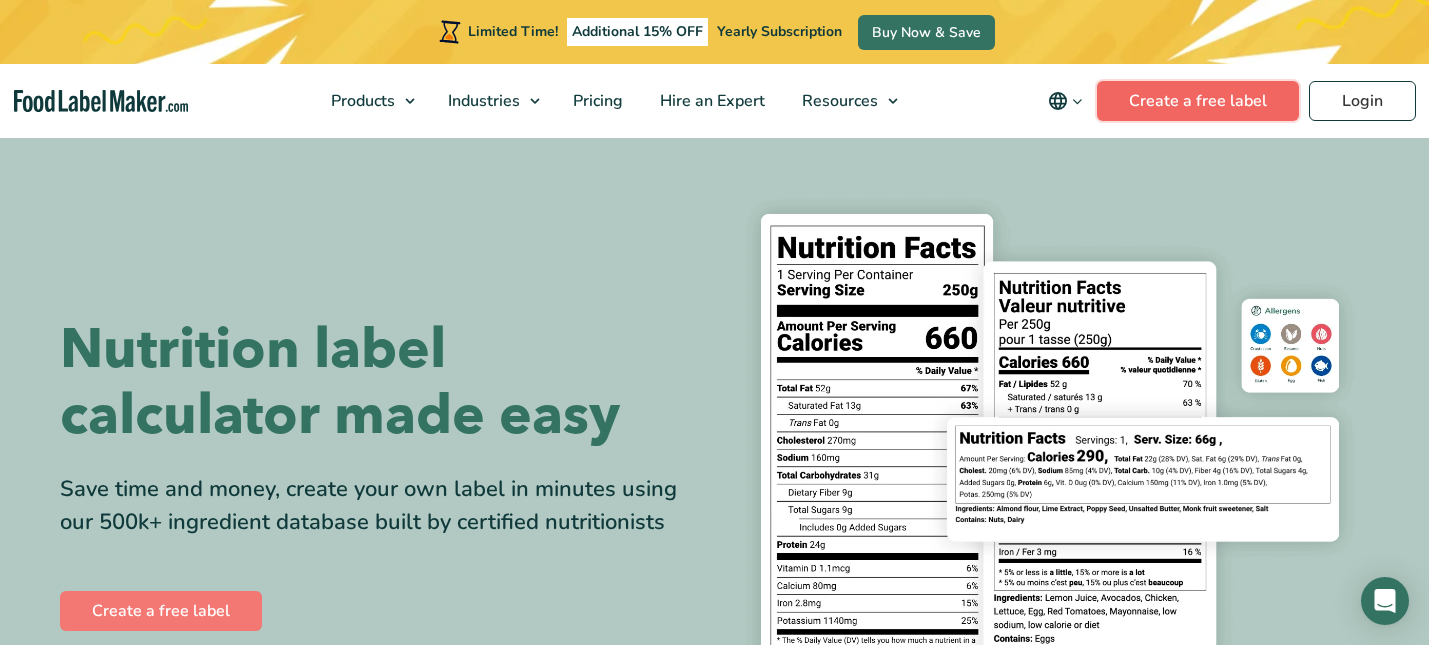 click on "Create a free label" at bounding box center [1198, 101] 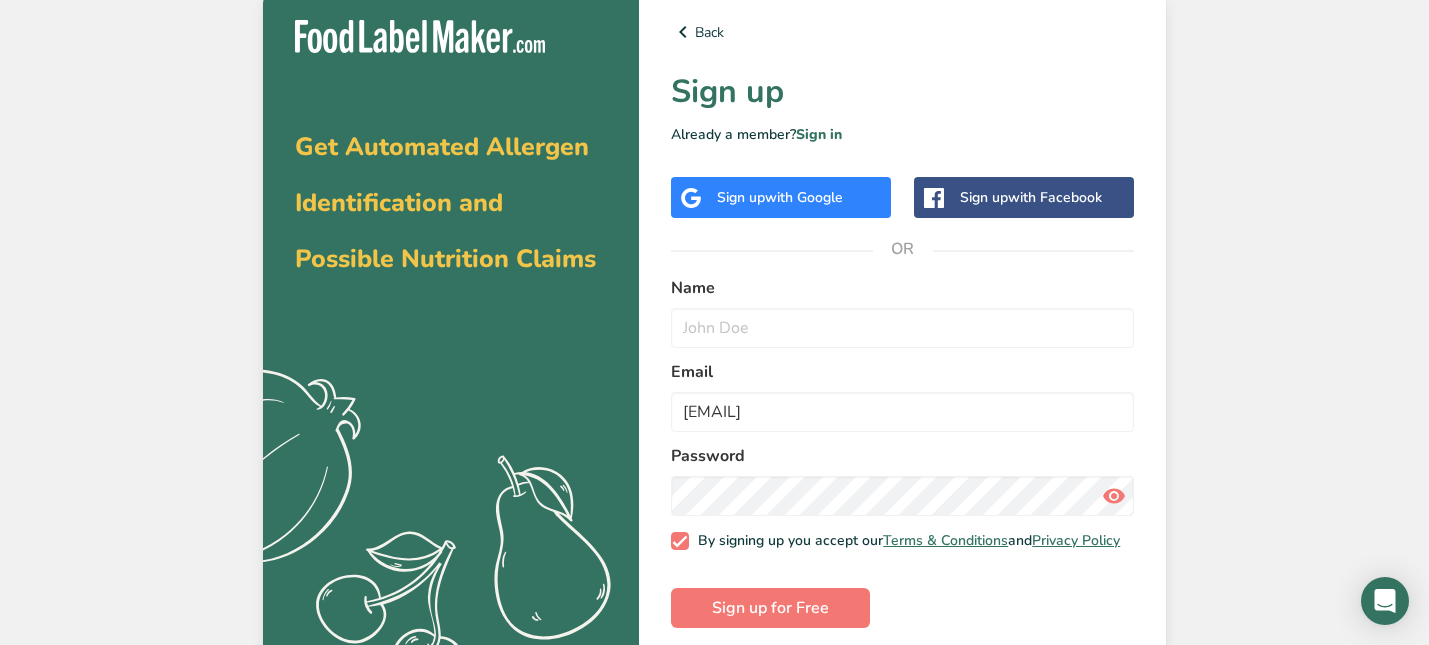 scroll, scrollTop: 32, scrollLeft: 0, axis: vertical 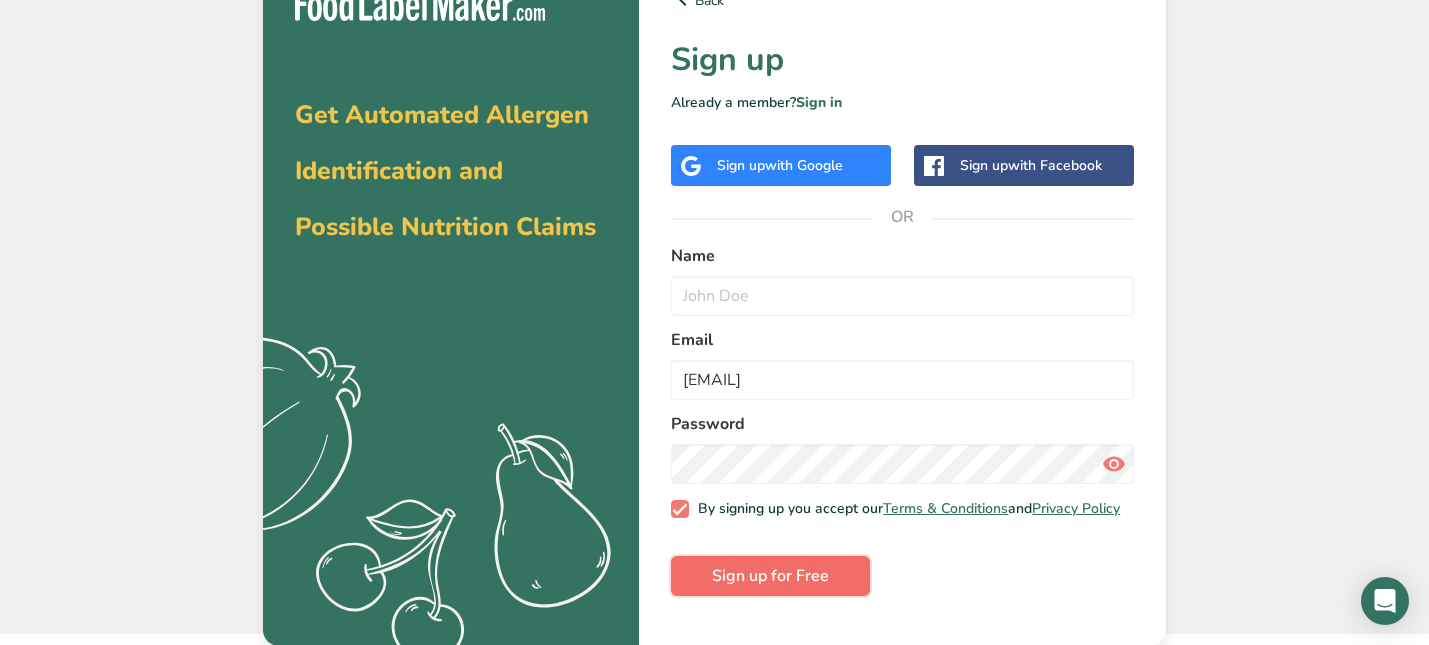 click on "Sign up for Free" at bounding box center [770, 576] 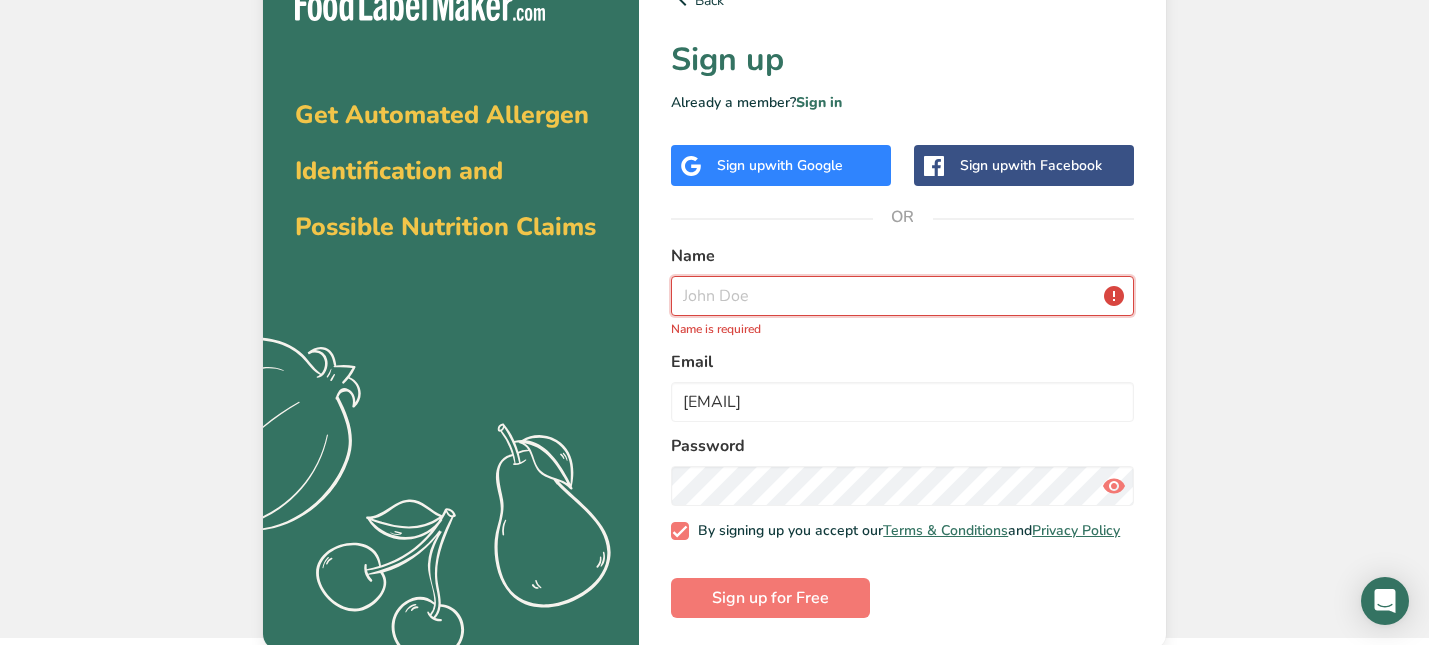 click at bounding box center (902, 296) 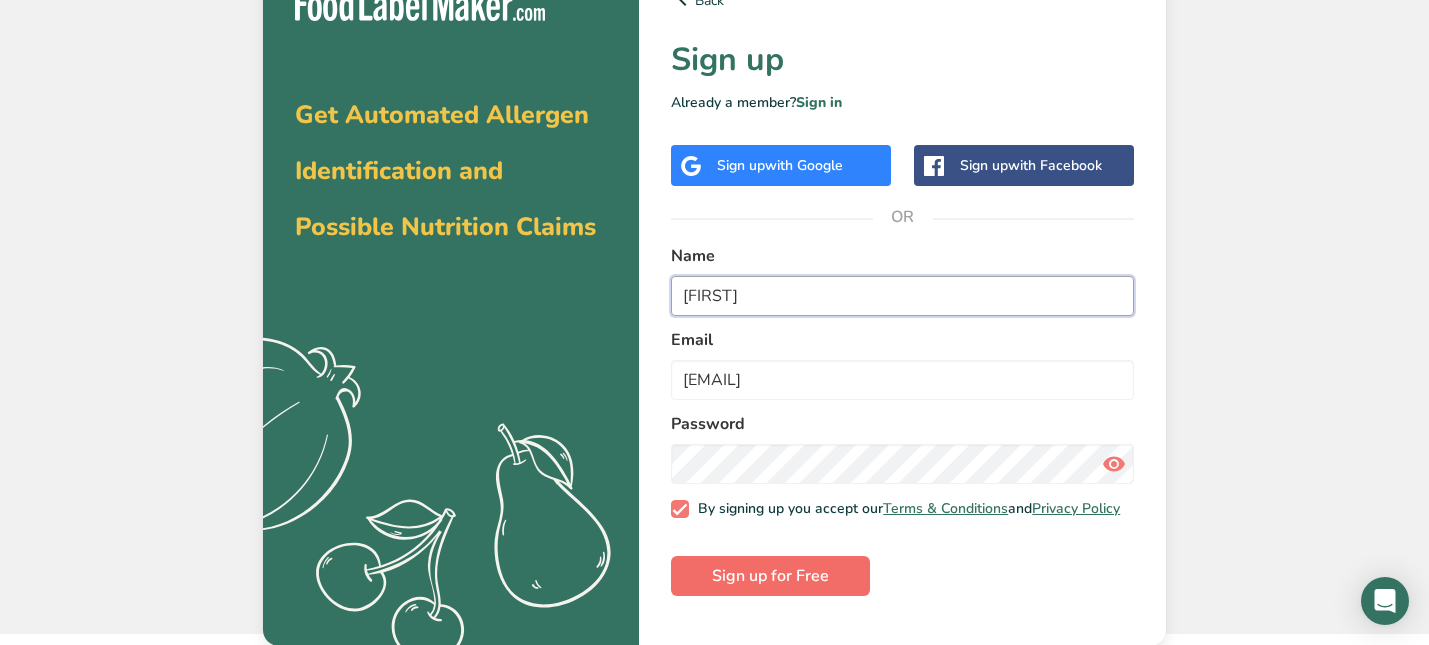 type on "tim" 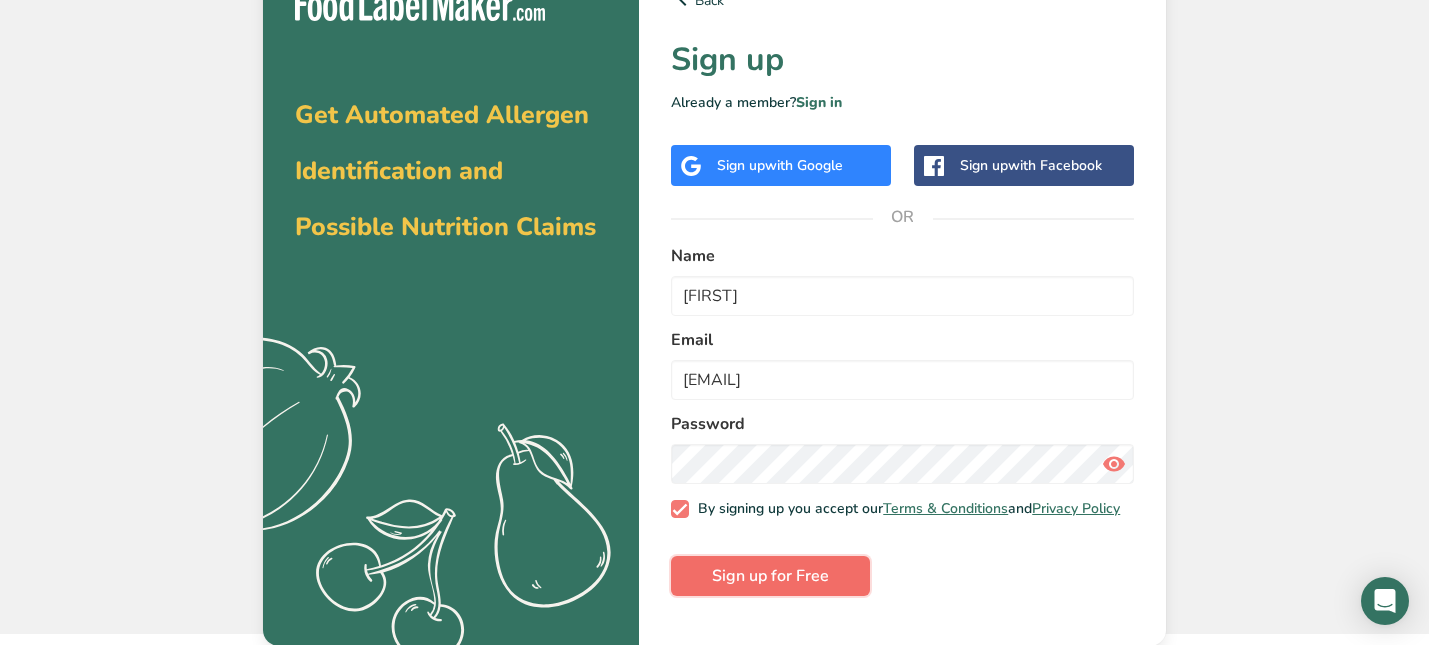 click on "Sign up for Free" at bounding box center [770, 576] 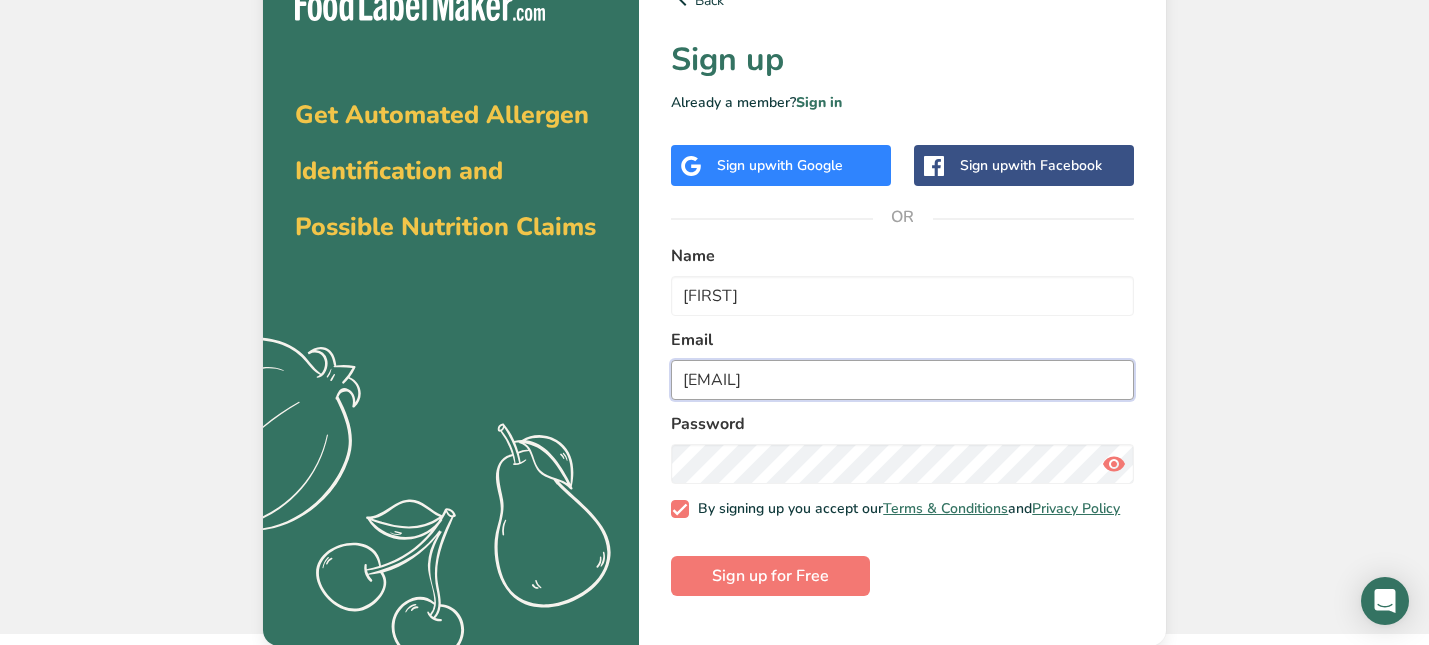 click on "Timsjamcle@gmail.com" at bounding box center (902, 380) 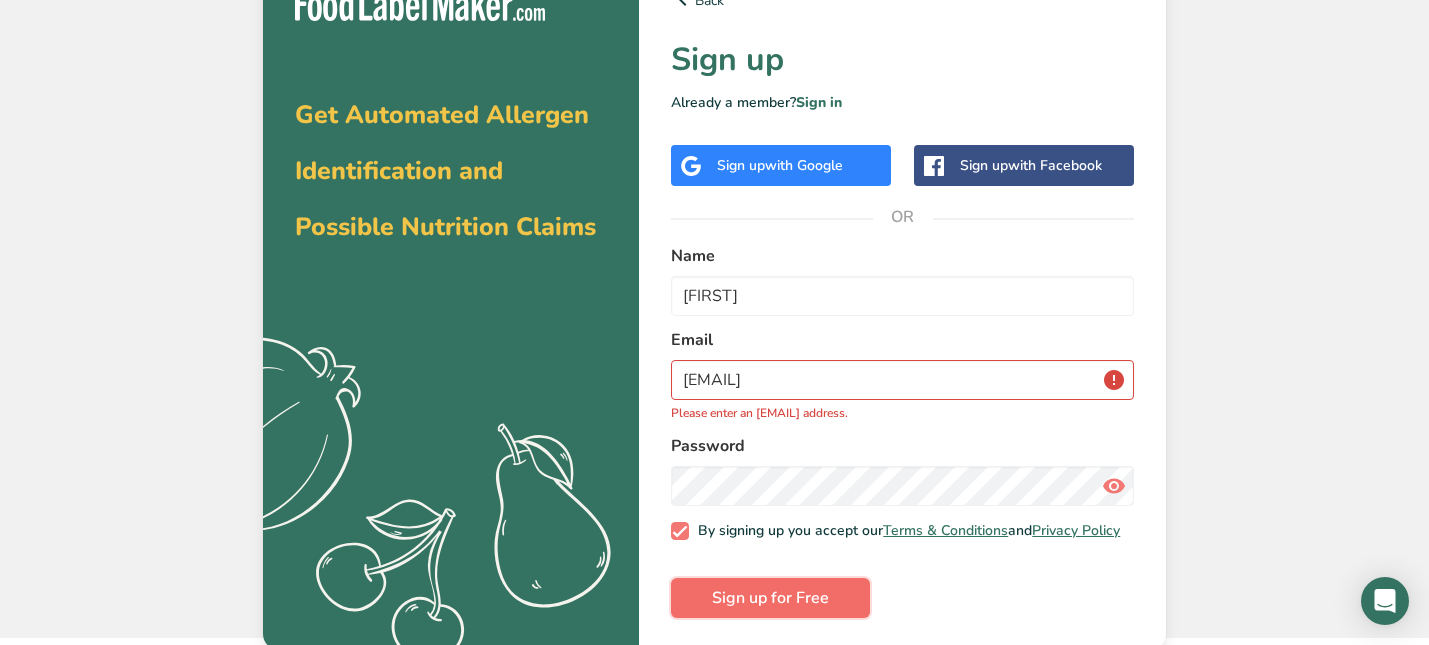 click on "Sign up for Free" at bounding box center (770, 598) 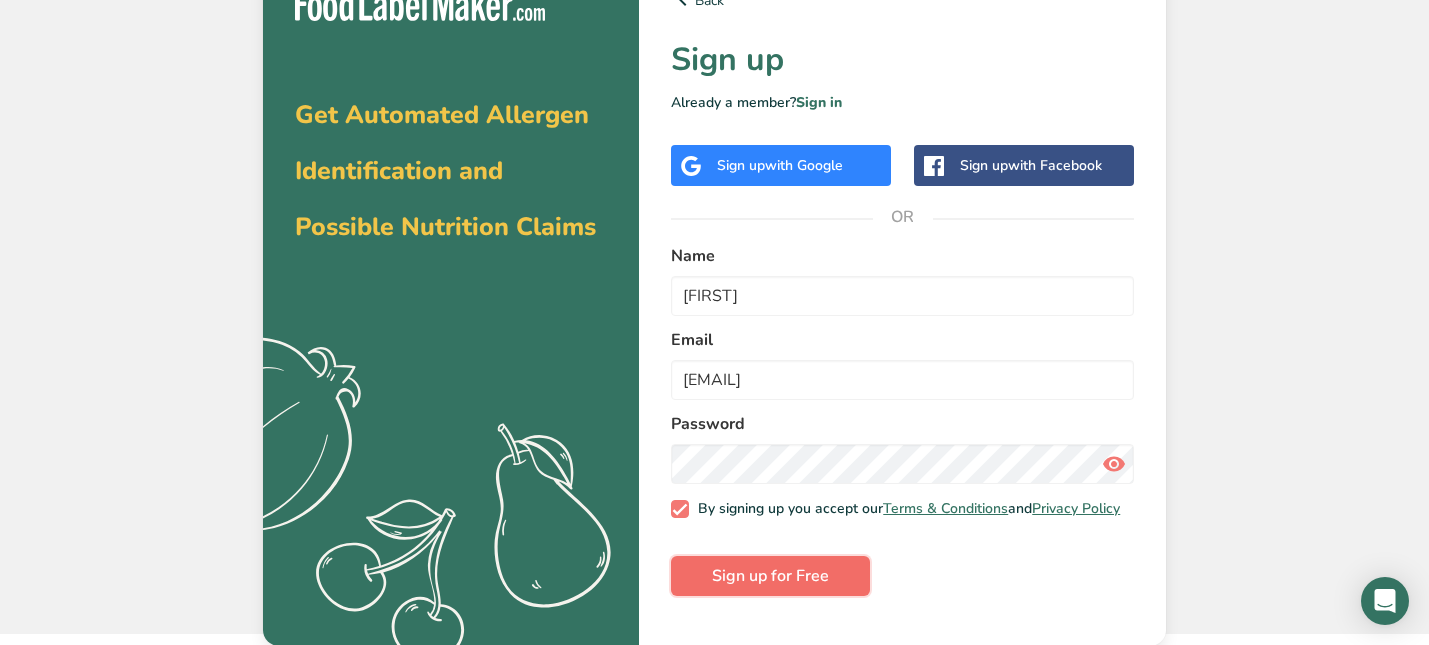 click on "Sign up for Free" at bounding box center [770, 576] 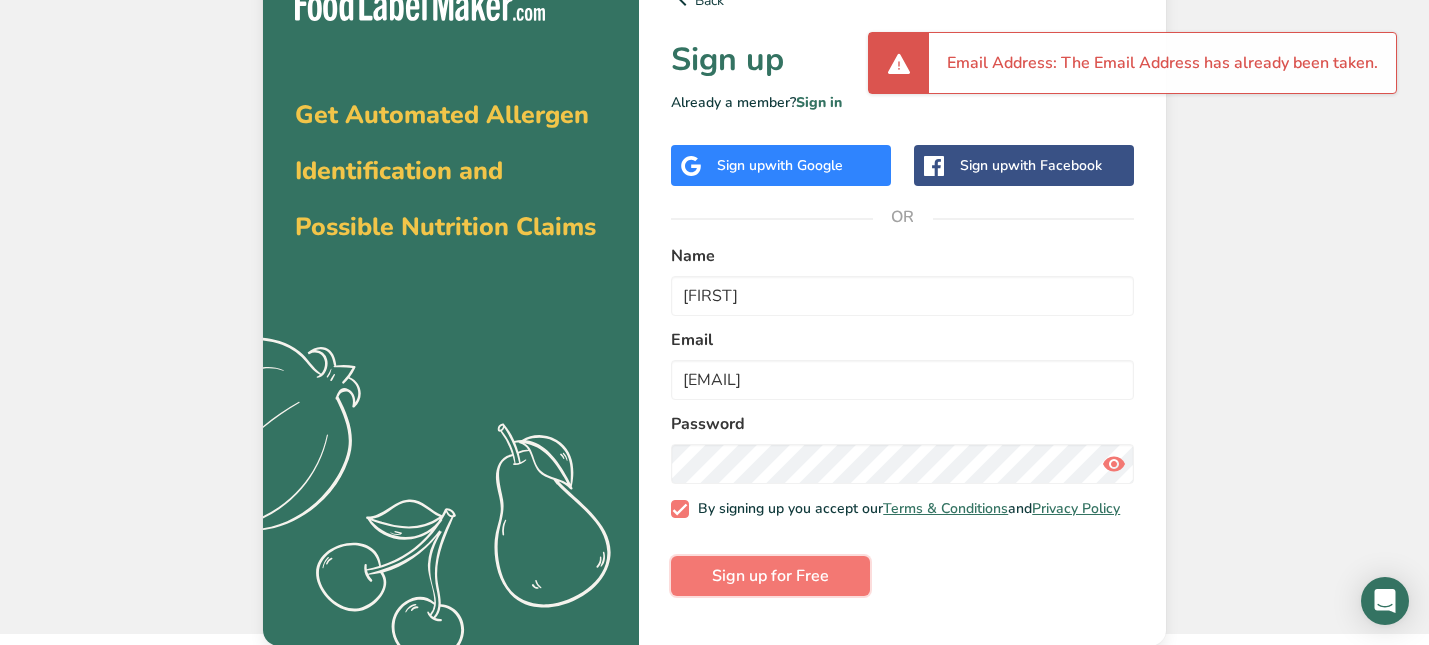scroll, scrollTop: 31, scrollLeft: 0, axis: vertical 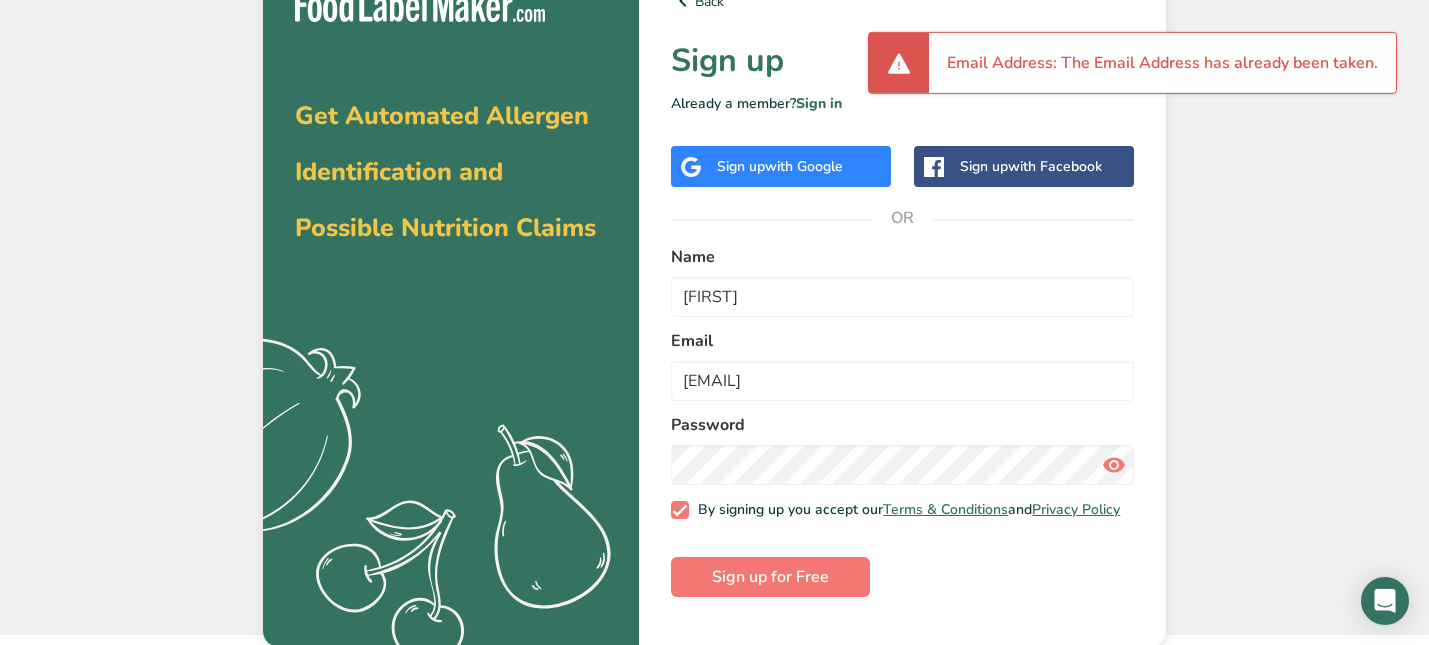 click on "Name tim   Email Timsjamcle@gmail.com   Password
By signing up you accept our
Terms & Conditions
and
Privacy Policy
Sign up for Free" at bounding box center [902, 421] 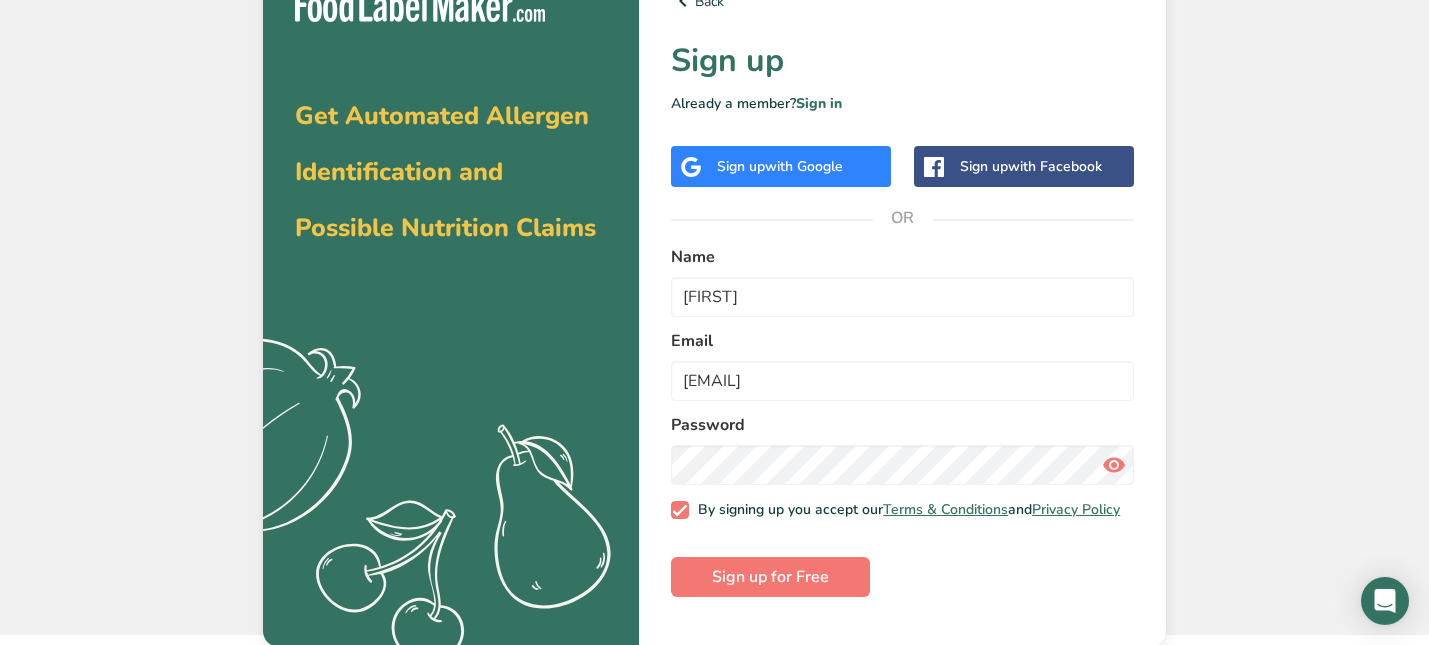click on "Password" at bounding box center (902, 425) 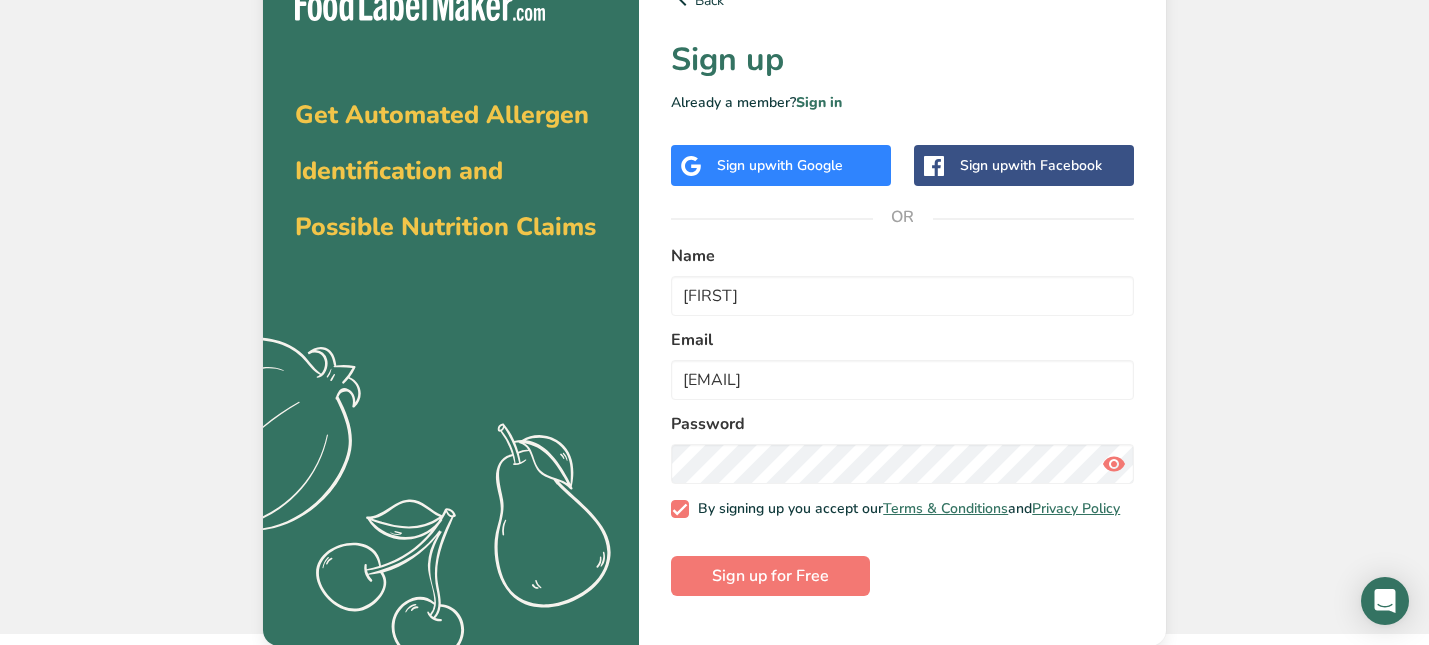 click on "Name tim   Email Timsjamcle@gmail.com   Password
By signing up you accept our
Terms & Conditions
and
Privacy Policy
Sign up for Free" at bounding box center (902, 420) 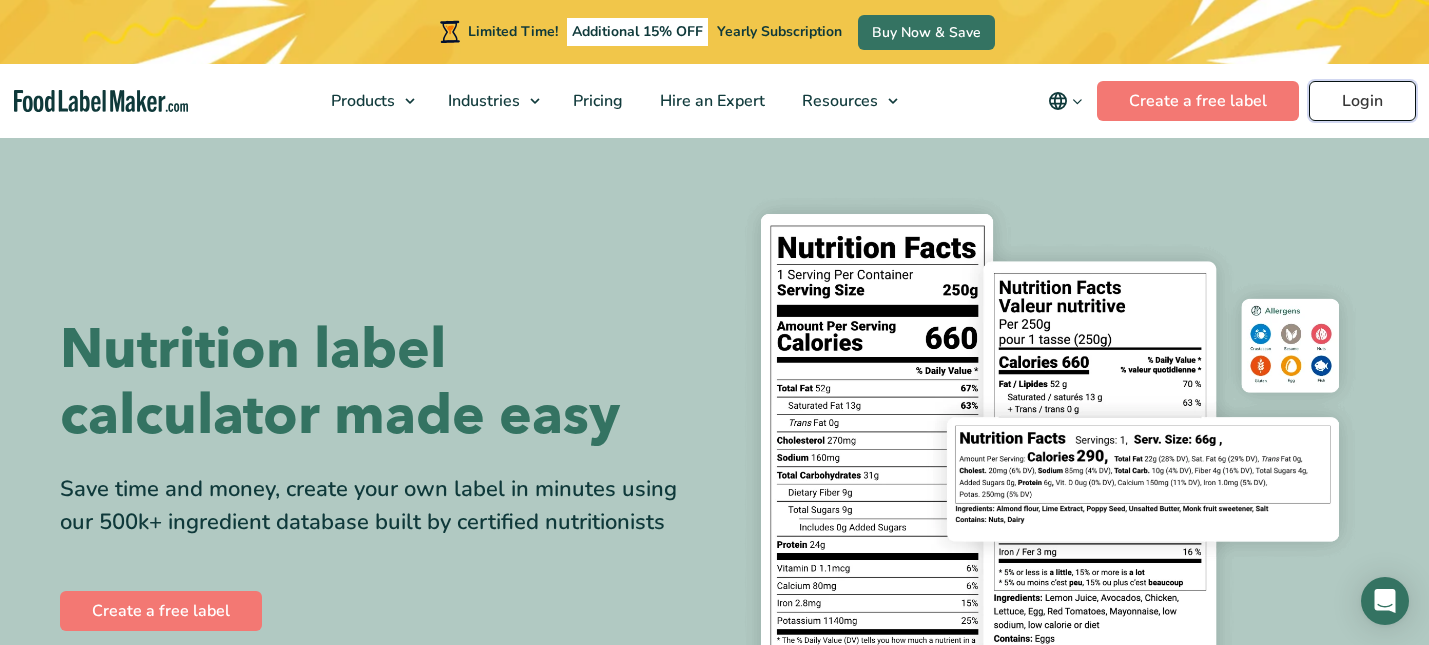 scroll, scrollTop: 0, scrollLeft: 0, axis: both 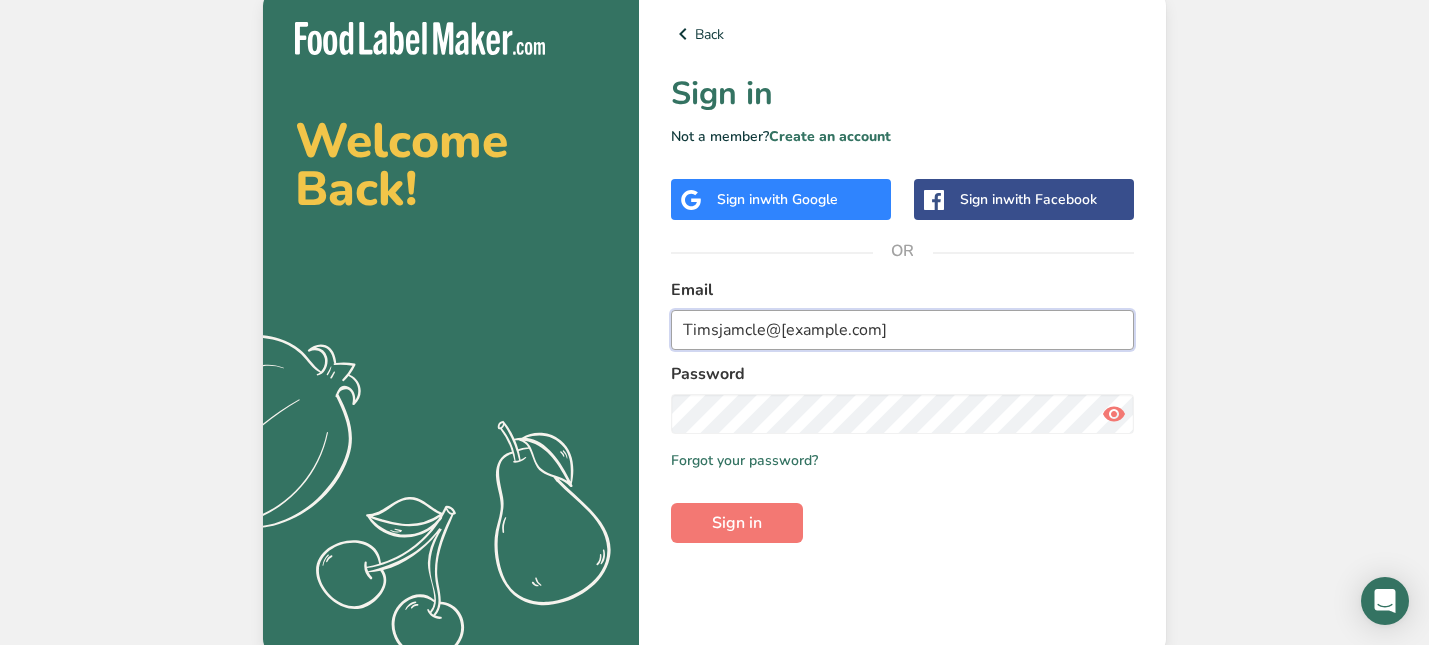 click on "Timsjamcle@[example.com]" at bounding box center (902, 330) 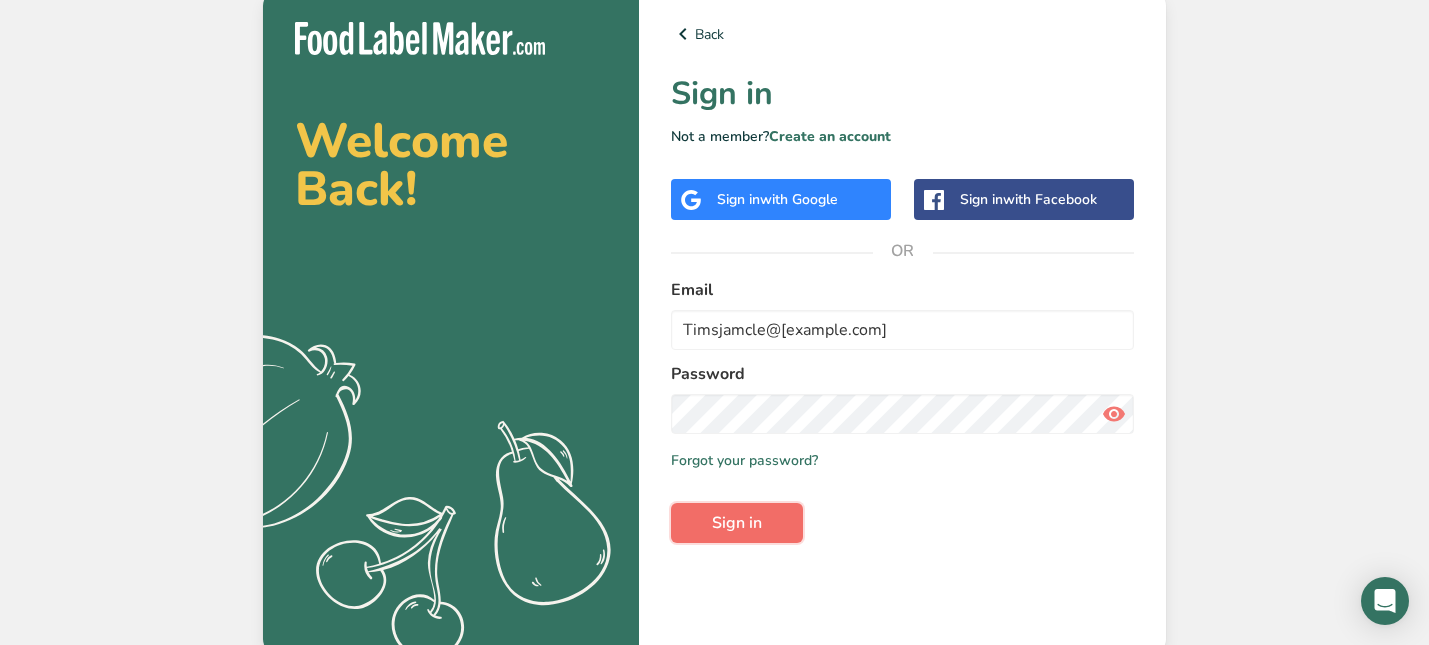click on "Sign in" at bounding box center (737, 523) 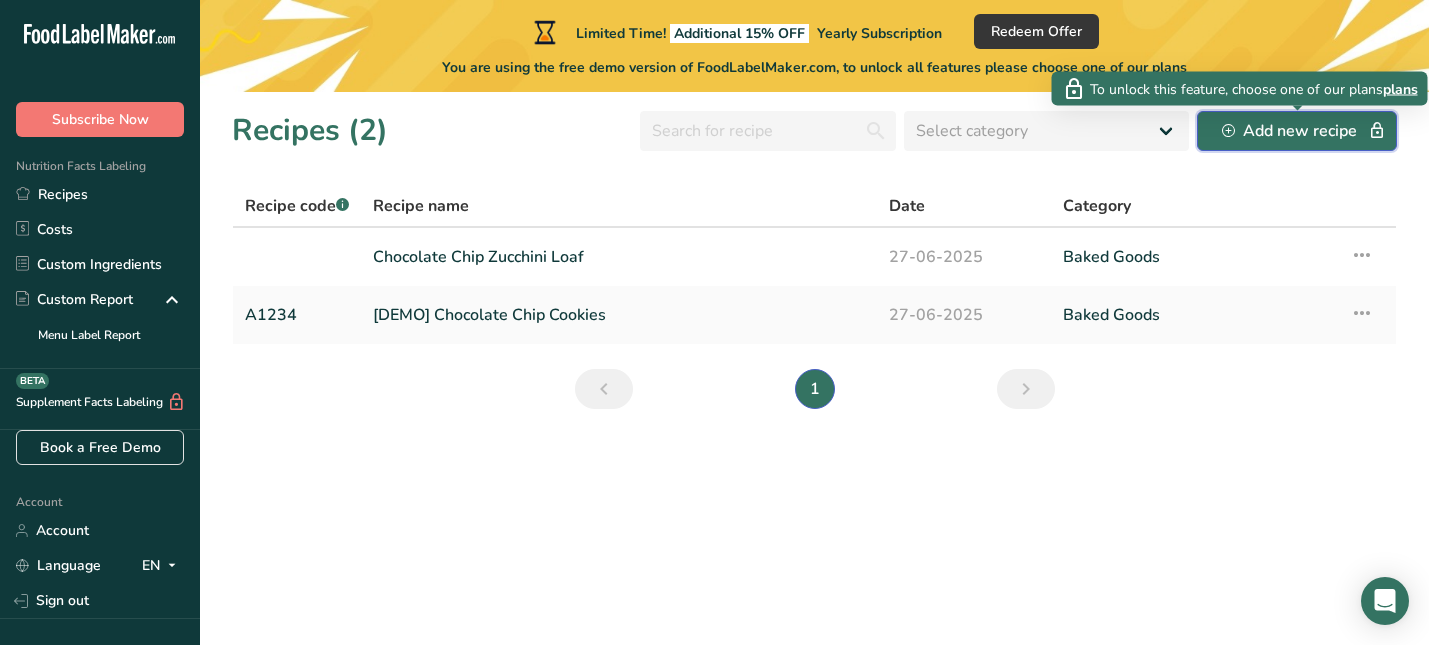 click on "Add new recipe" at bounding box center (1297, 131) 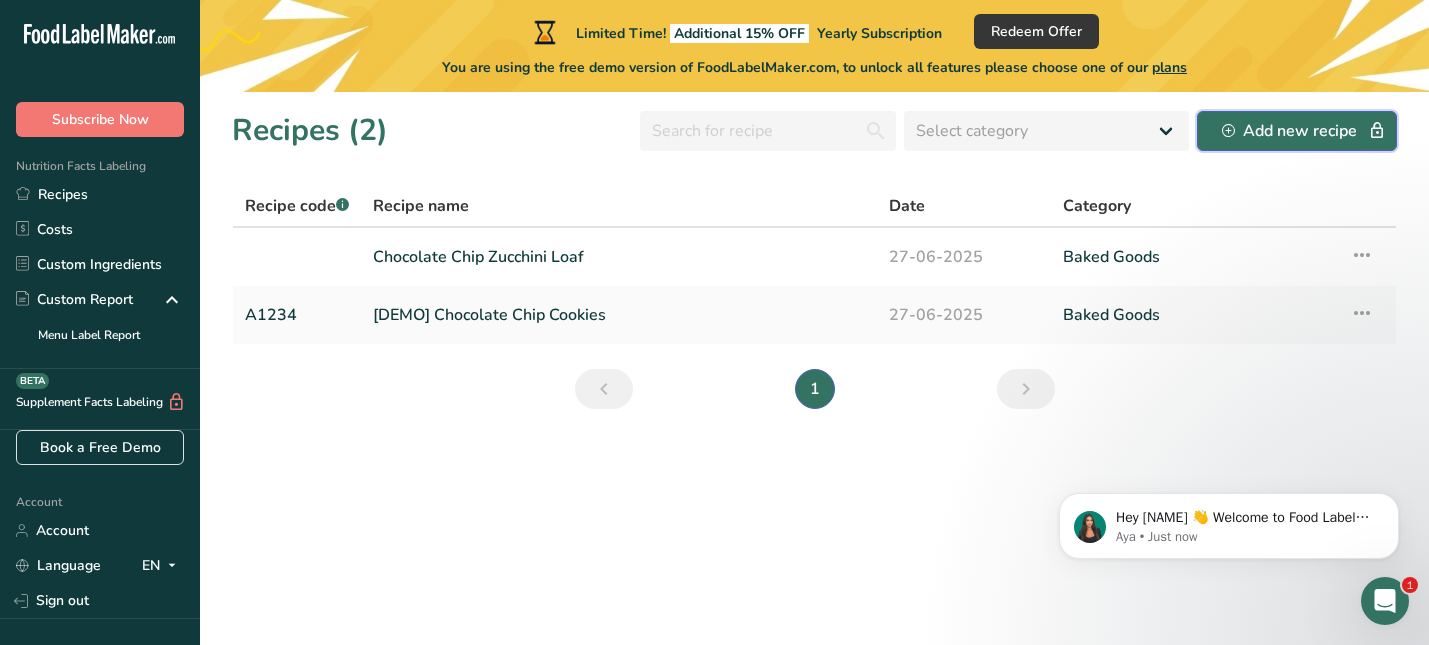 scroll, scrollTop: 0, scrollLeft: 0, axis: both 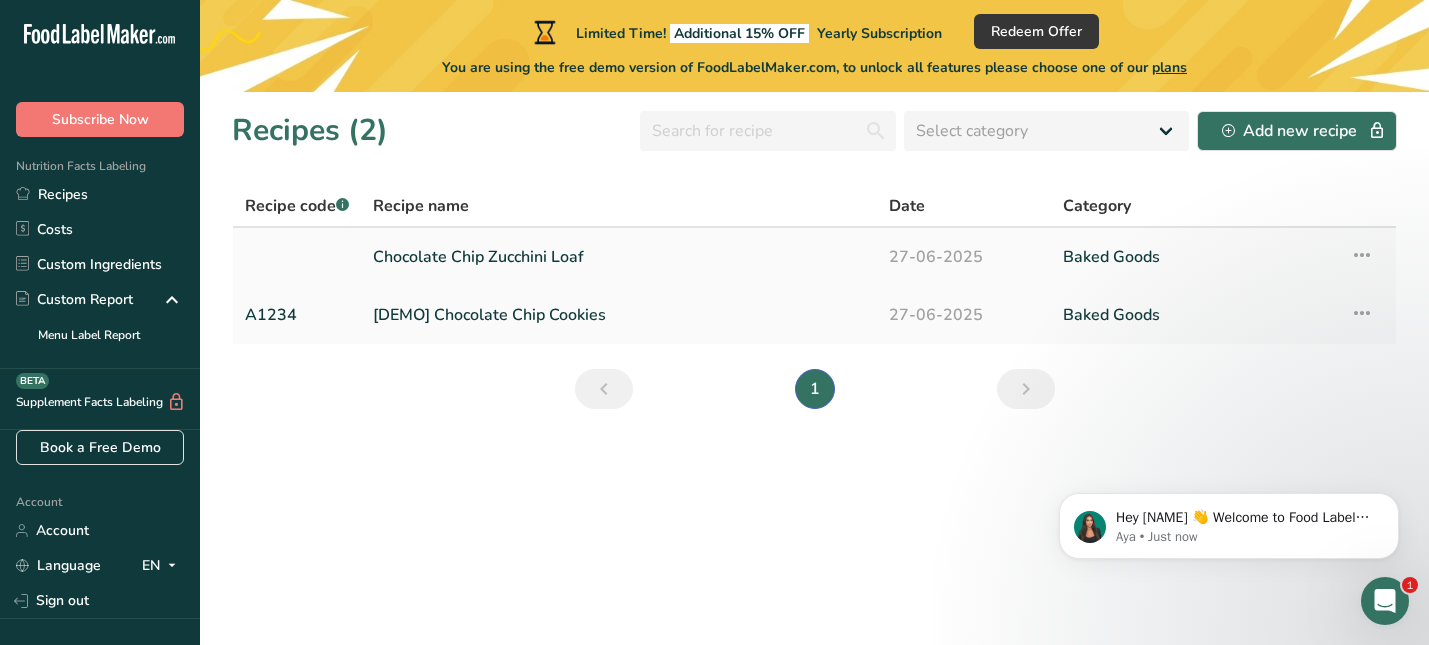 click on "Chocolate Chip Zucchini Loaf" at bounding box center [619, 257] 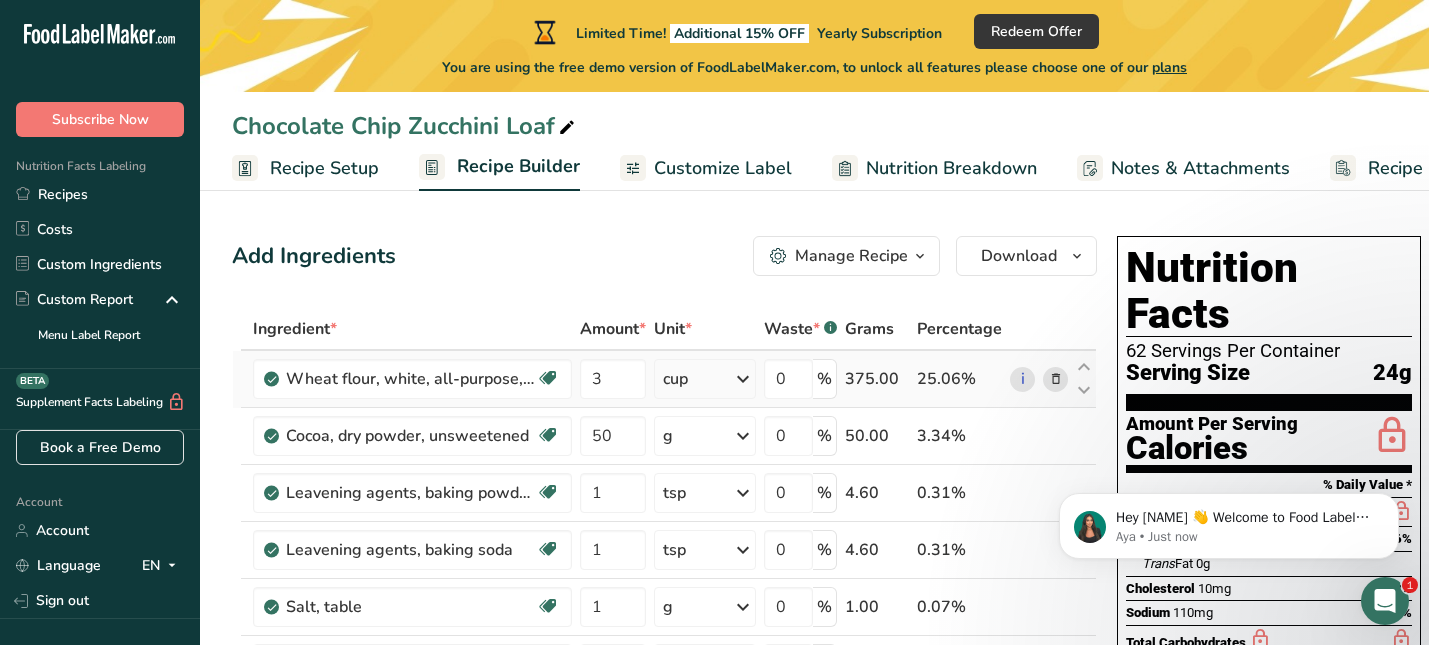 click at bounding box center [1056, 379] 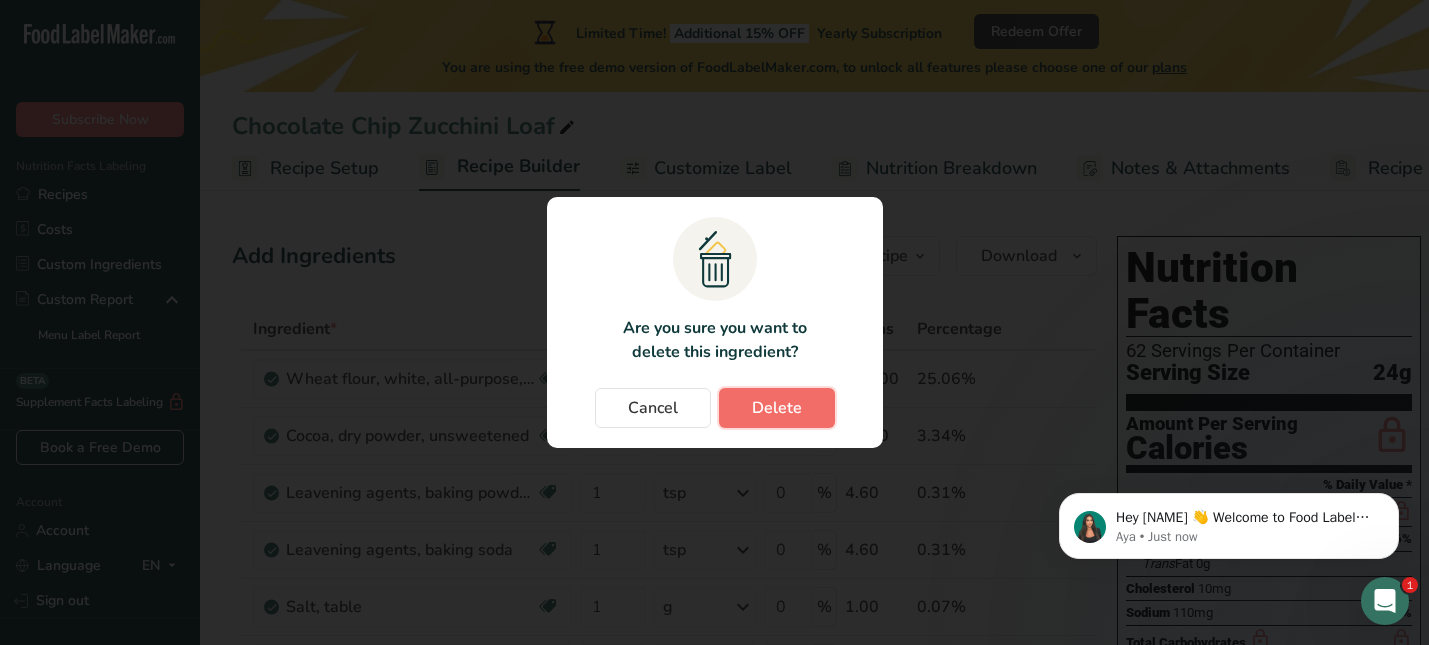 click on "Delete" at bounding box center (777, 408) 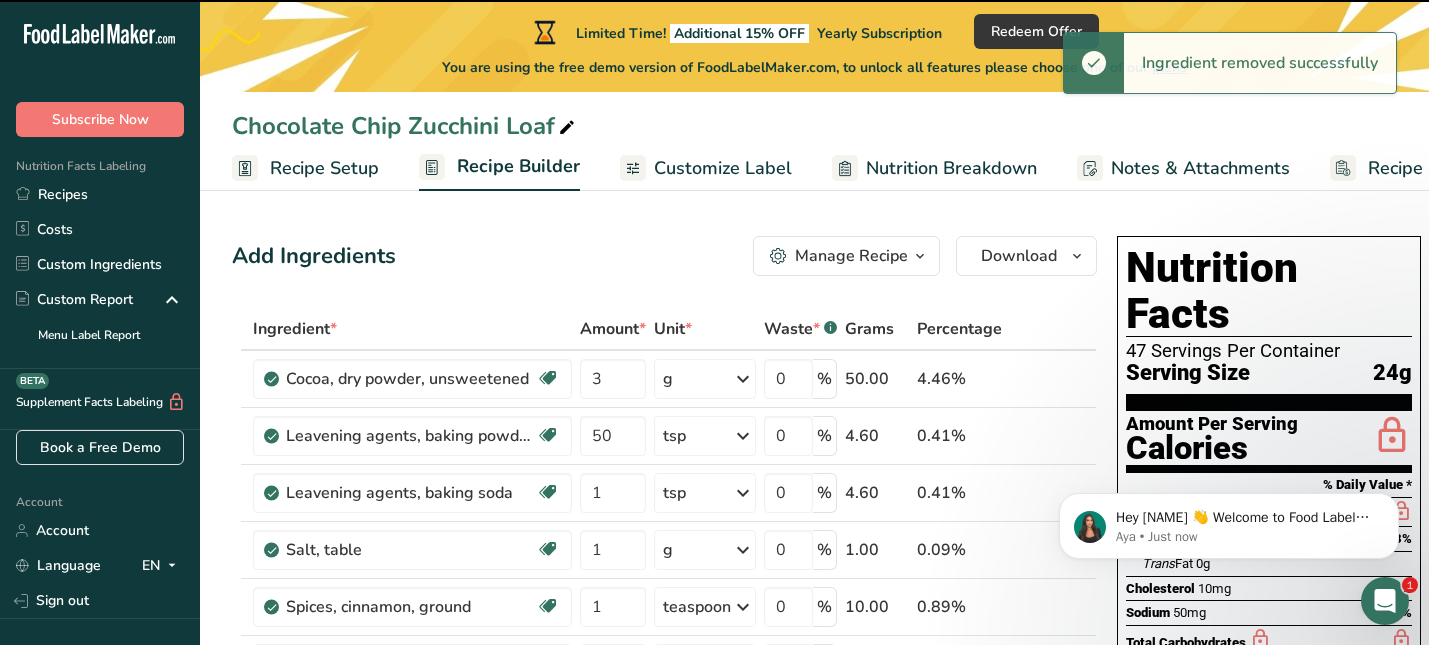 type on "50" 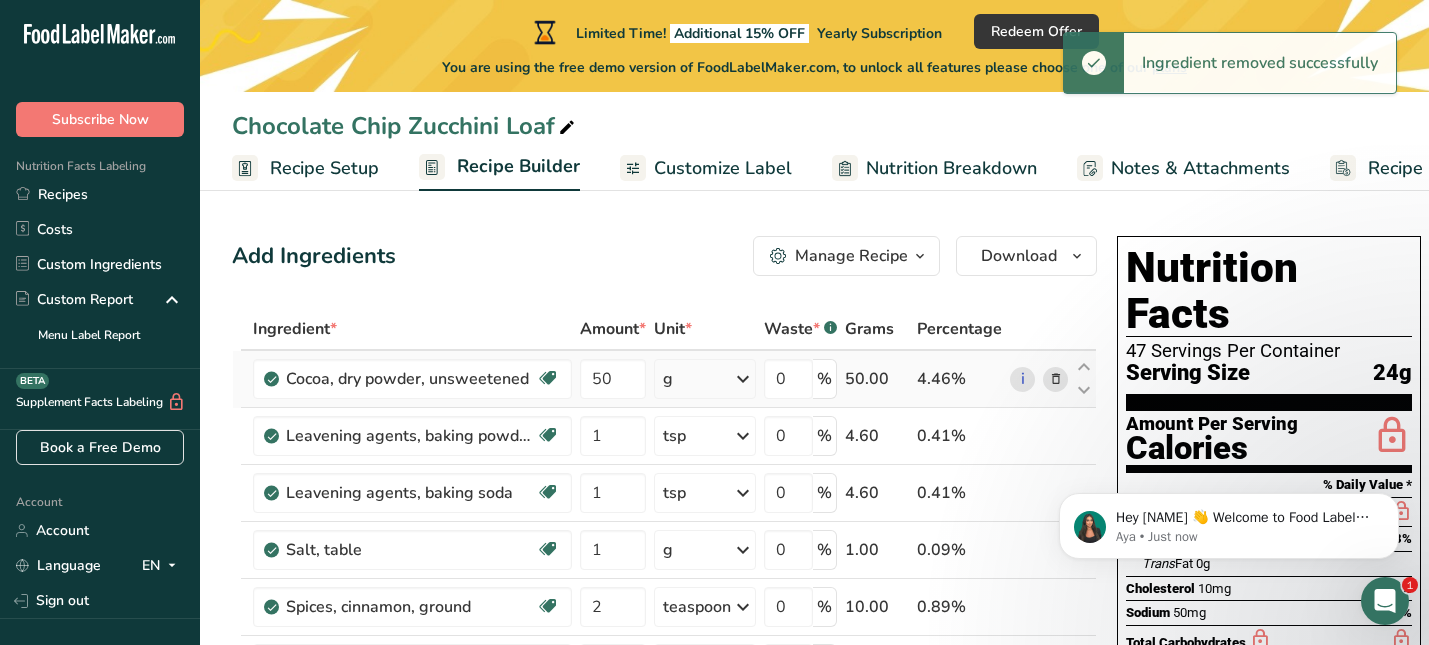 click at bounding box center (1056, 379) 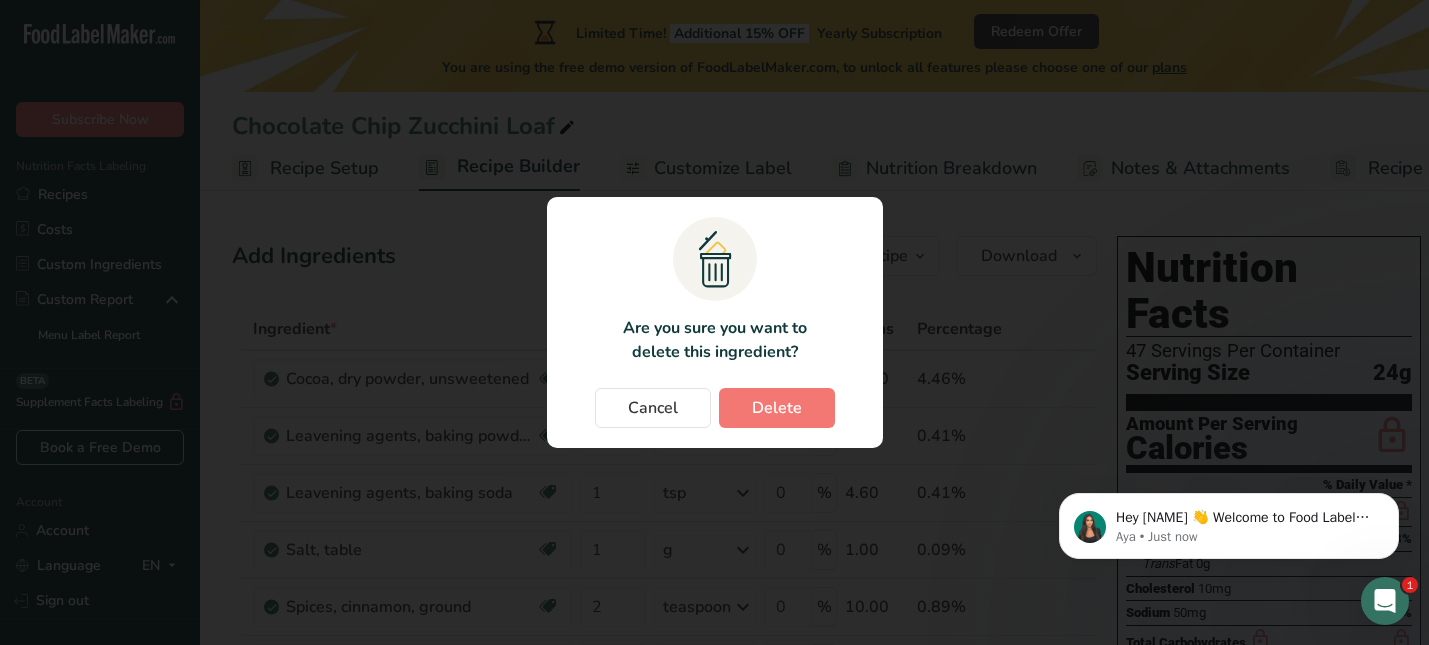 click on ".a{fill:#f5f3ed;}.b,.e{fill:#0f393a;}.c{fill:none;}.d{fill:#f2c549;}.e{stroke:rgba(0,0,0,0);stroke-miterlimit:10;}
Are you sure you want to delete this ingredient?
Cancel
Delete" at bounding box center (715, 322) 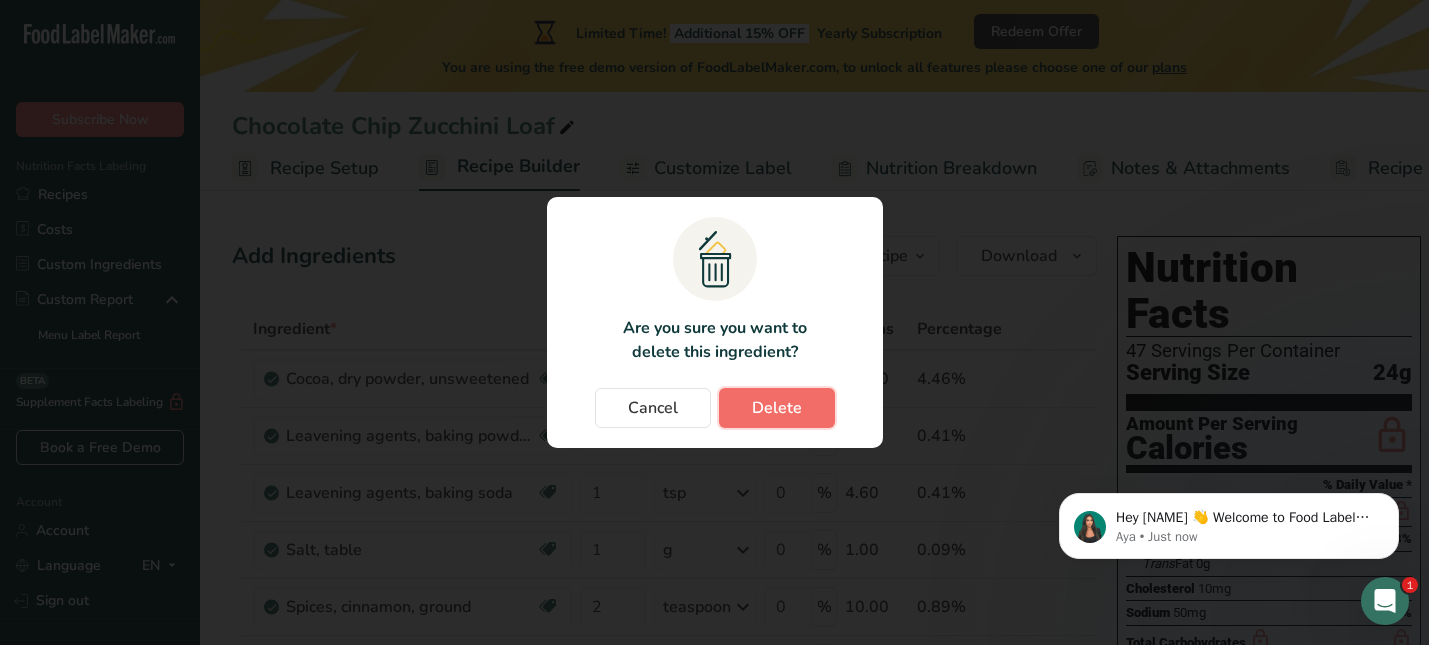 click on "Delete" at bounding box center (777, 408) 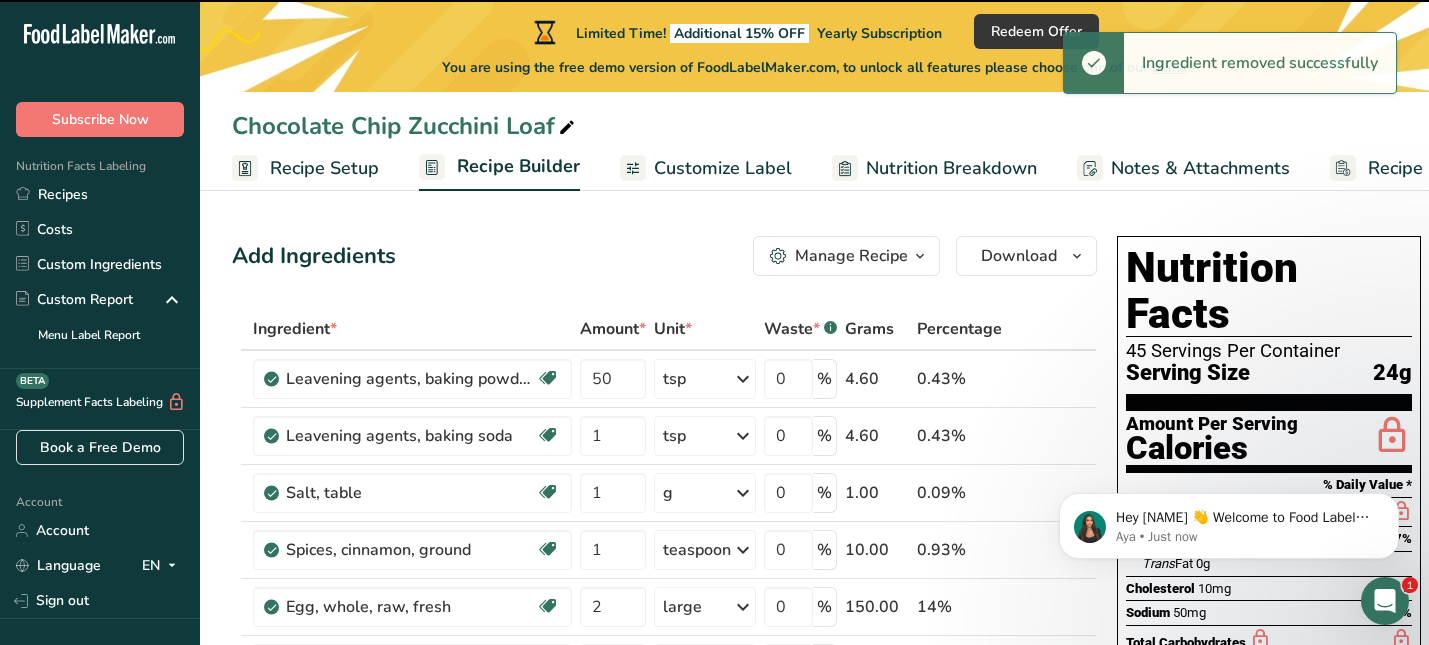 type on "1" 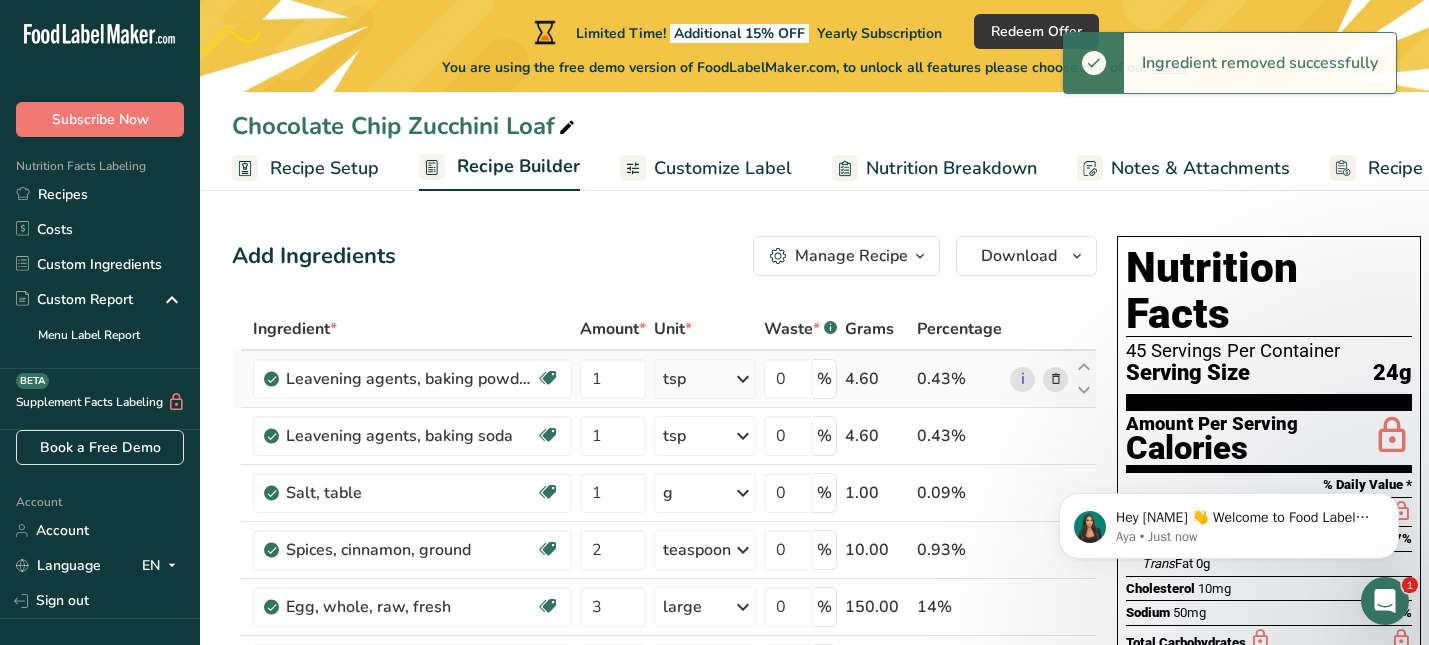 click at bounding box center [1056, 379] 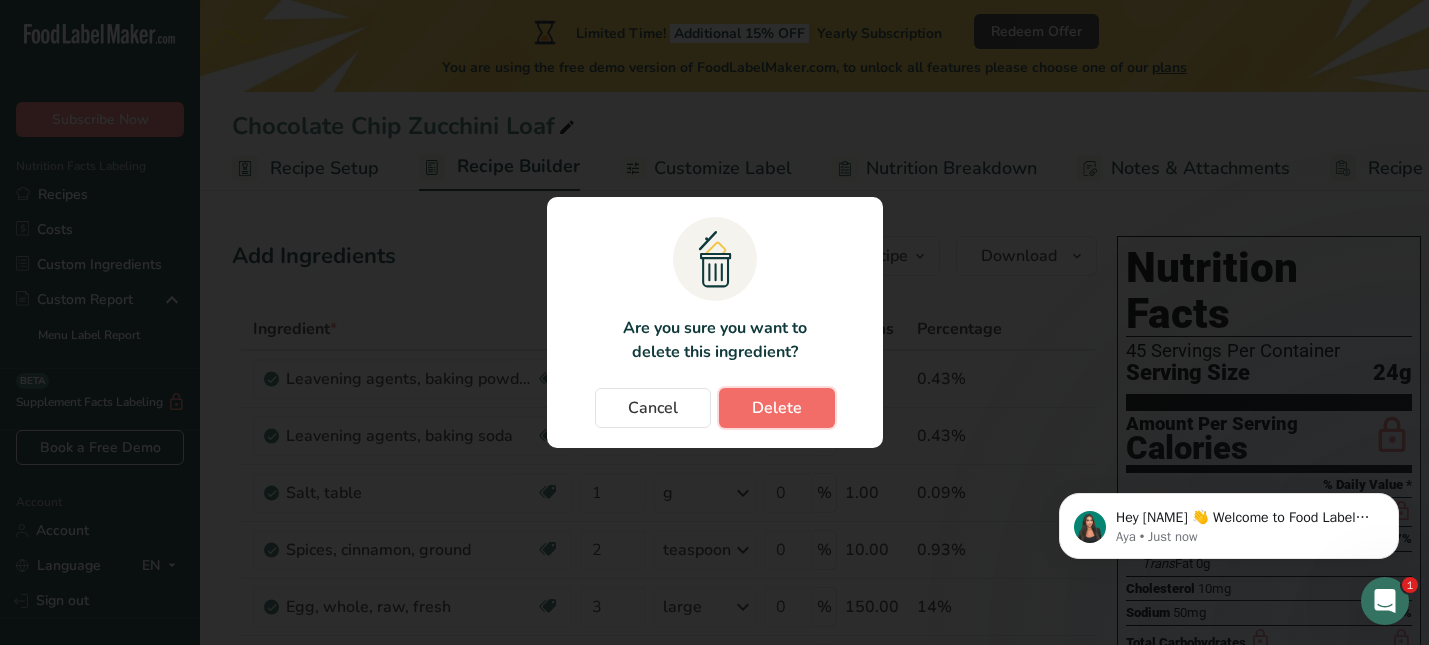 click on "Delete" at bounding box center [777, 408] 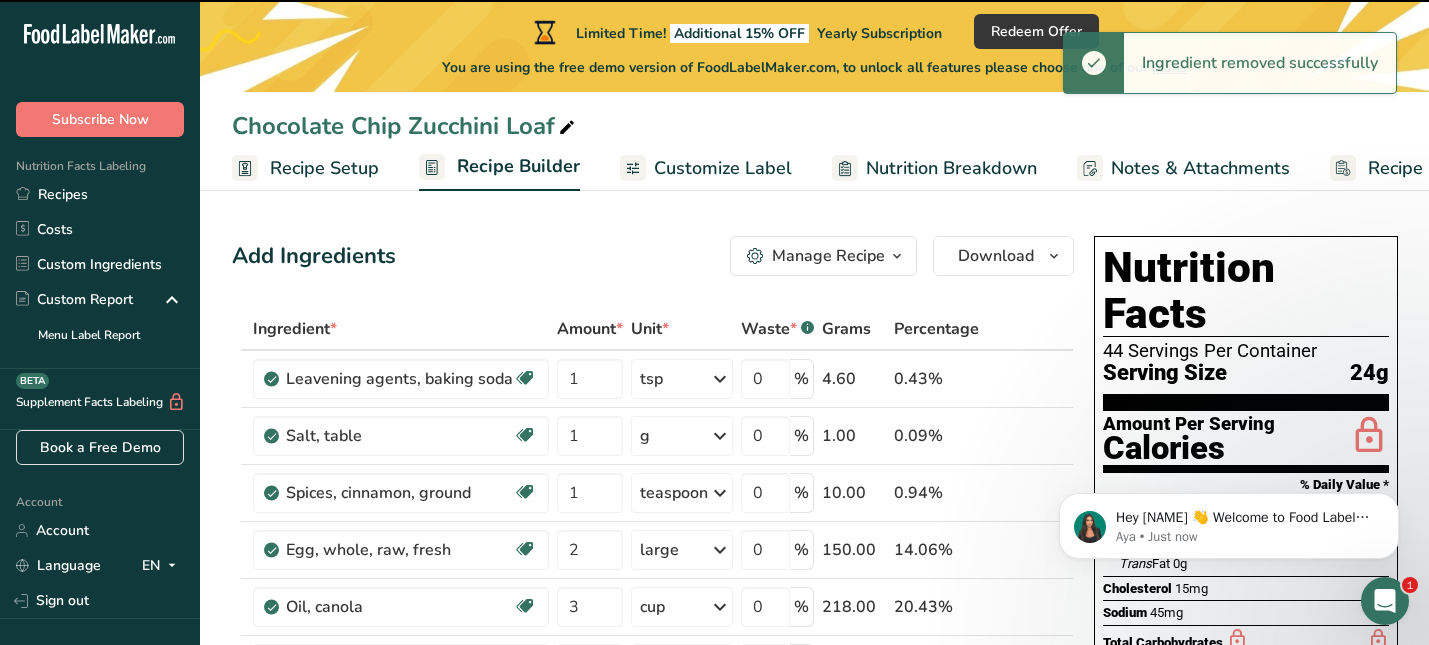 type on "2" 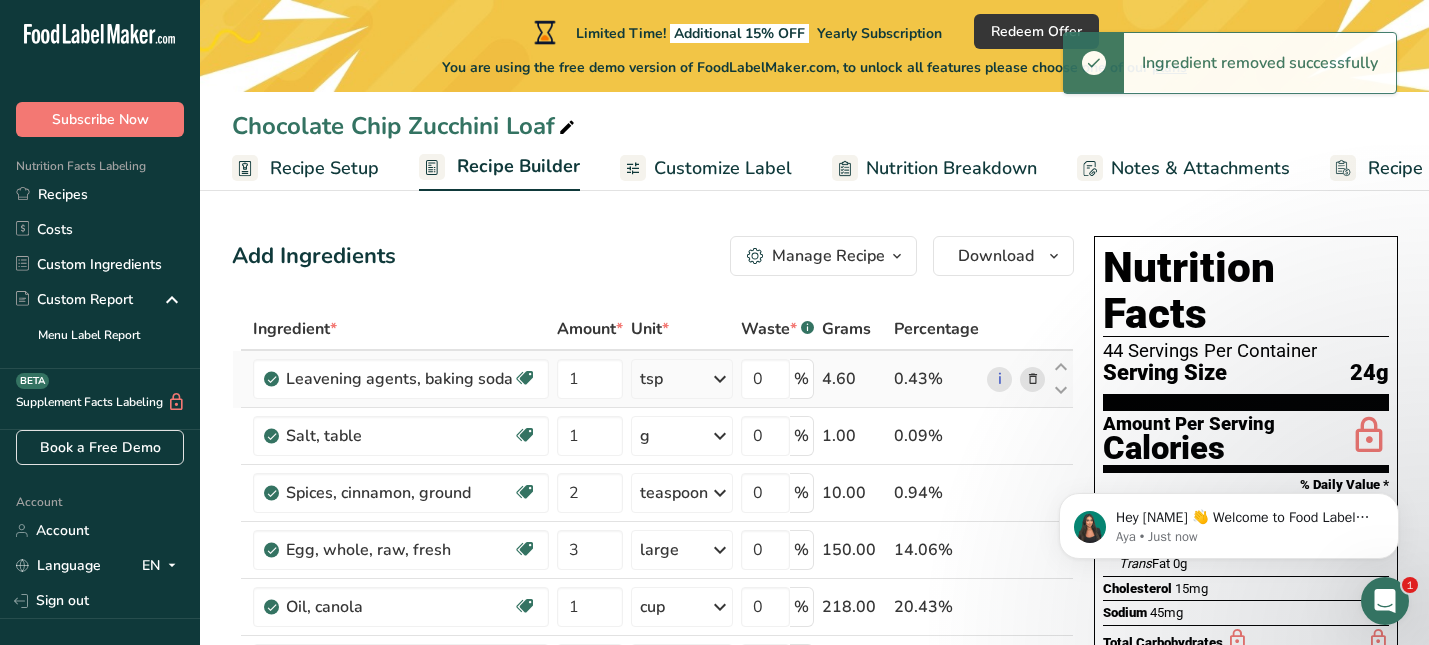 click at bounding box center (1033, 379) 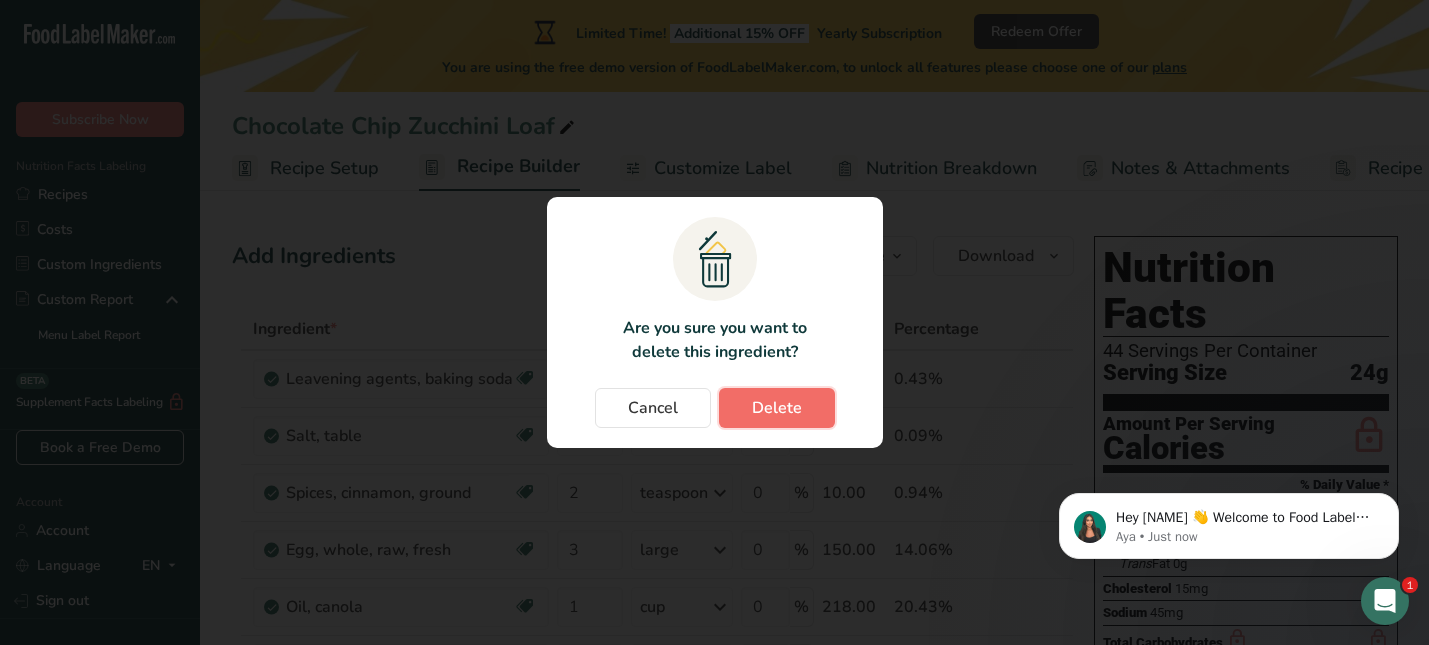 click on "Delete" at bounding box center (777, 408) 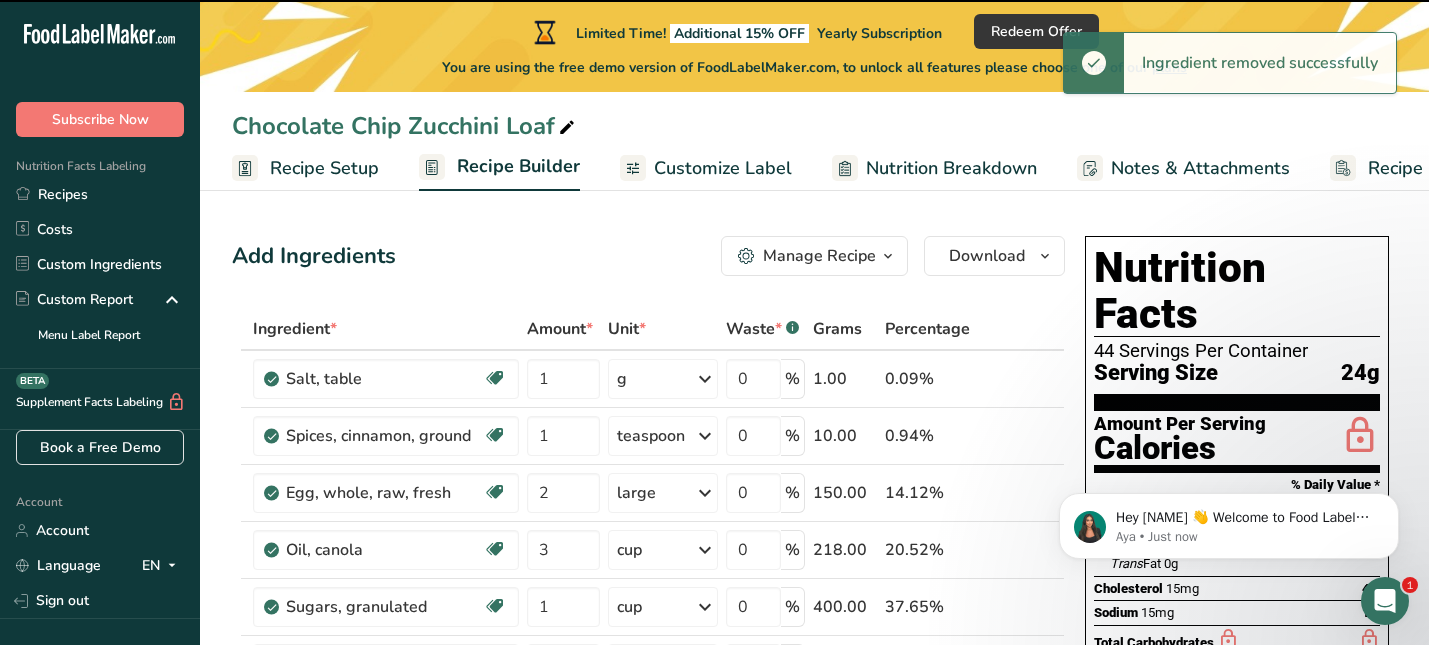 type on "2" 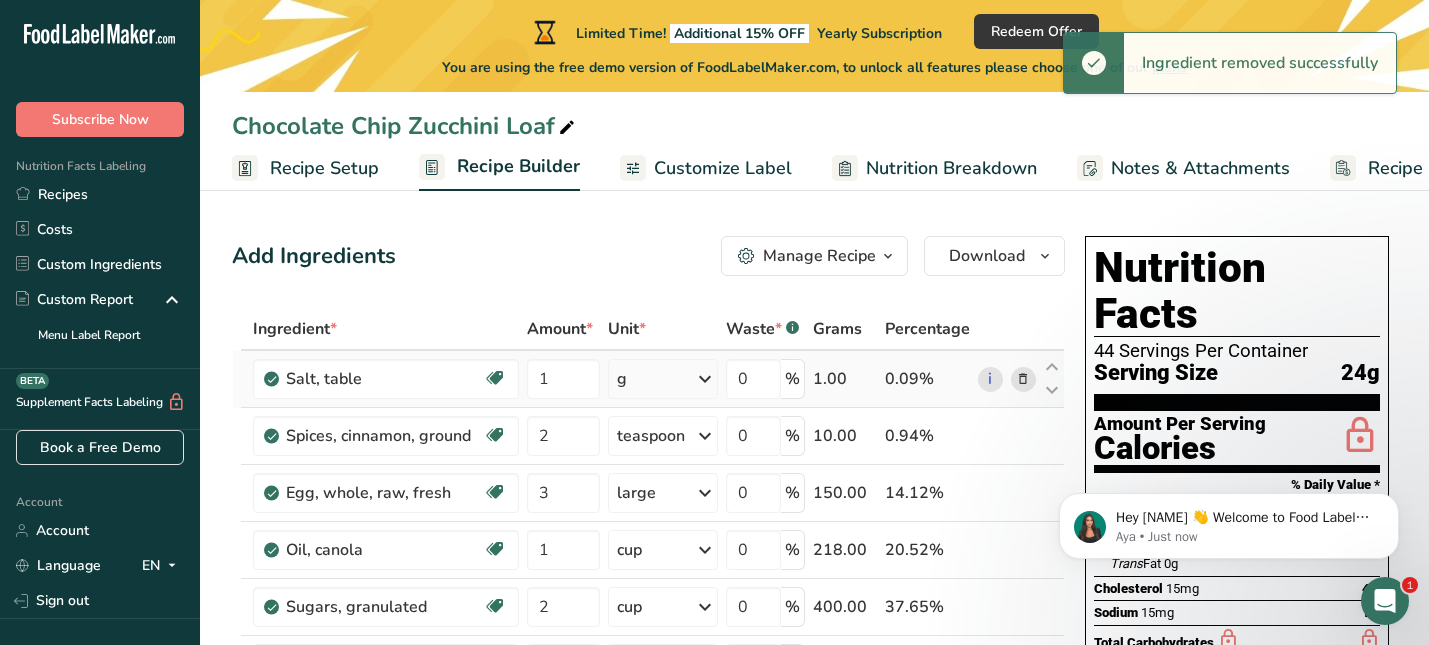click at bounding box center [1023, 379] 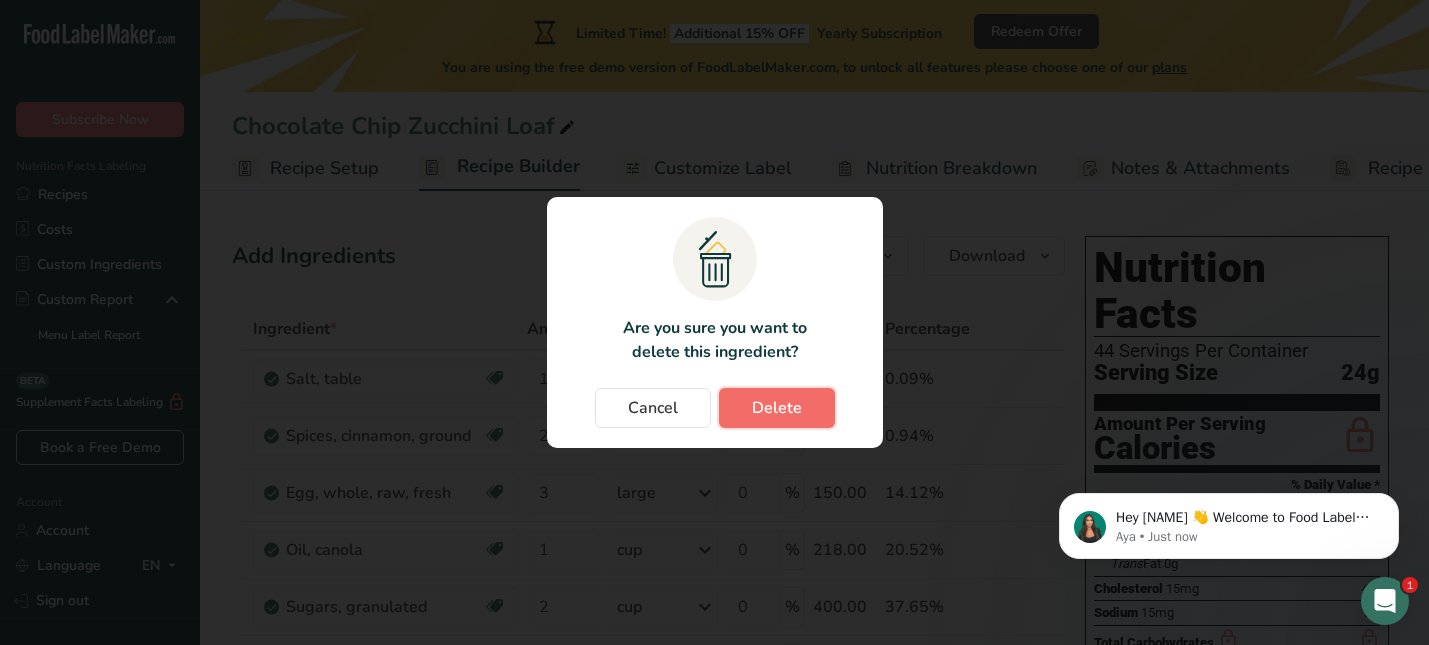 click on "Delete" at bounding box center [777, 408] 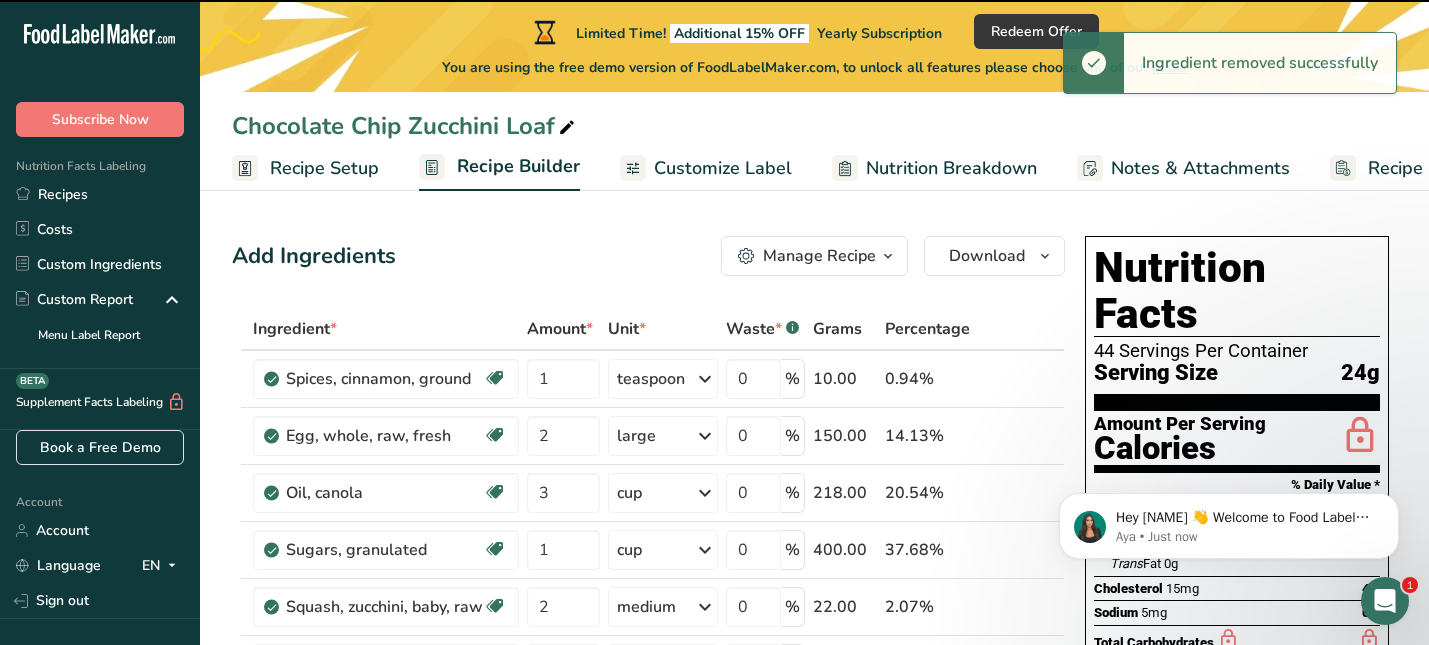 type on "2" 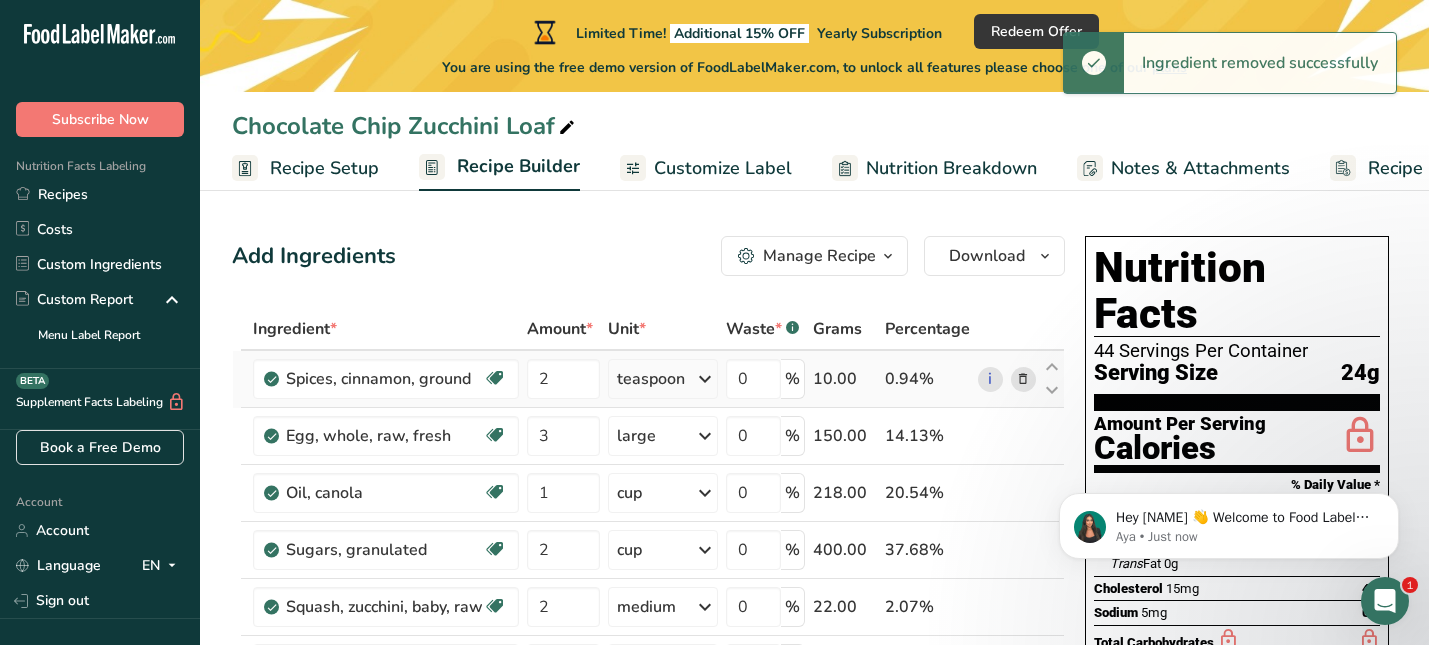 click at bounding box center (1023, 379) 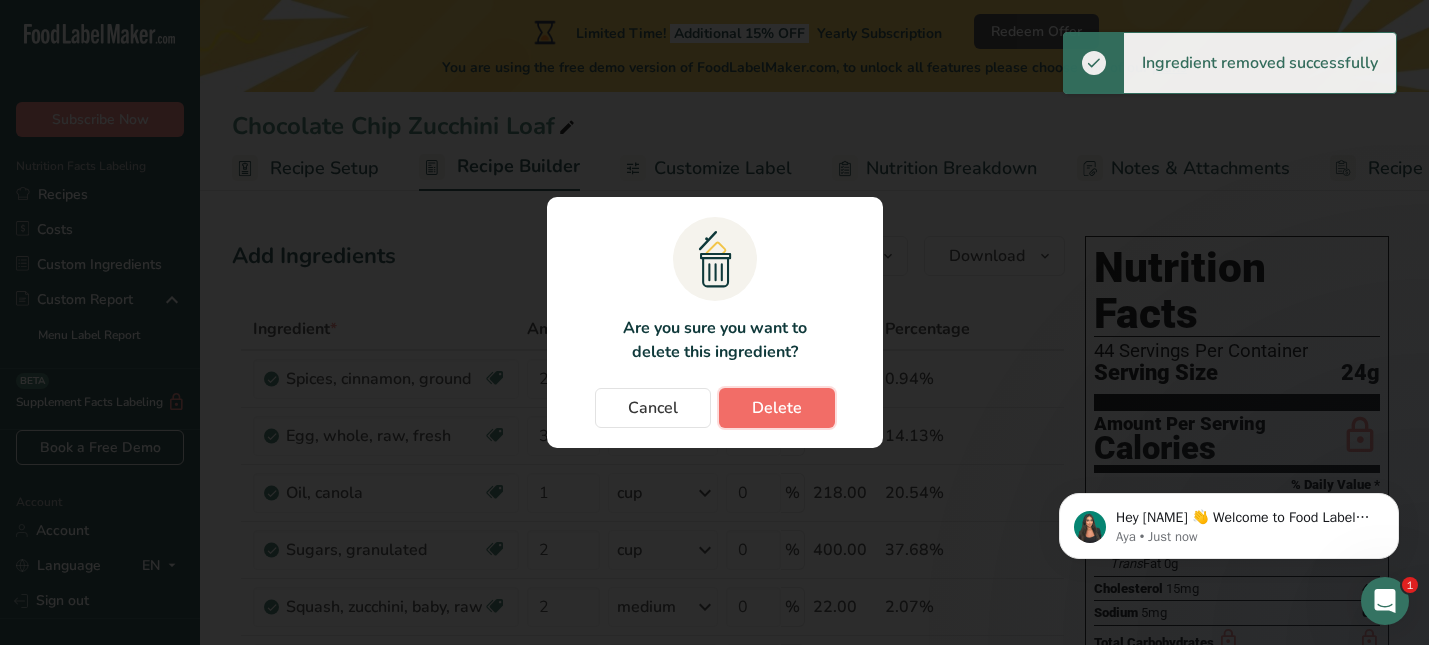 click on "Delete" at bounding box center [777, 408] 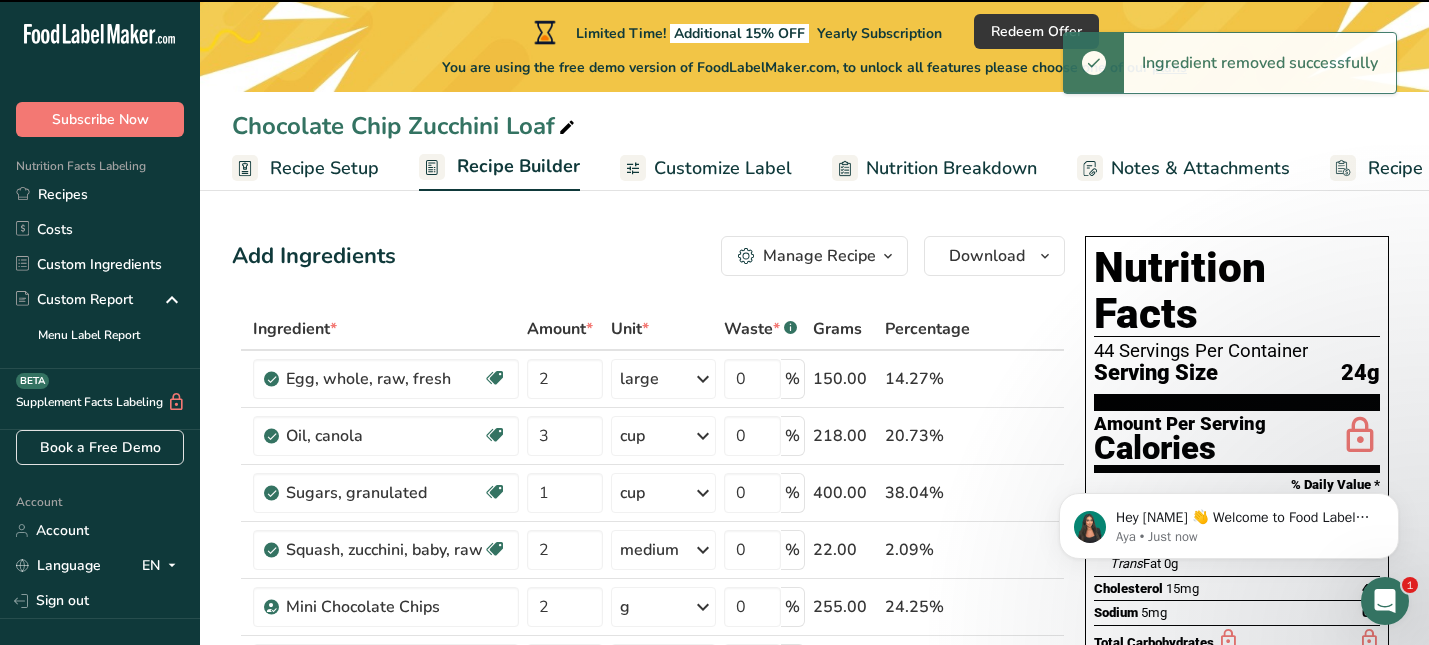 type on "3" 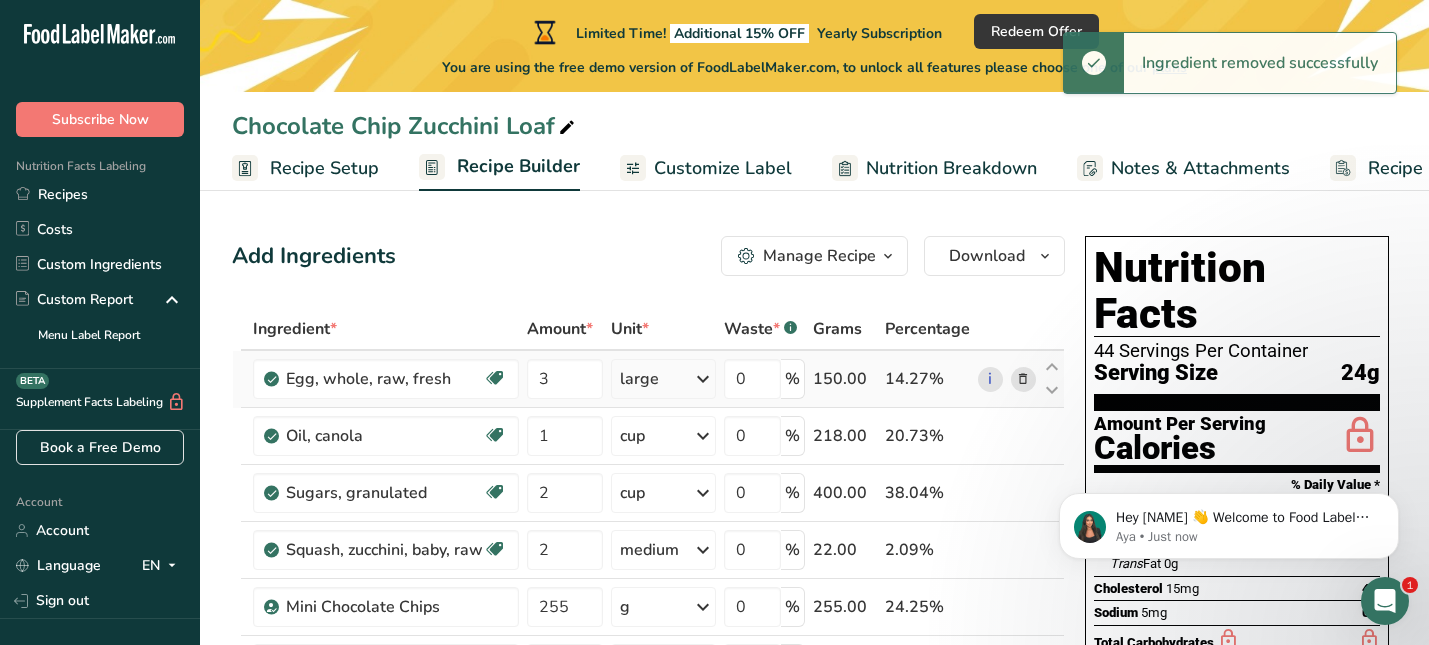 click at bounding box center [1023, 379] 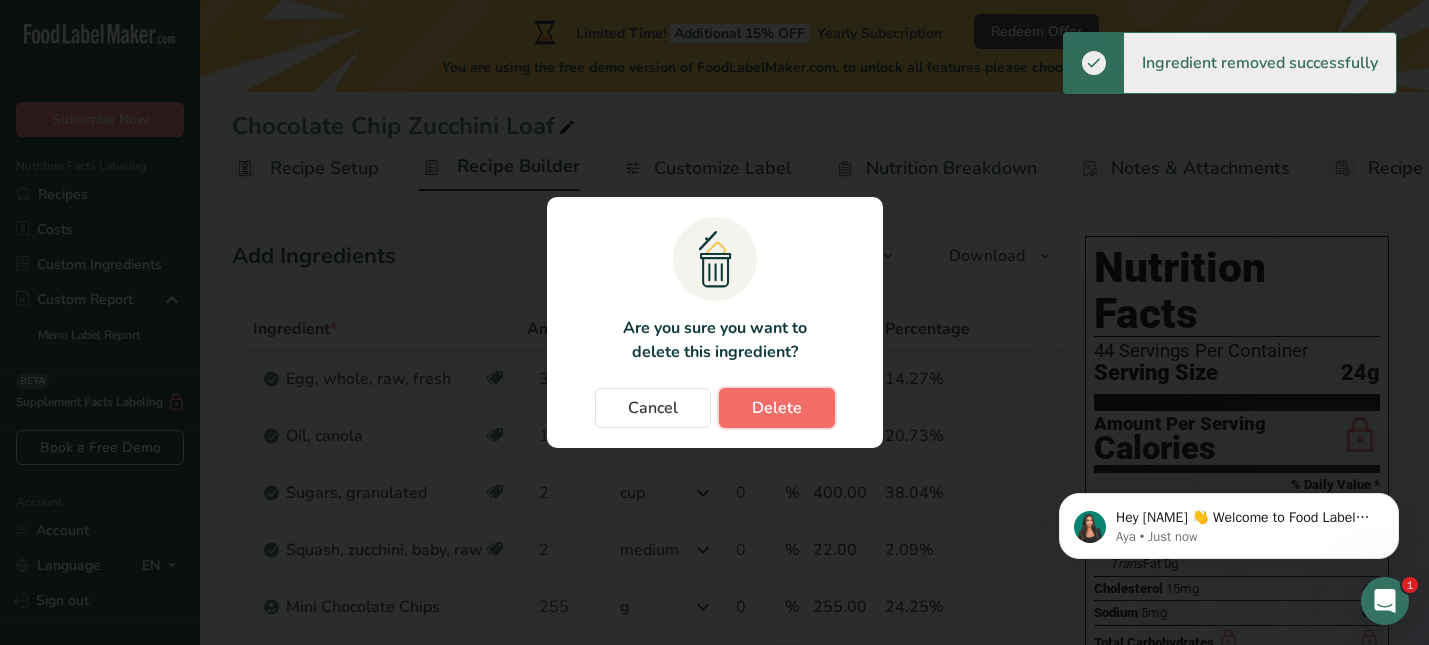 click on "Delete" at bounding box center (777, 408) 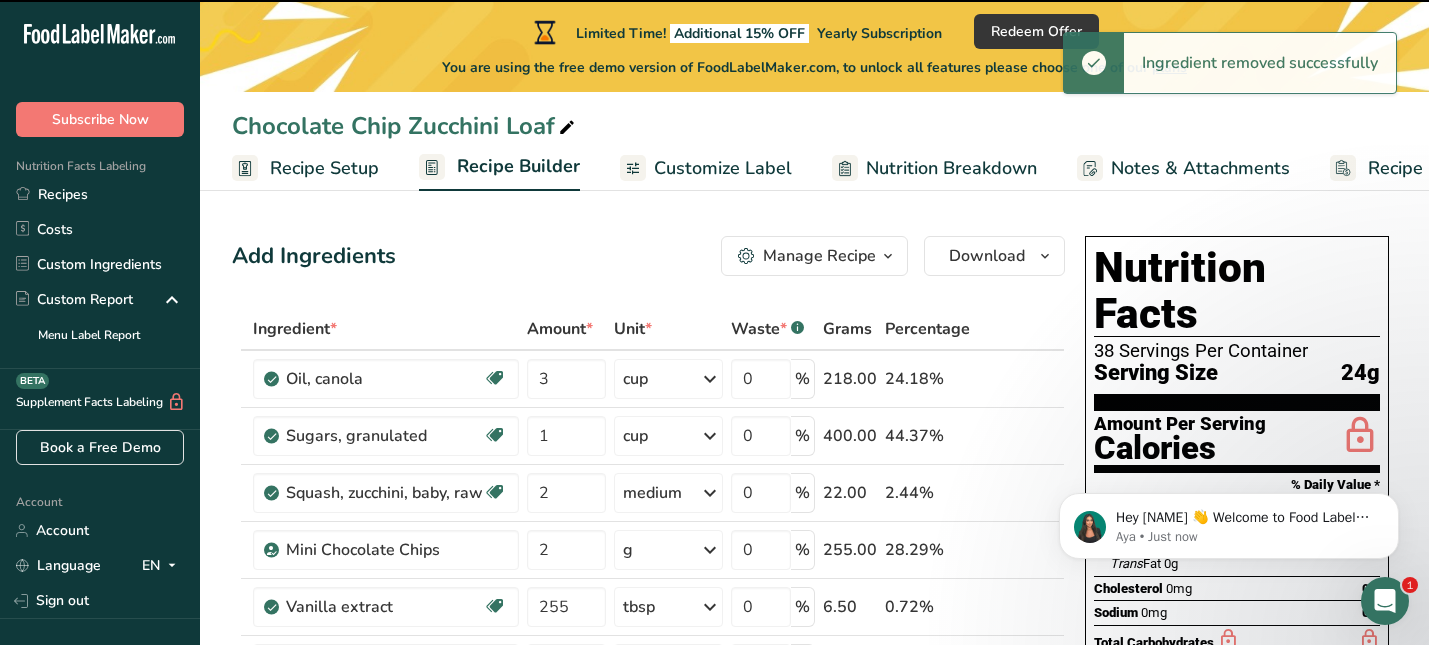 type on "1" 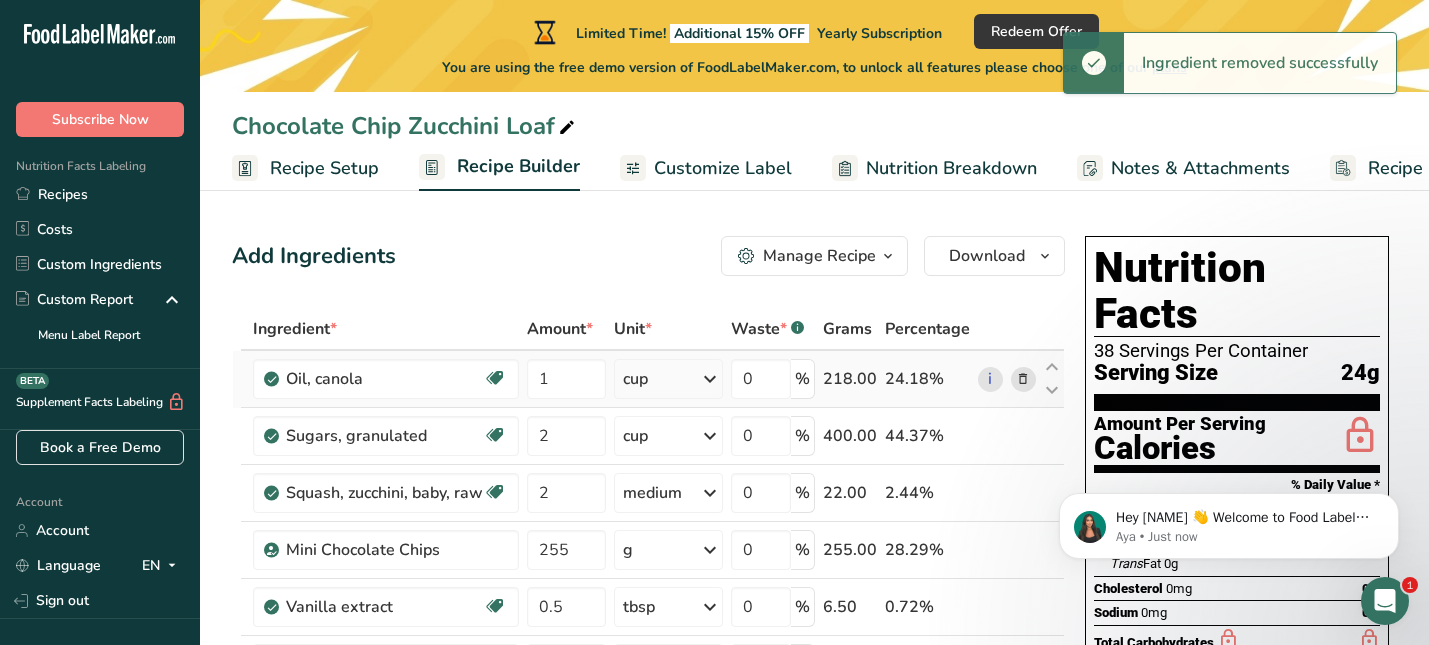 click at bounding box center [1023, 379] 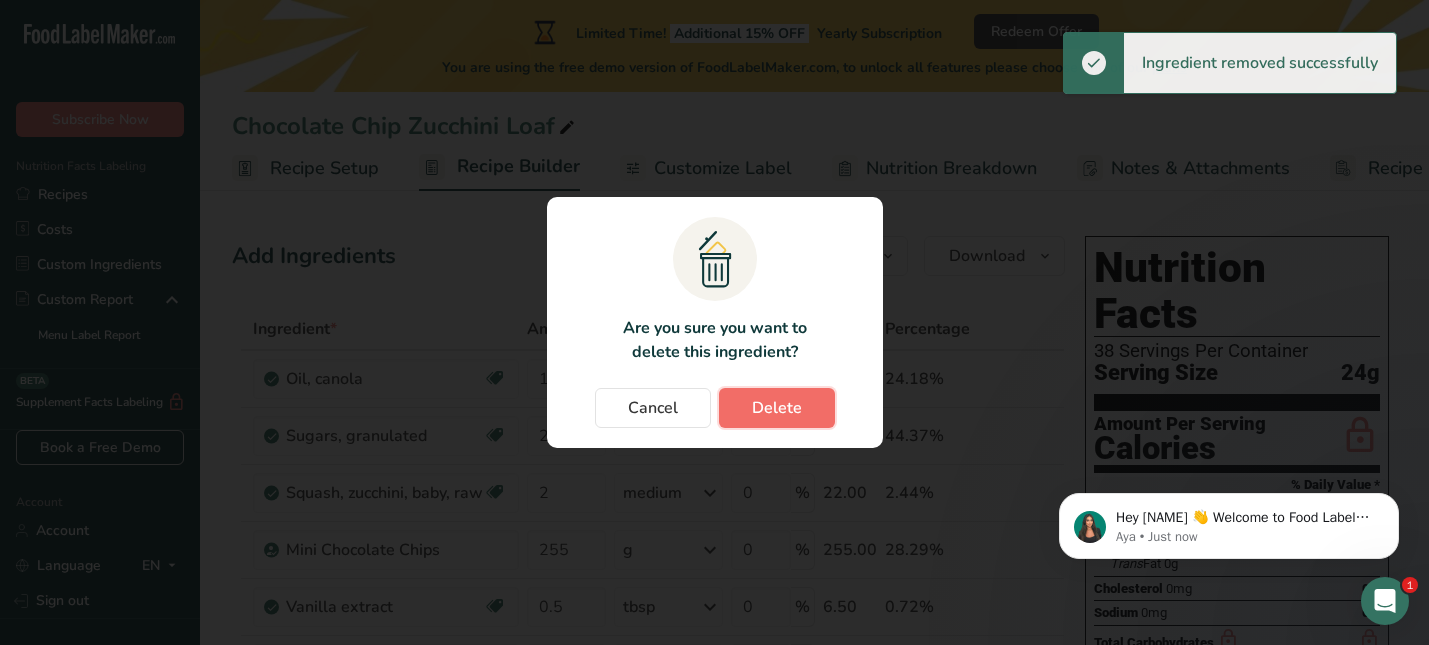 click on "Delete" at bounding box center (777, 408) 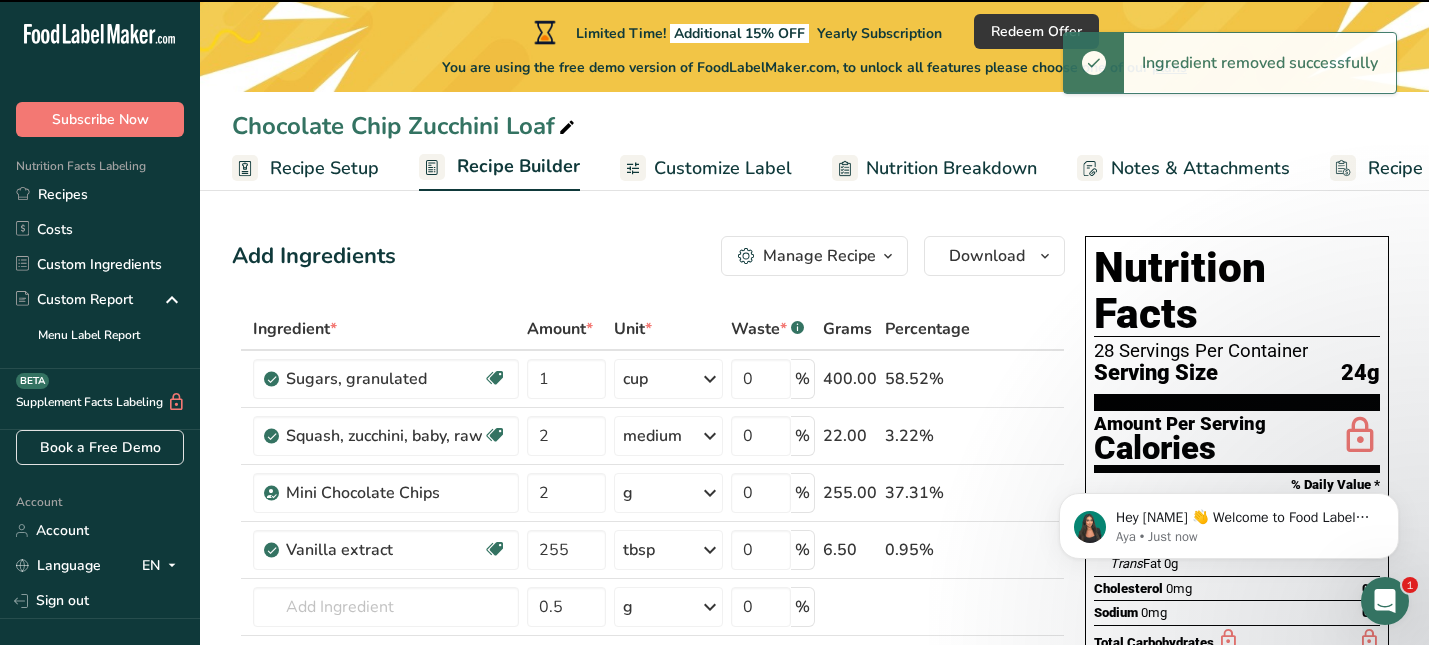type on "2" 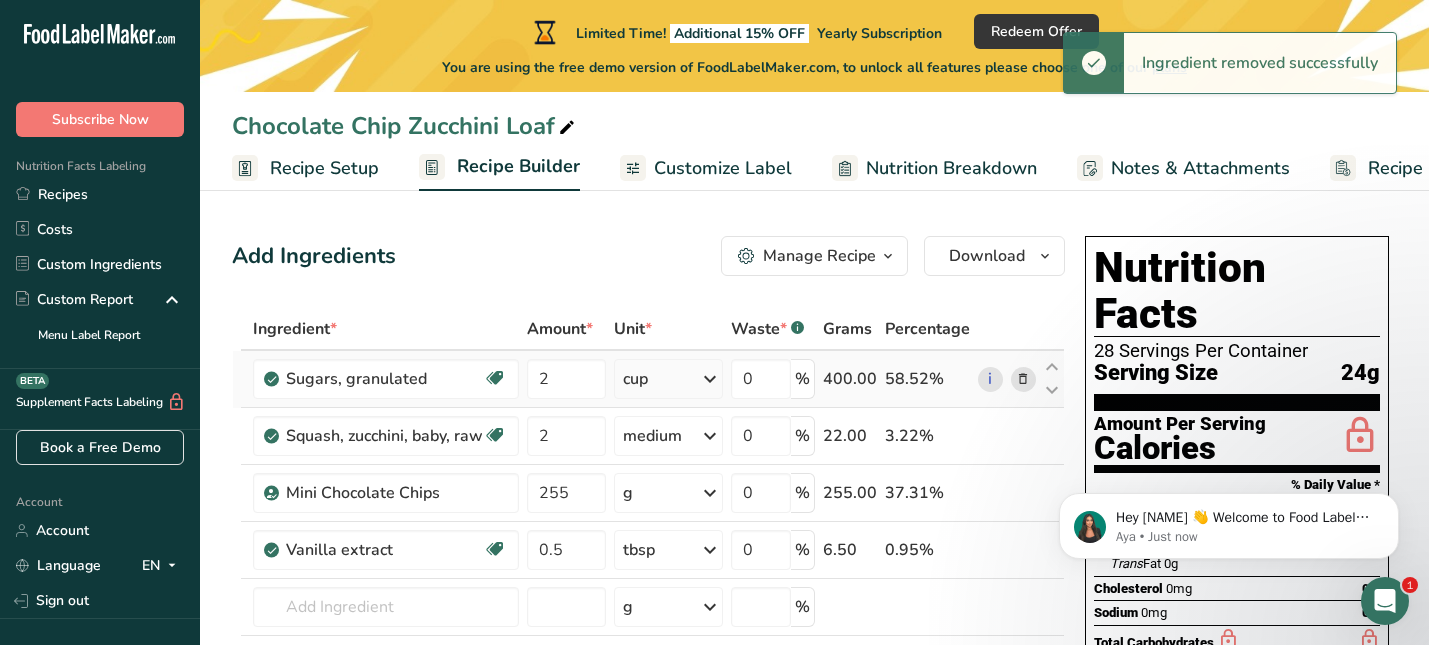 click at bounding box center (1023, 379) 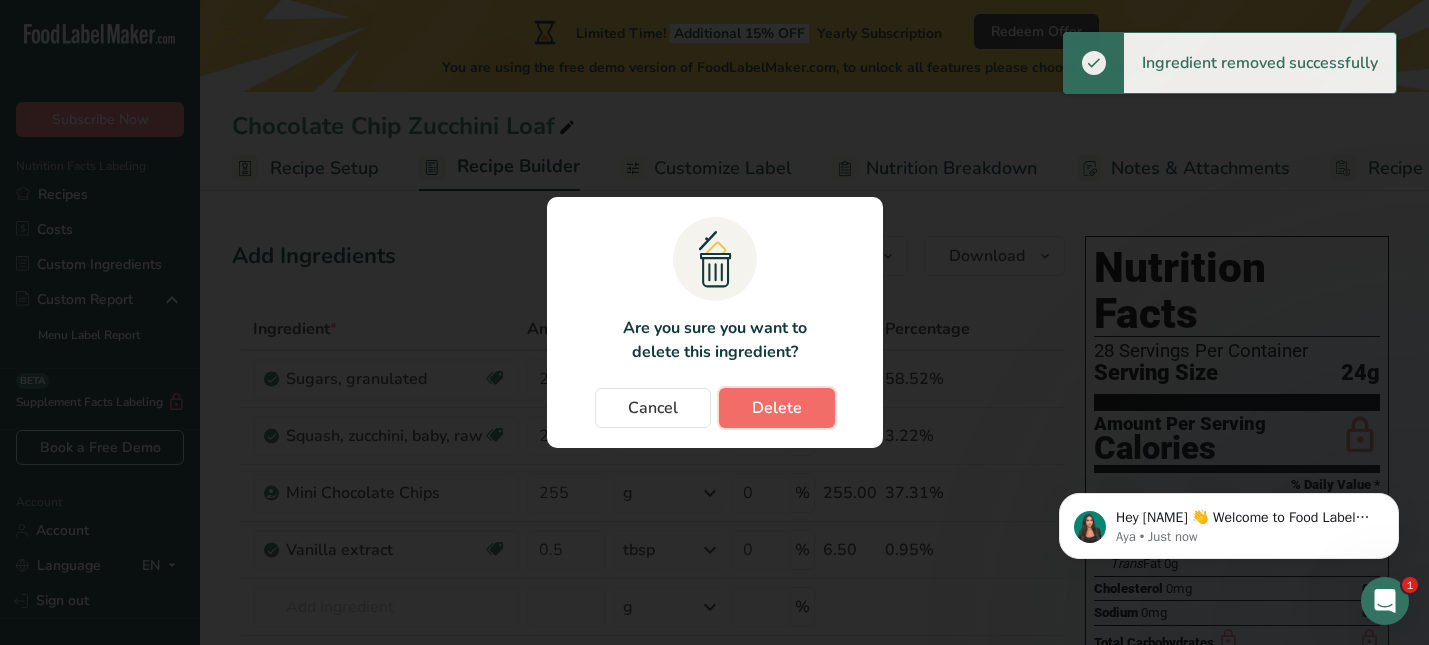 click on "Delete" at bounding box center (777, 408) 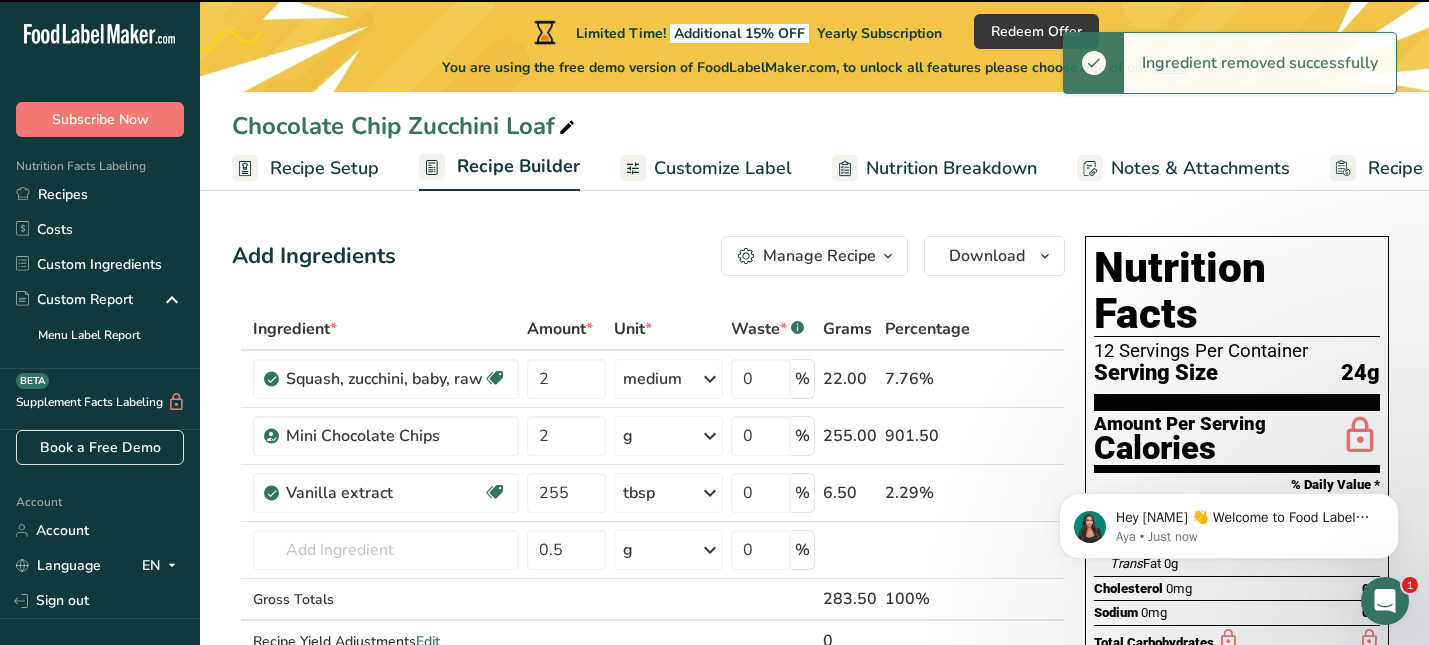 type on "255" 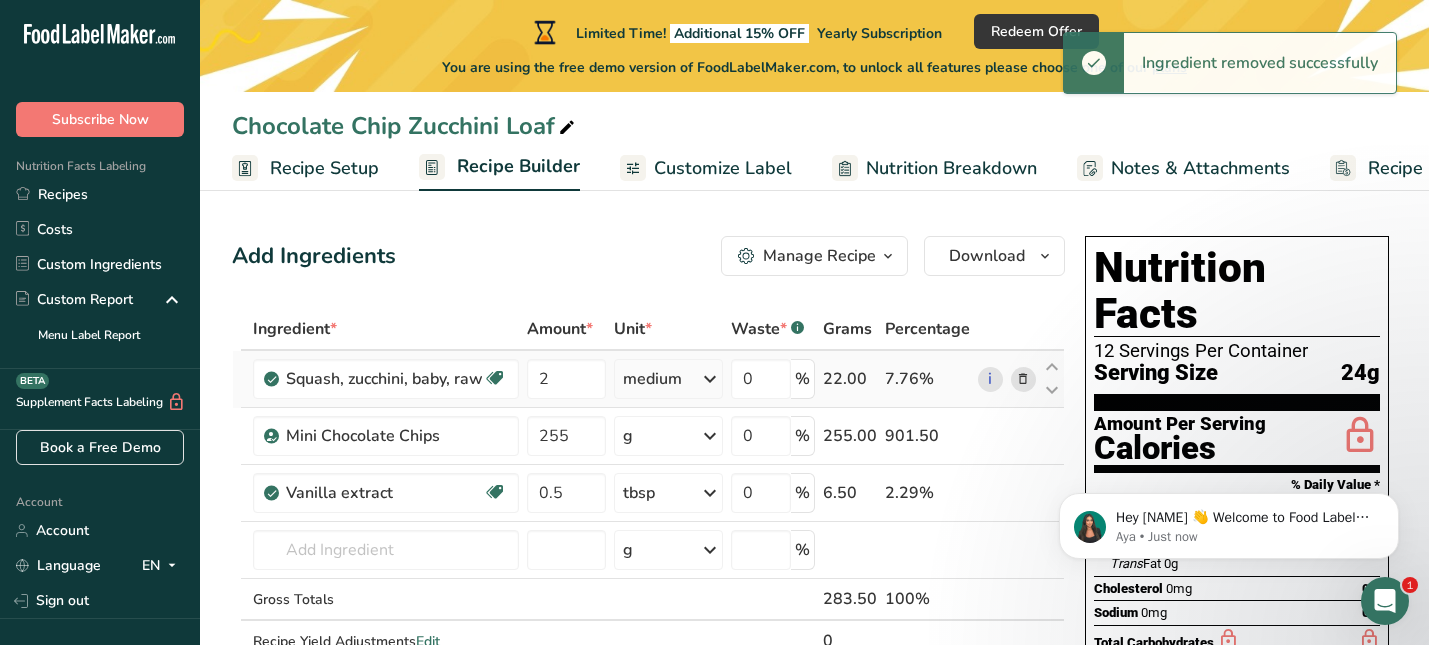 click on "i" at bounding box center [1007, 379] 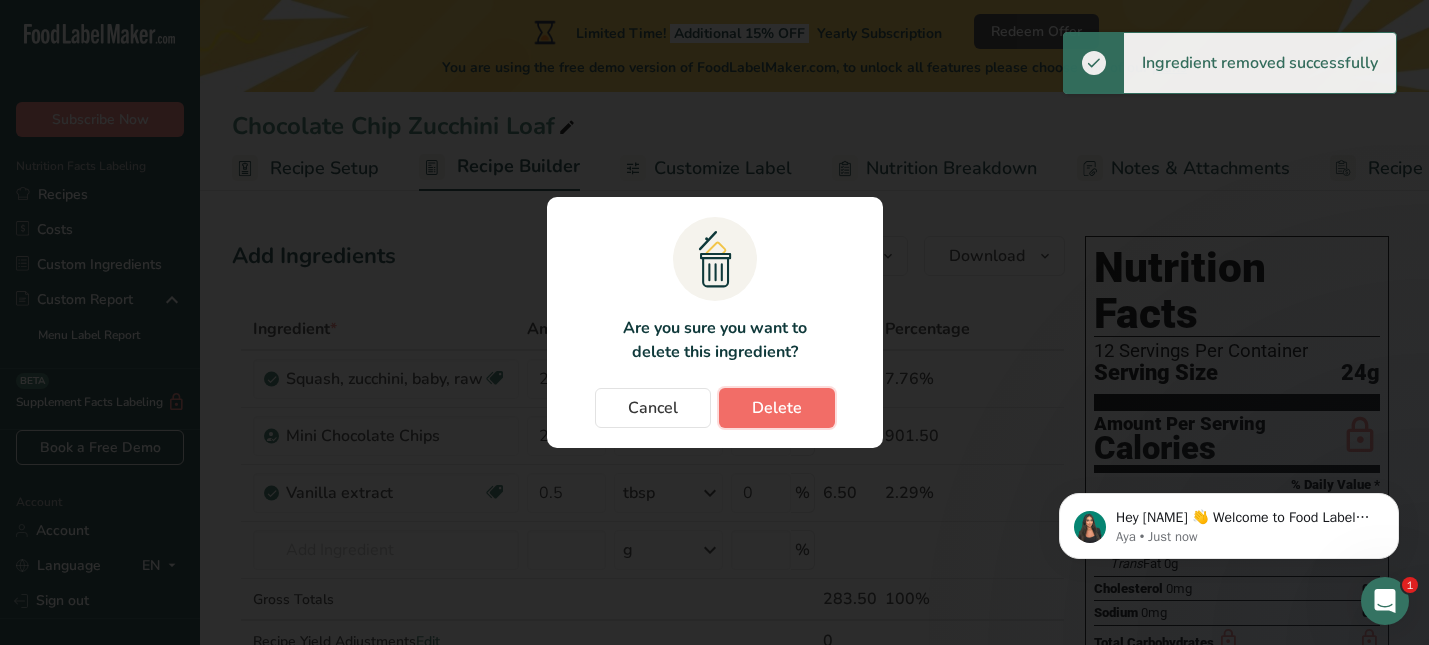 click on "Delete" at bounding box center [777, 408] 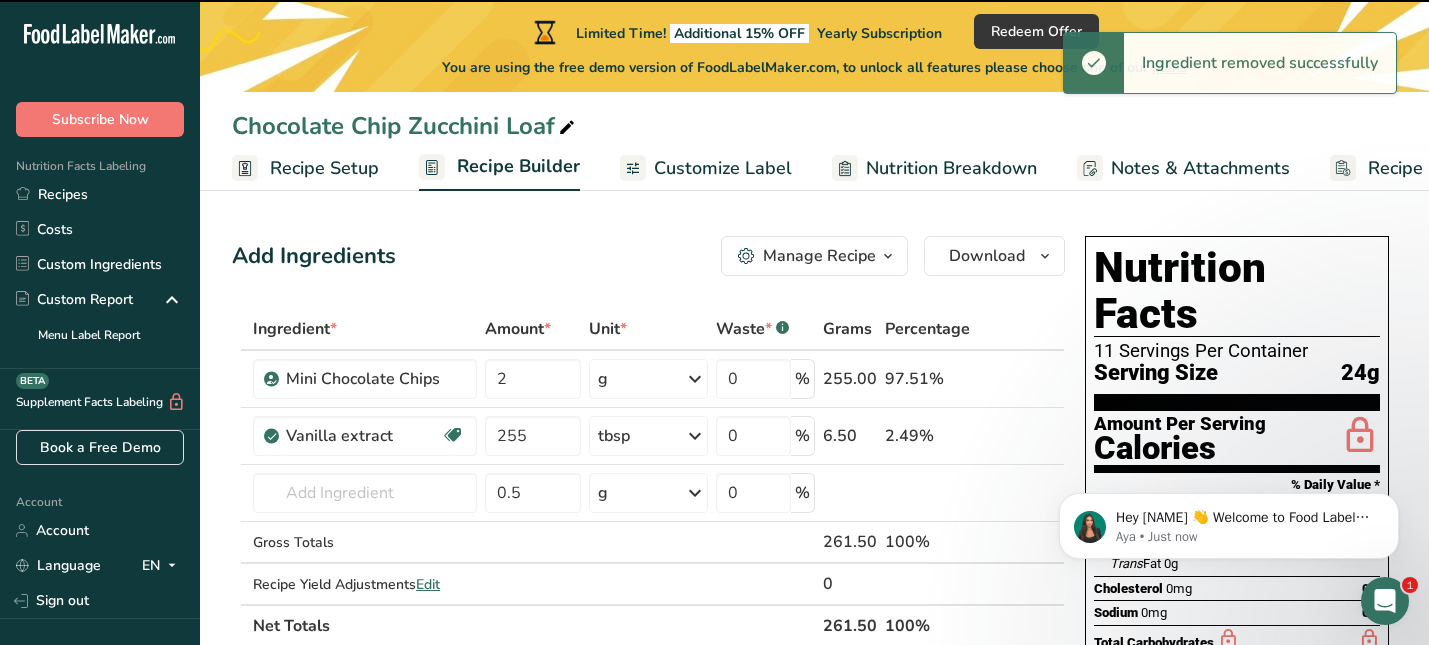 type on "255" 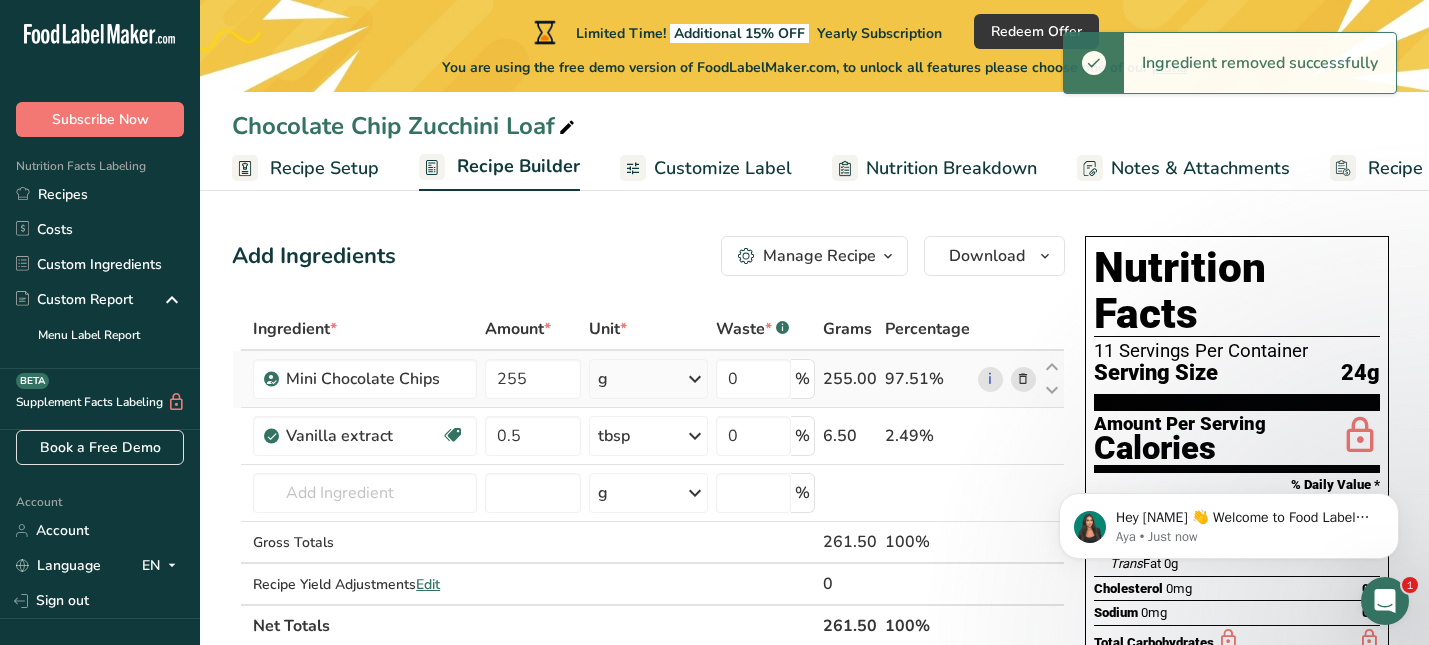 click at bounding box center (1023, 379) 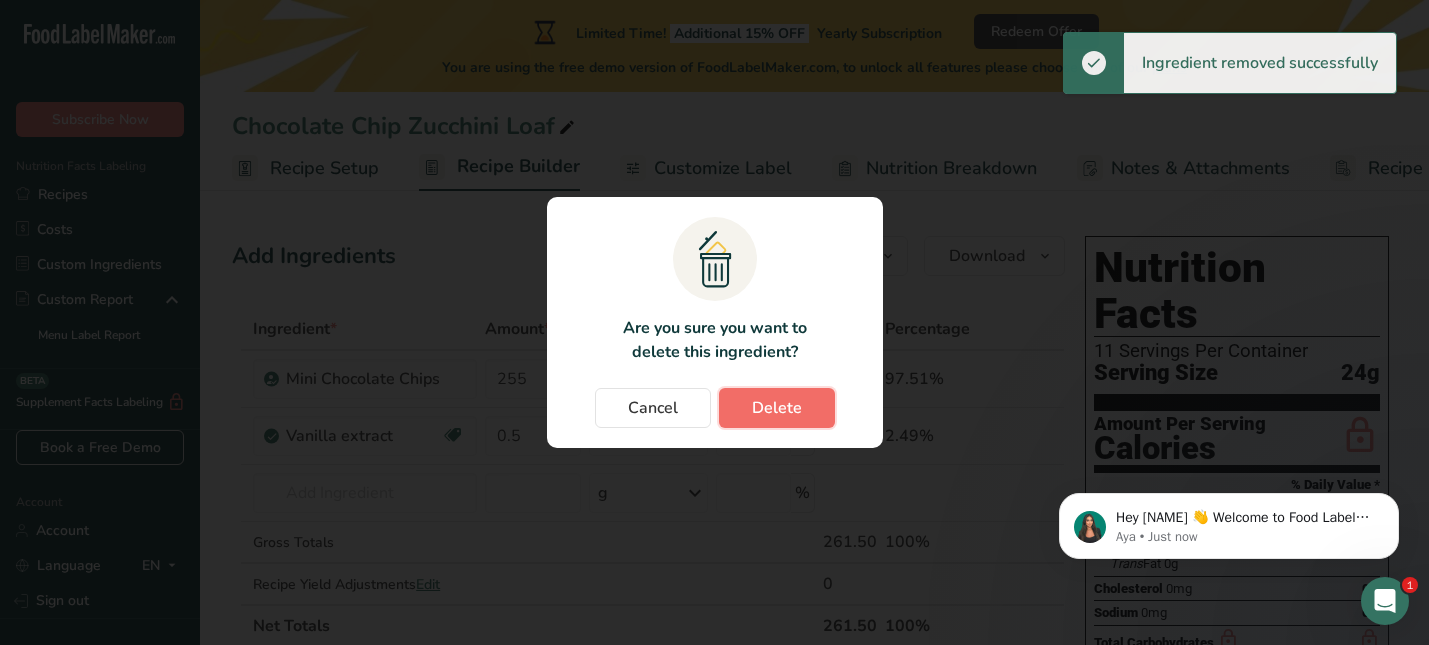 click on "Delete" at bounding box center (777, 408) 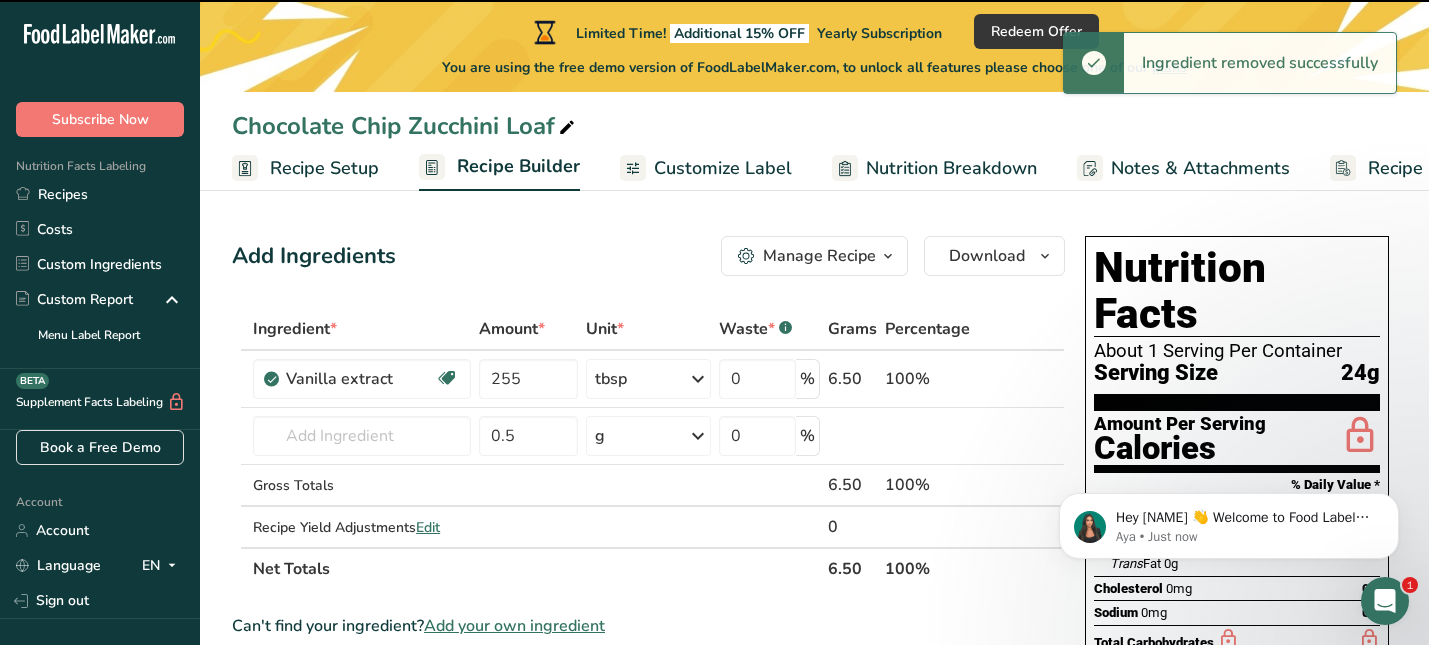 type on "0.5" 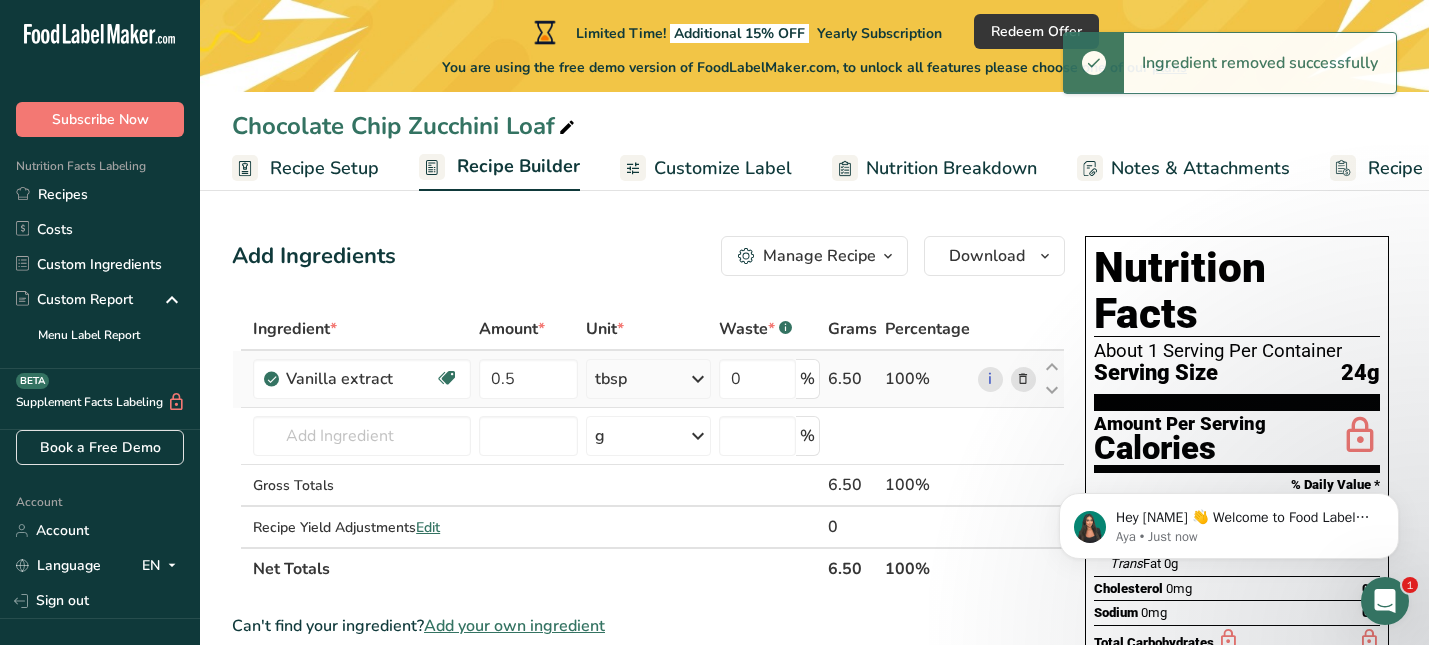 click at bounding box center (1023, 379) 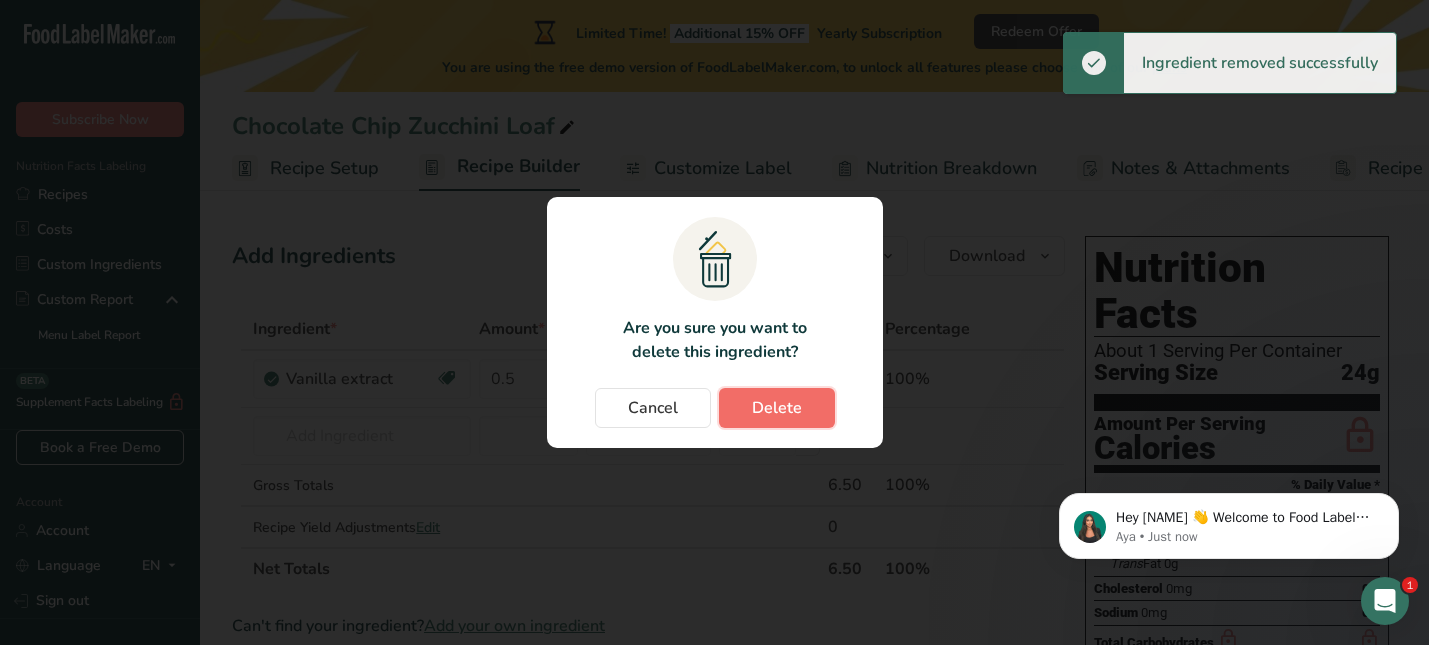click on "Delete" at bounding box center [777, 408] 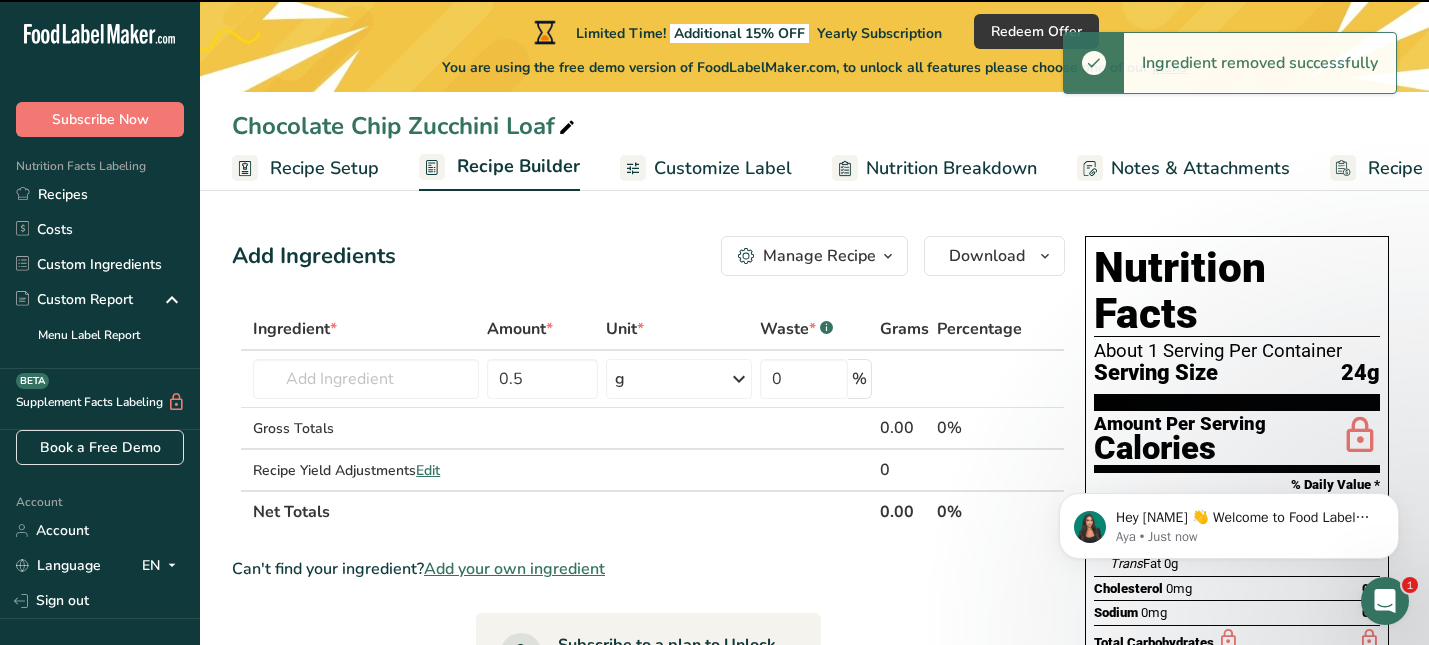 type 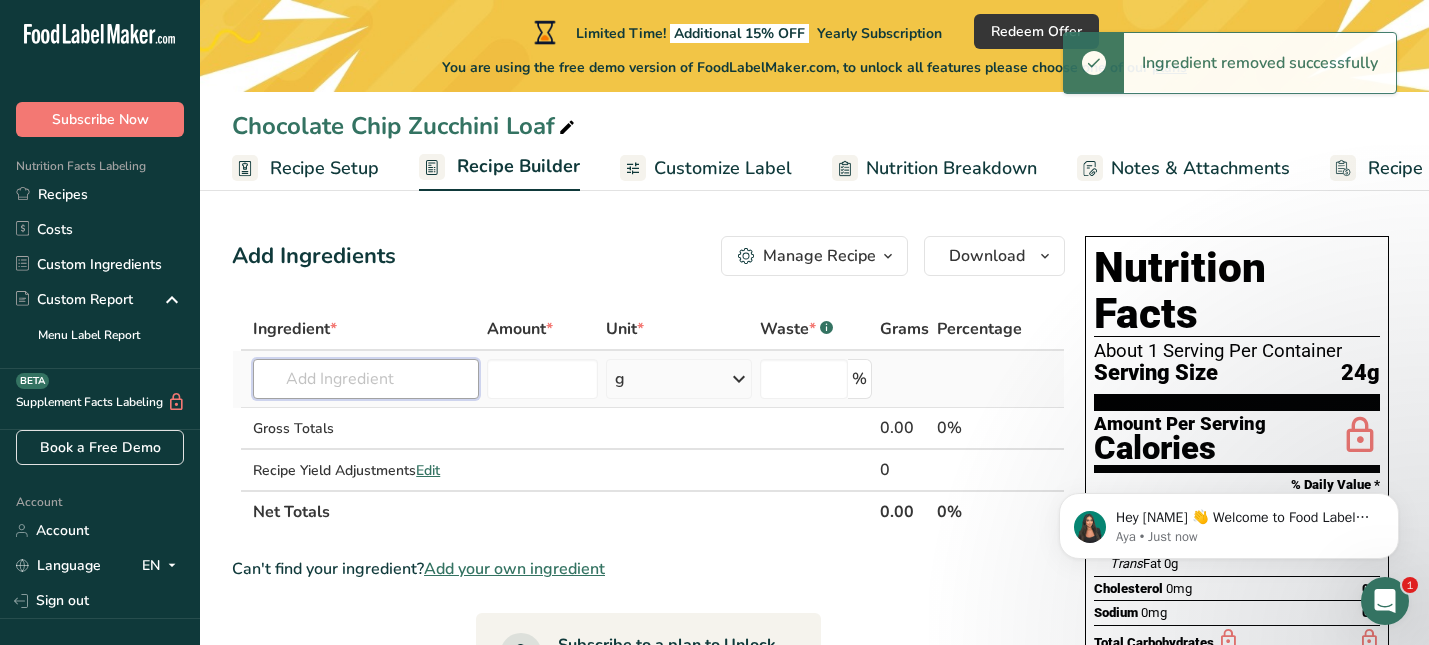click at bounding box center [366, 379] 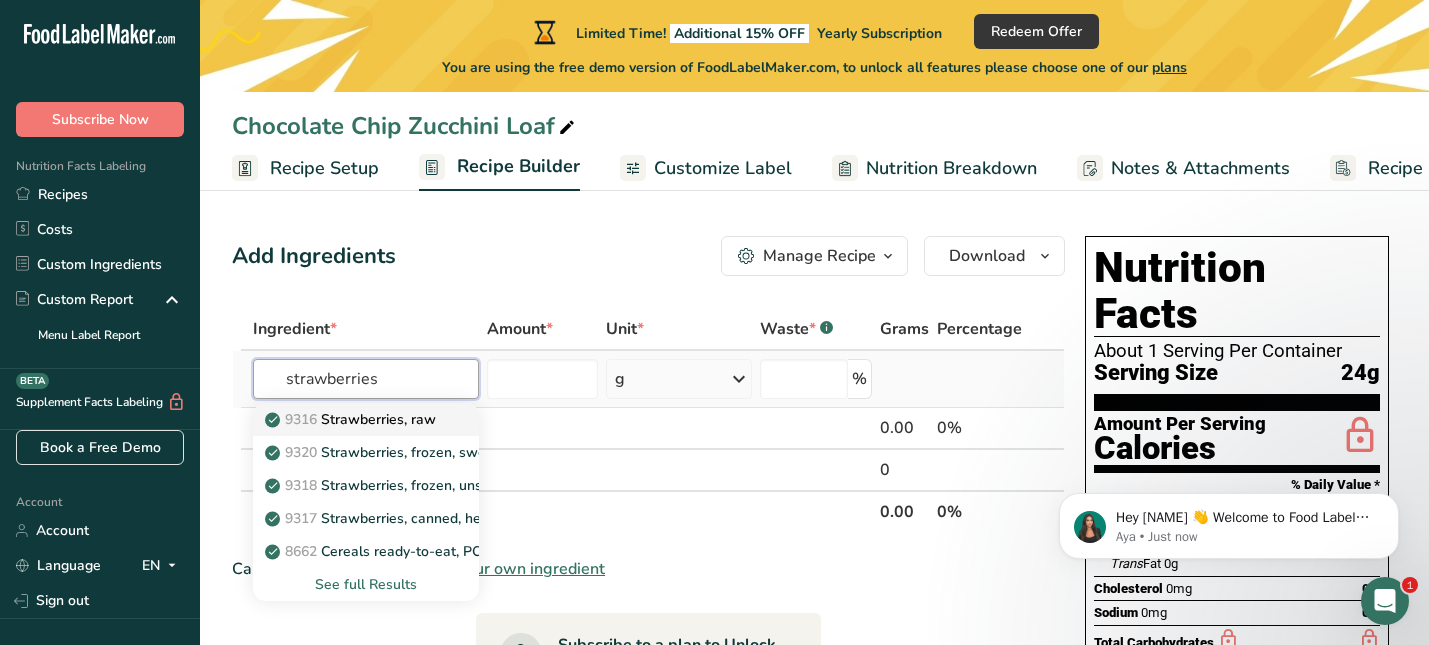 type on "strawberries" 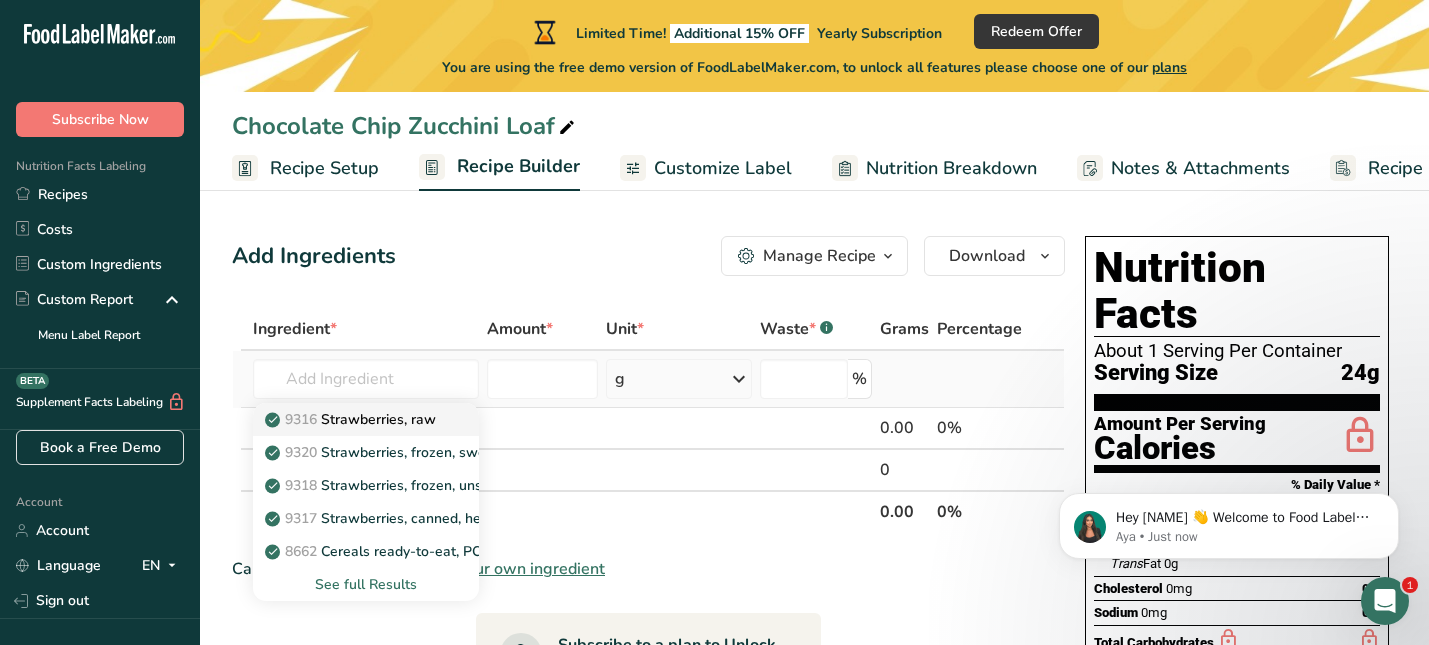 click on "9316
Strawberries, raw" at bounding box center [352, 419] 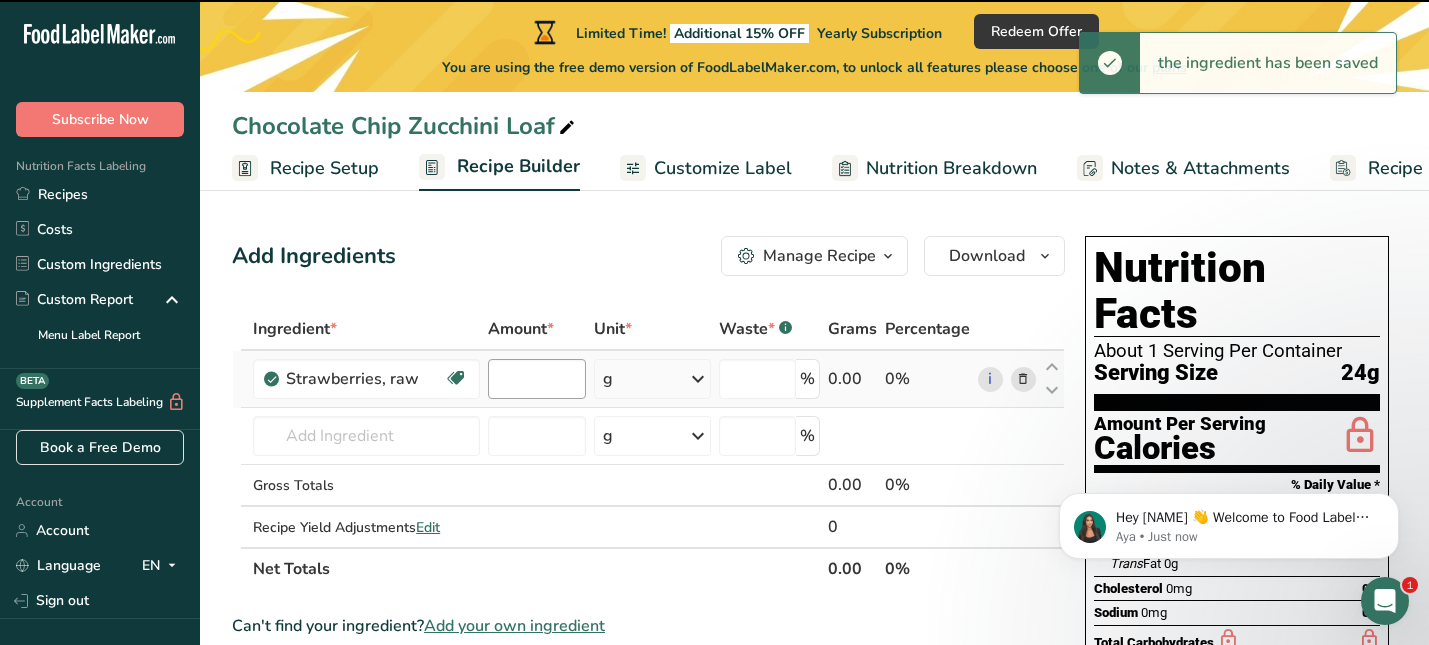type on "0" 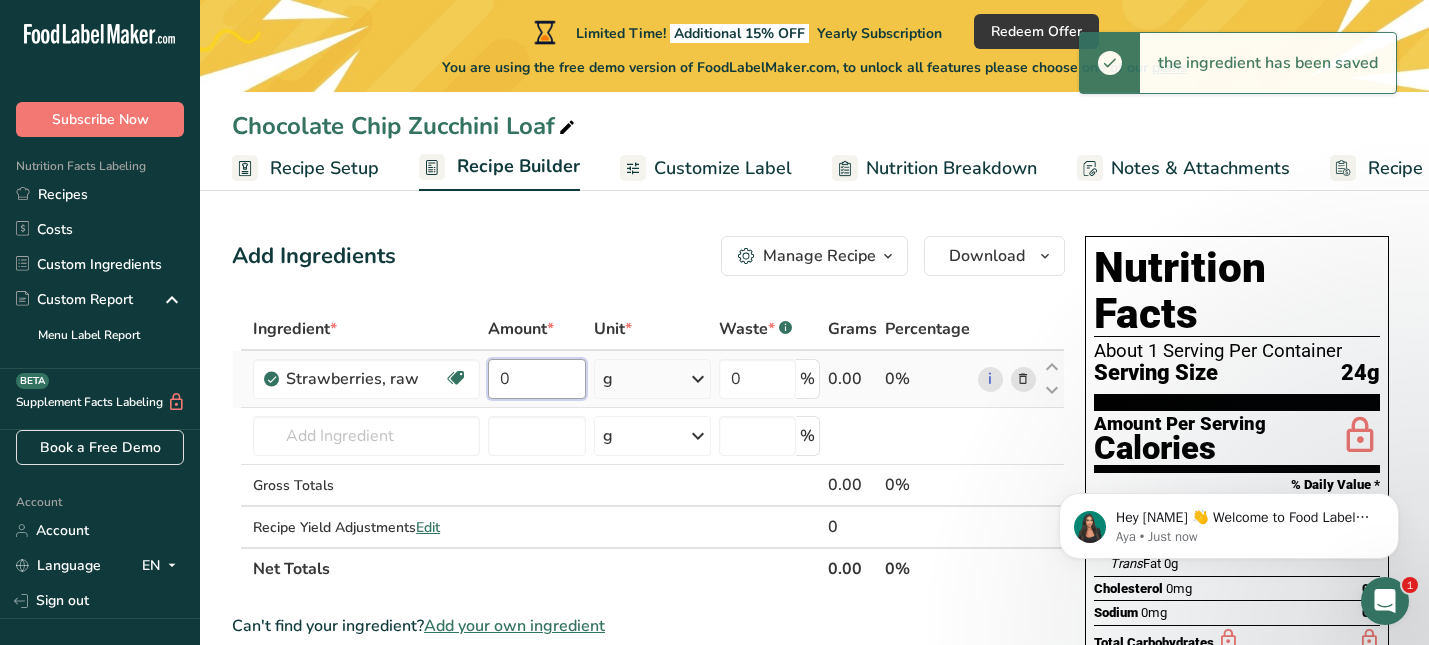 click on "0" at bounding box center (537, 379) 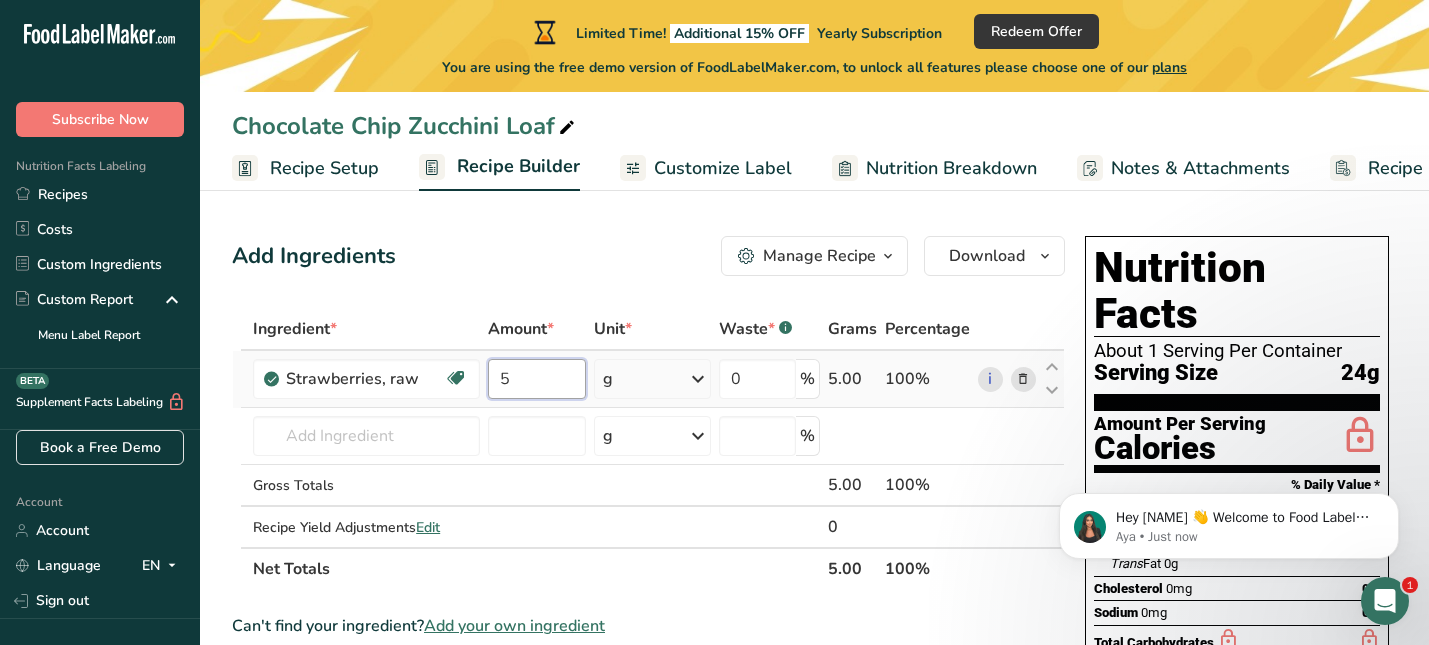 type on "5" 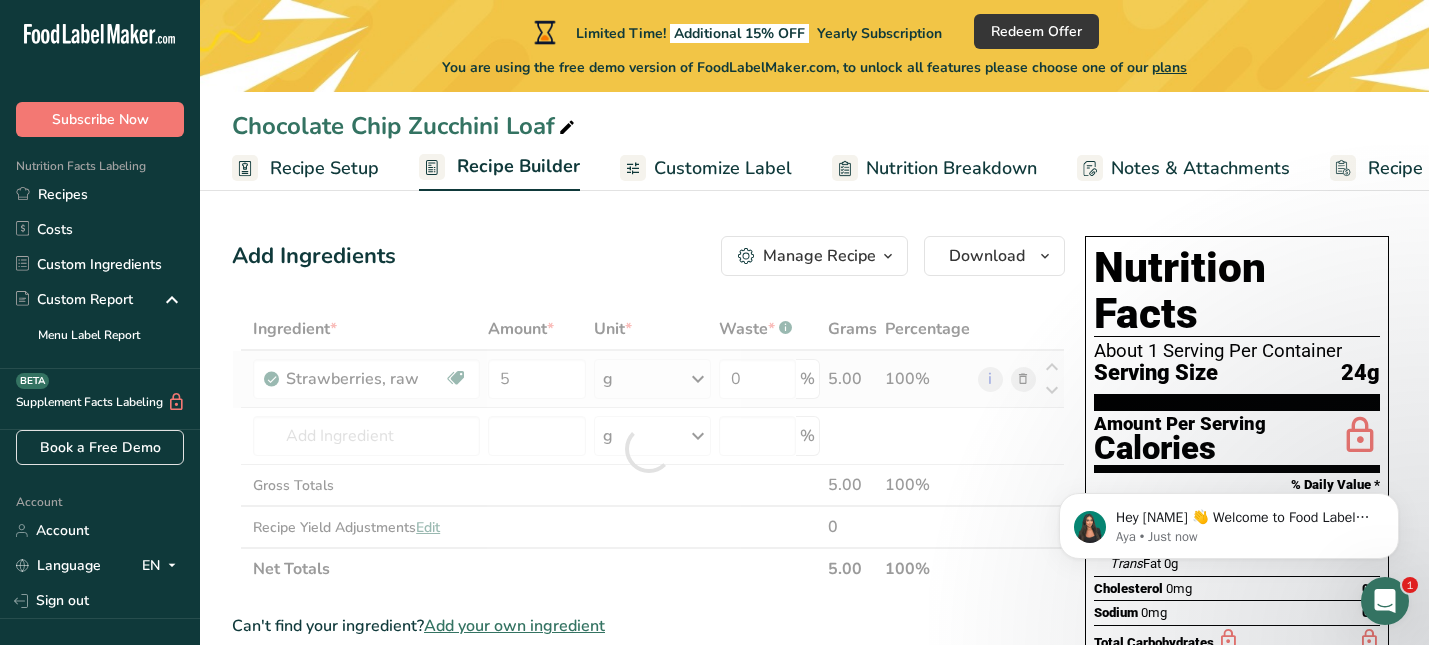 click on "Ingredient *
Amount *
Unit *
Waste *   .a-a{fill:#347362;}.b-a{fill:#fff;}          Grams
Percentage
Strawberries, raw
Source of Antioxidants
Dairy free
Gluten free
Vegan
Vegetarian
Soy free
5
g
Portions
1 cup, halves
1 cup, pureed
1 cup, sliced
See more
Weight Units
g
kg
mg
See more
Volume Units
l
Volume units require a density conversion. If you know your ingredient's density enter it below. Otherwise, click on "RIA" our AI Regulatory bot - she will be able to help you
lb/ft3
g/cm3" at bounding box center [648, 449] 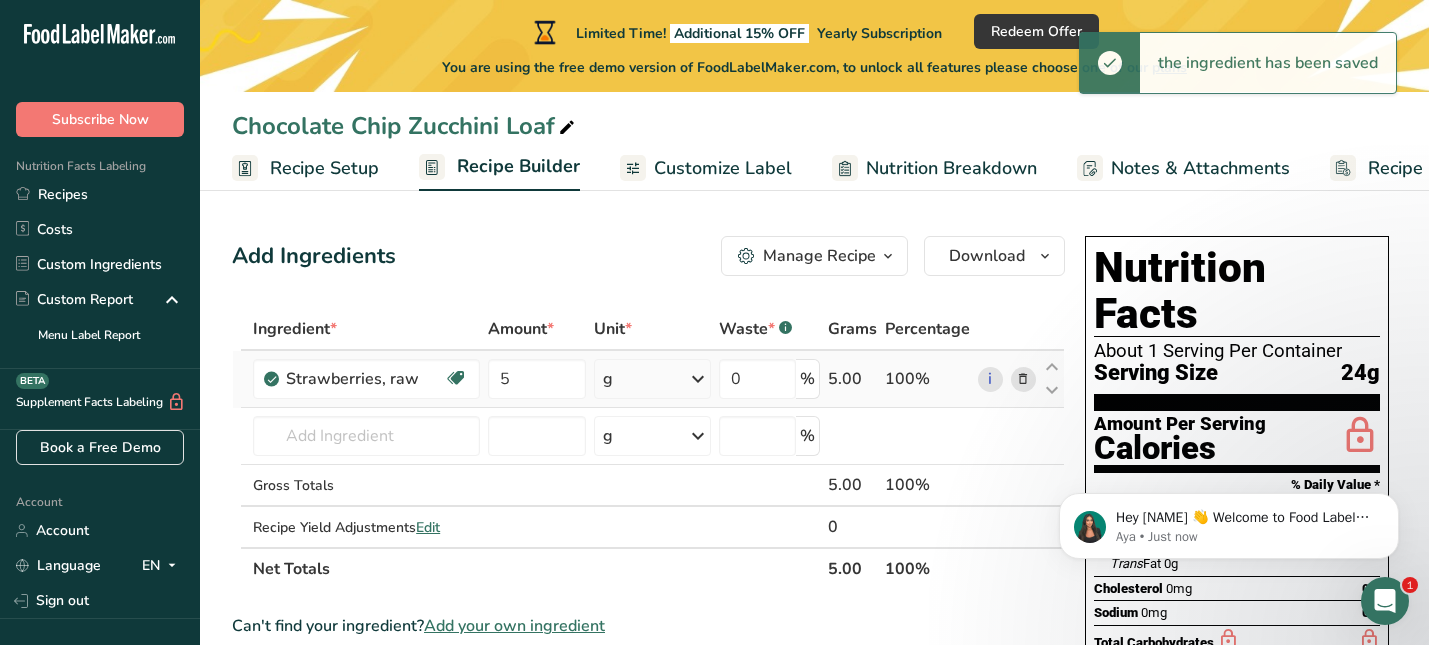 click at bounding box center (698, 379) 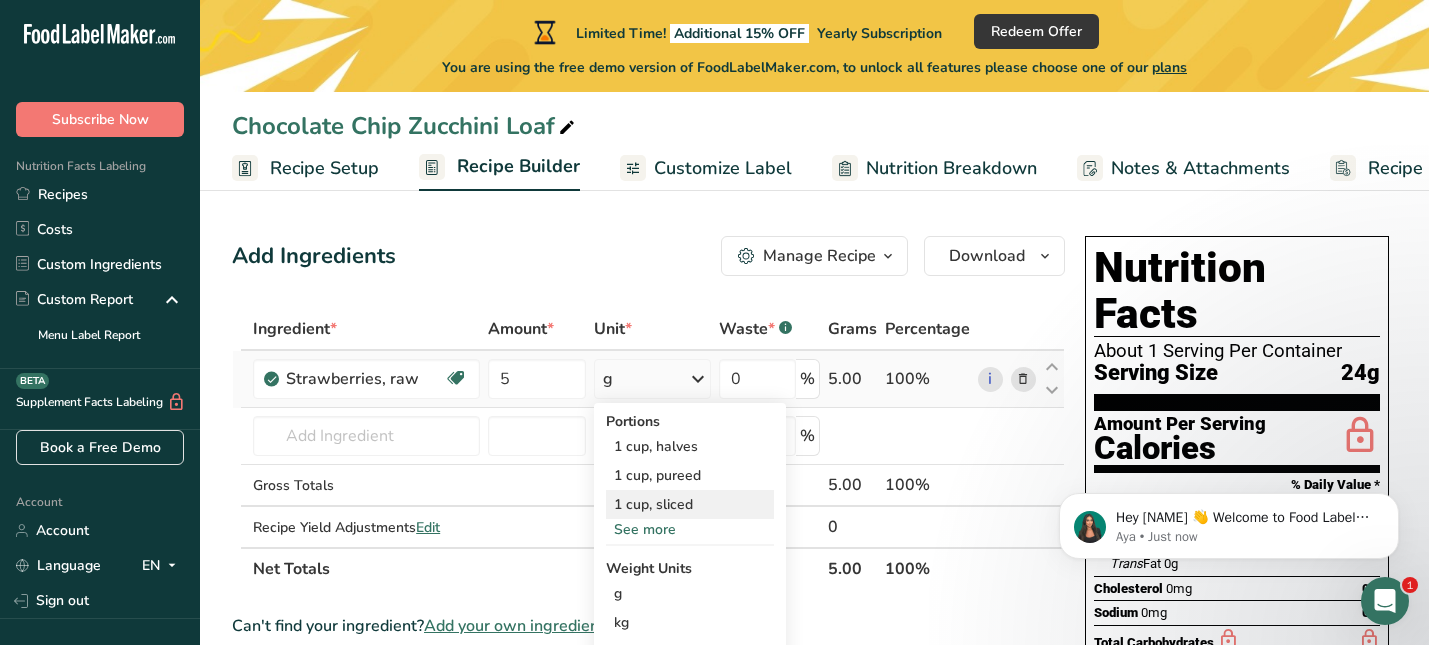 click on "1 cup, sliced" at bounding box center (690, 504) 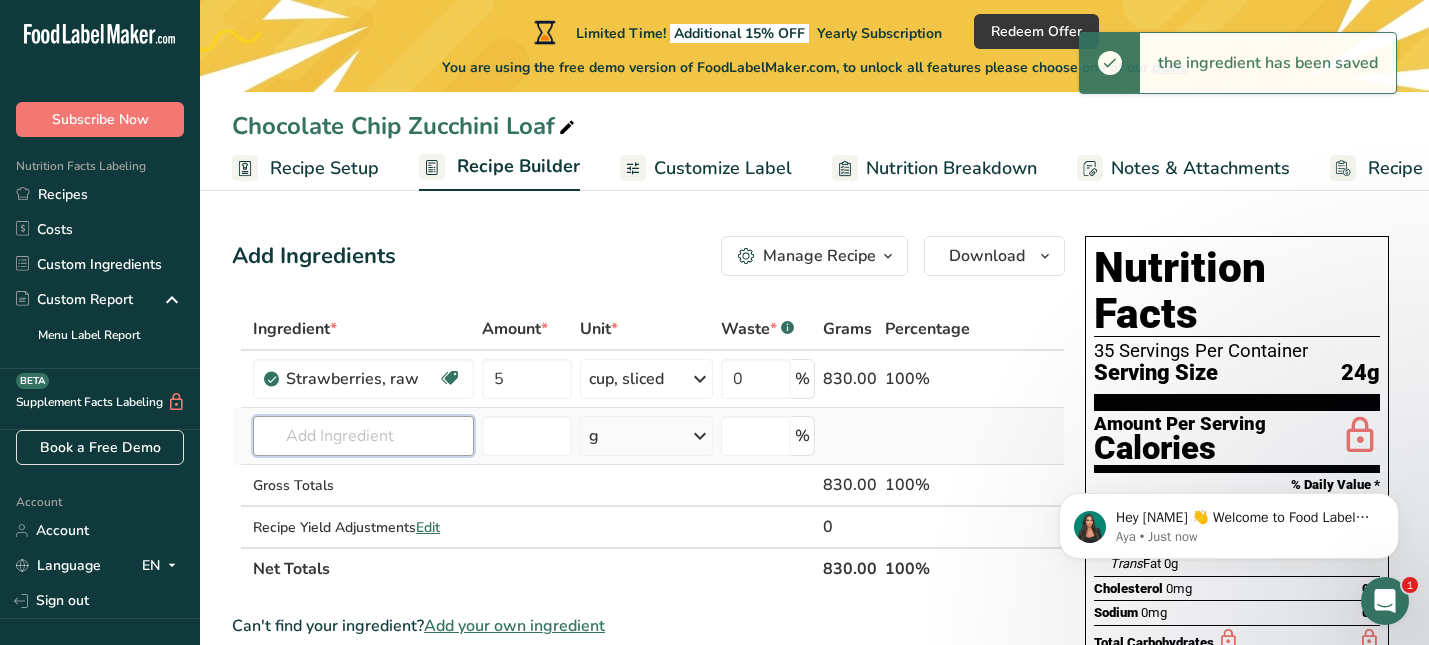 click at bounding box center (363, 436) 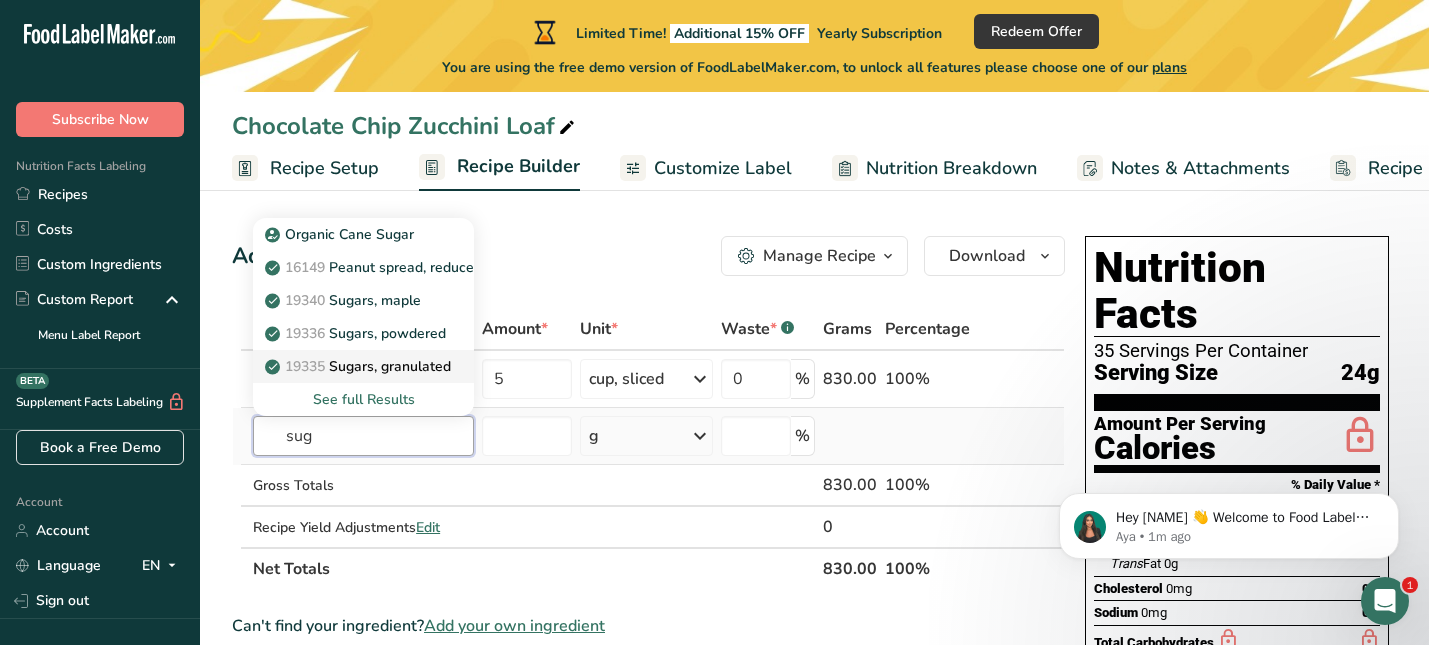 type on "sug" 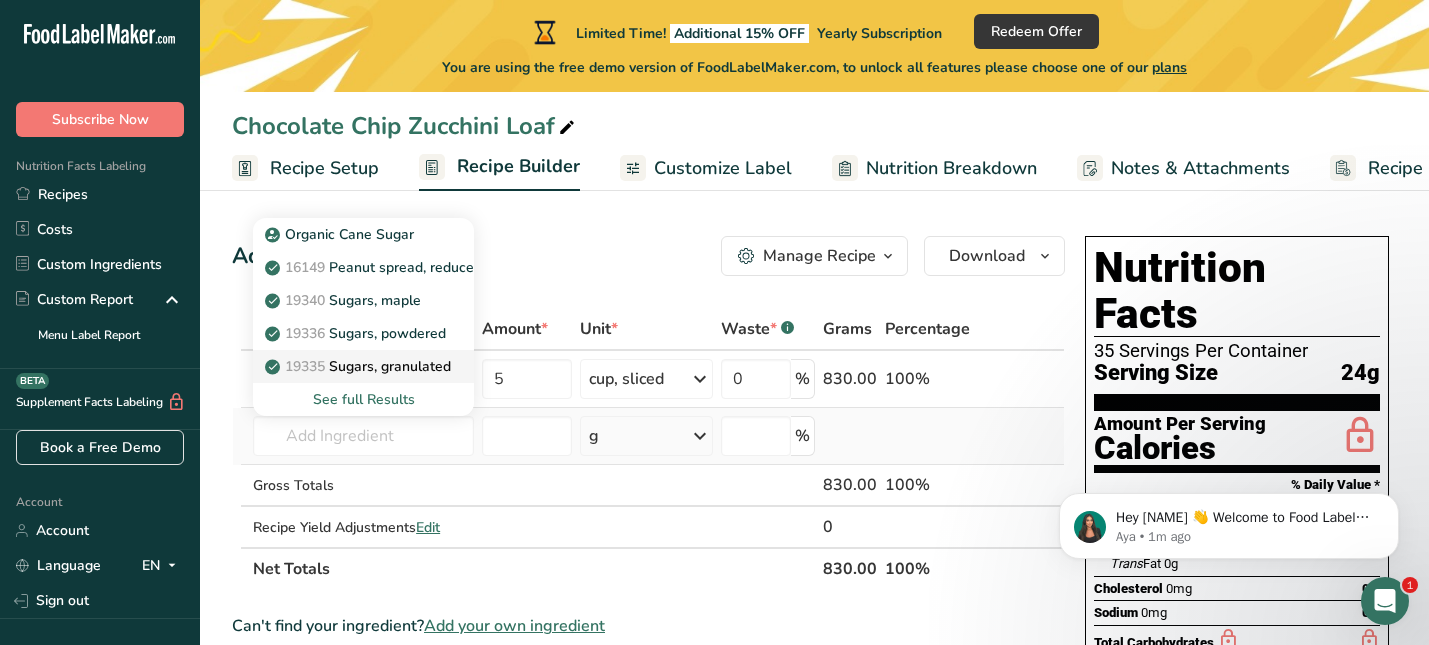 click on "19335
Sugars, granulated" at bounding box center [360, 366] 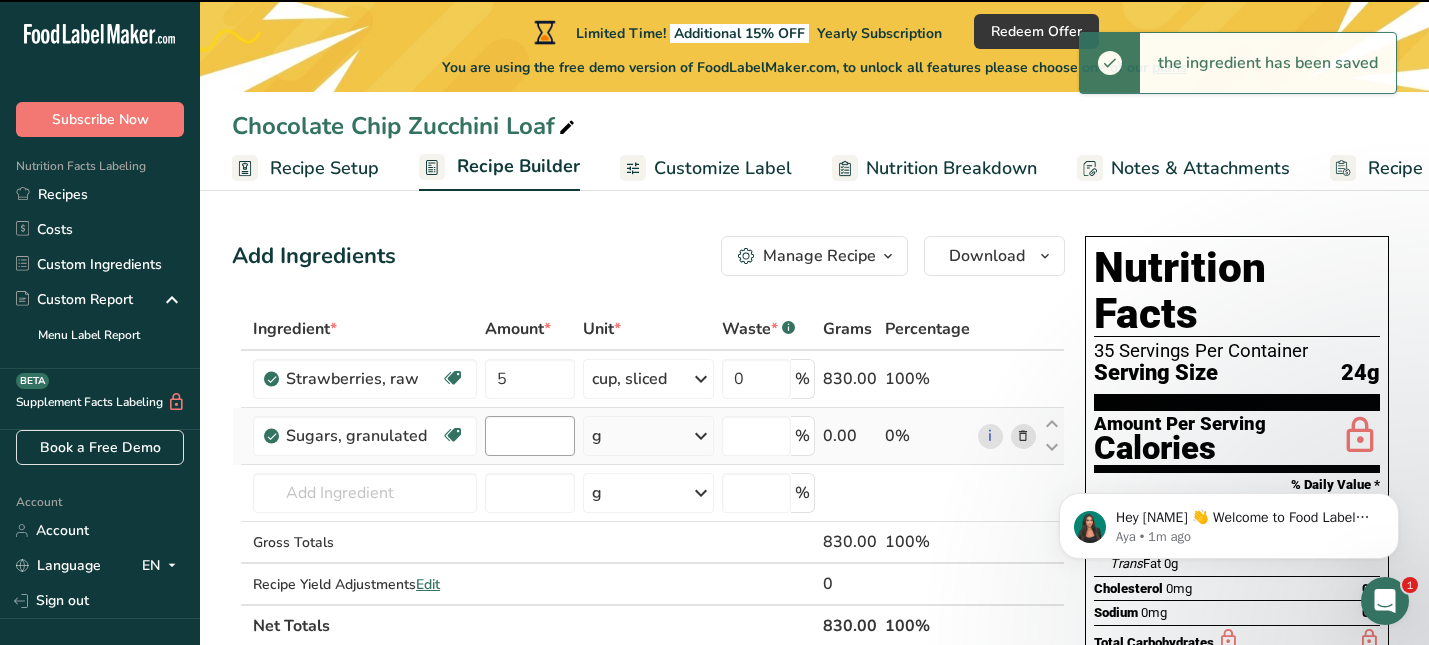 type on "0" 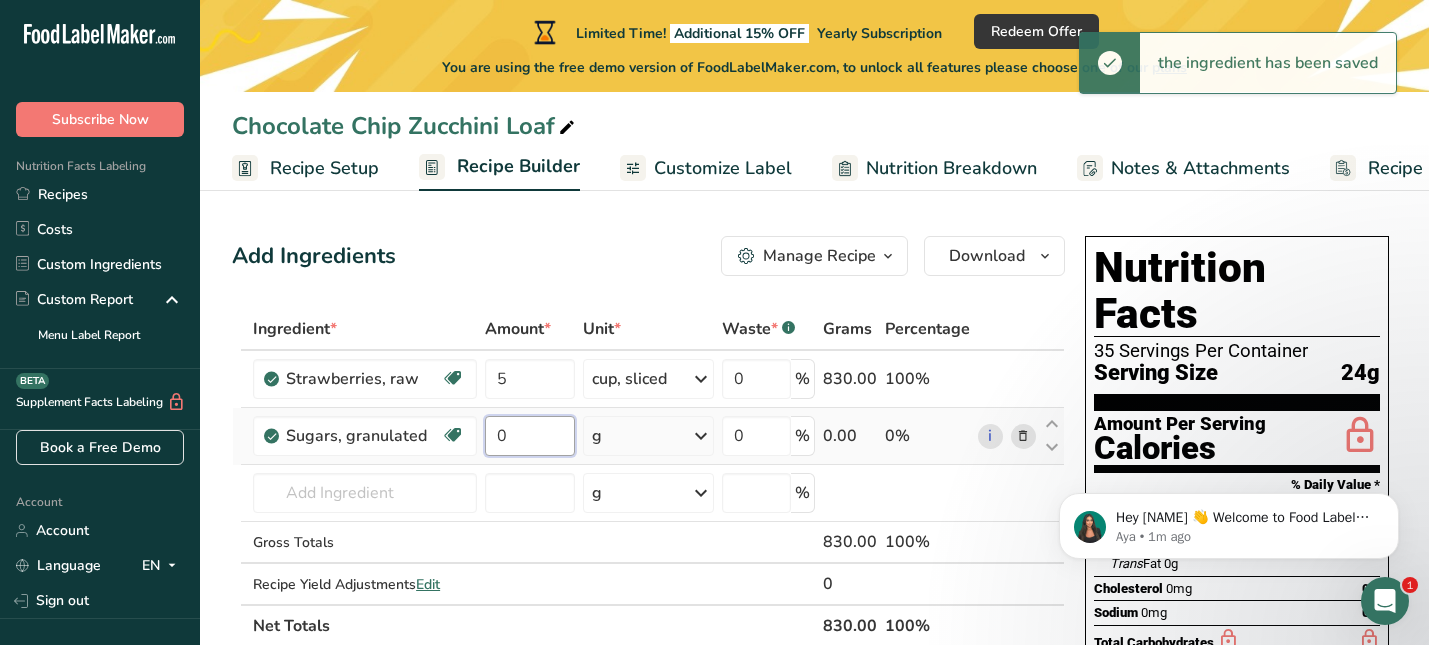 click on "0" at bounding box center [529, 436] 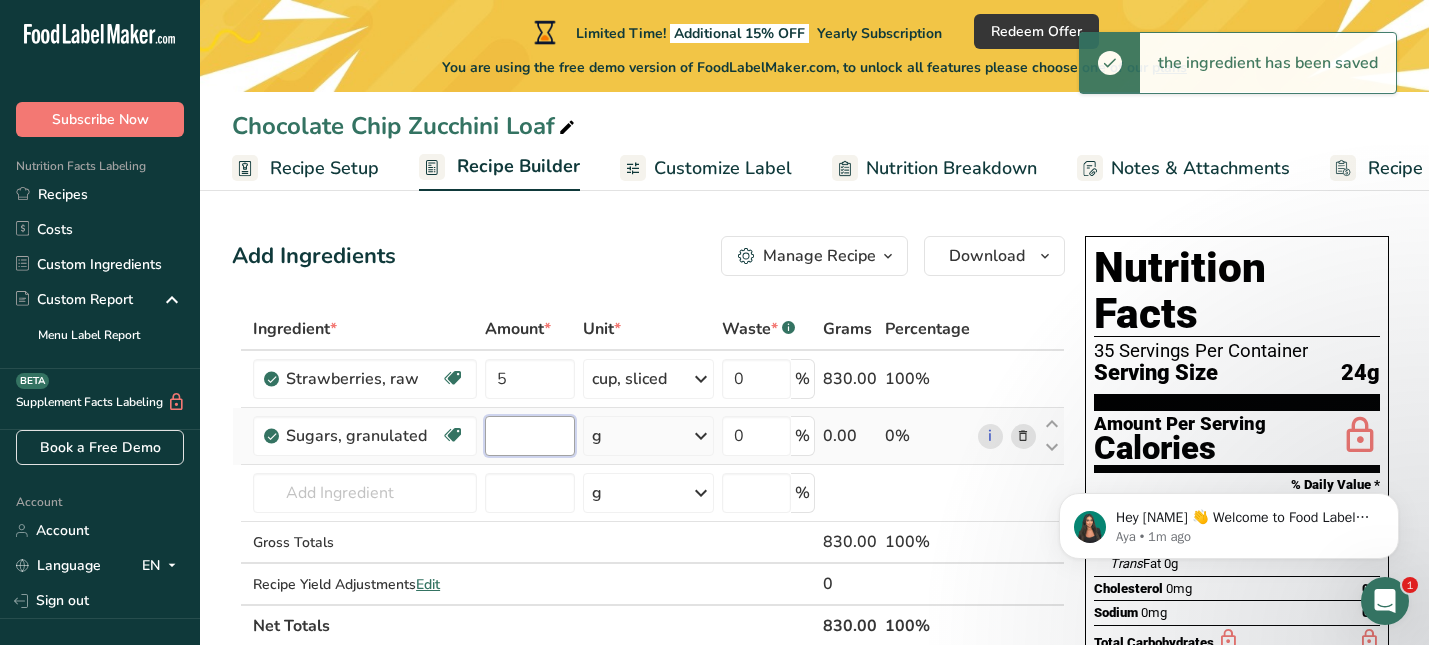 type on "8" 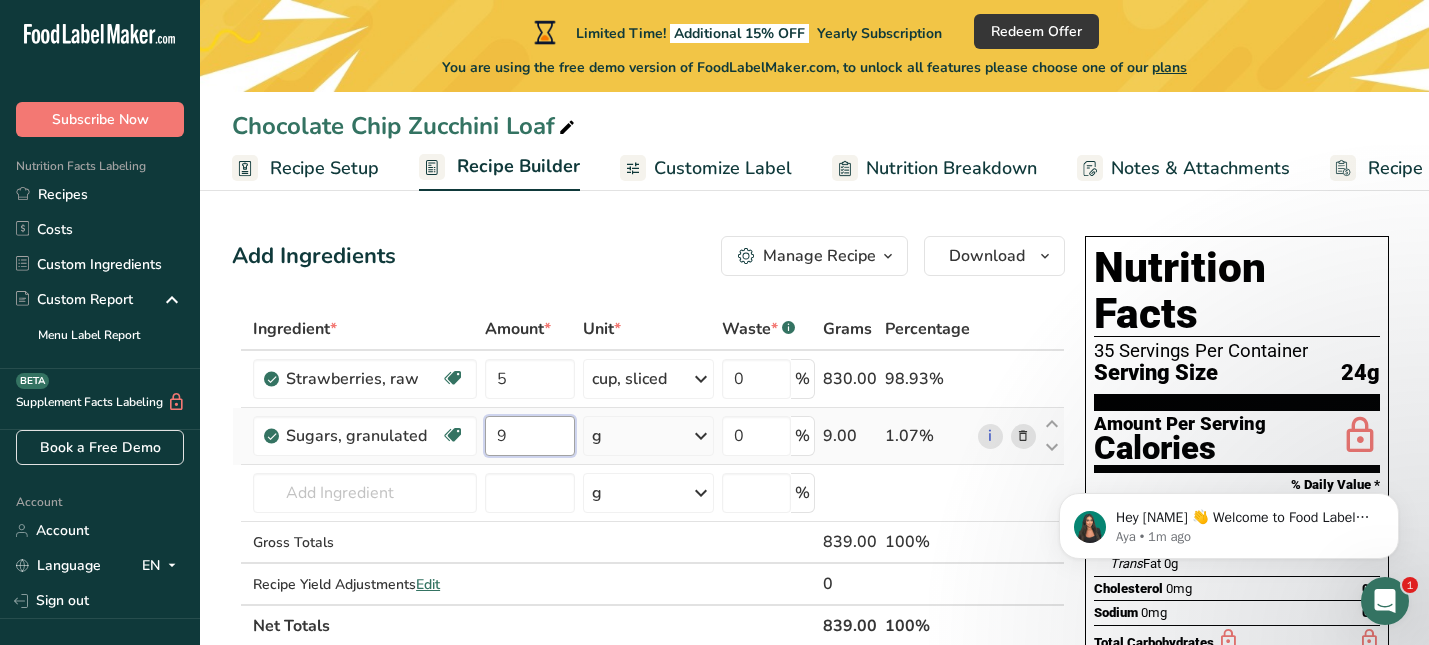 type on "9" 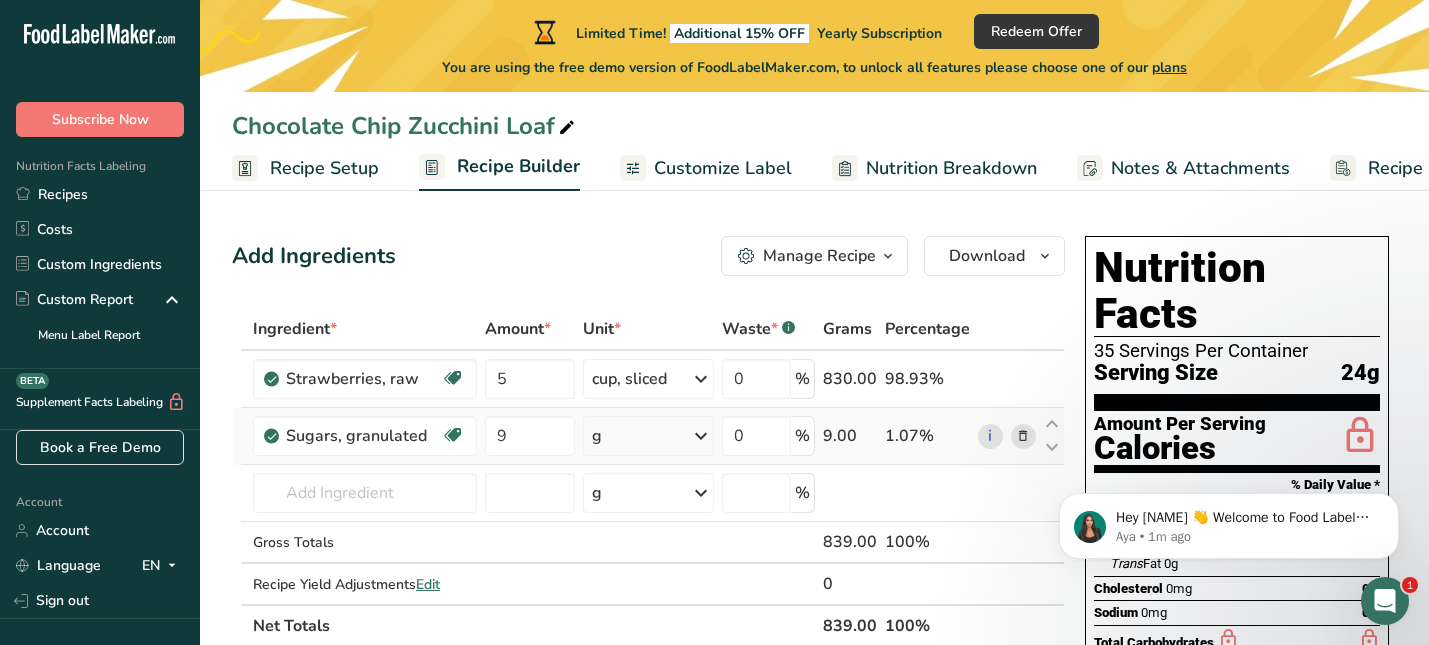 click on "Ingredient *
Amount *
Unit *
Waste *   .a-a{fill:#347362;}.b-a{fill:#fff;}          Grams
Percentage
Strawberries, raw
Source of Antioxidants
Dairy free
Gluten free
Vegan
Vegetarian
Soy free
5
cup, sliced
Portions
1 cup, halves
1 cup, pureed
1 cup, sliced
See more
Weight Units
g
kg
mg
See more
Volume Units
l
Volume units require a density conversion. If you know your ingredient's density enter it below. Otherwise, click on "RIA" our AI Regulatory bot - she will be able to help you
lb/ft3
g/cm3" at bounding box center (648, 477) 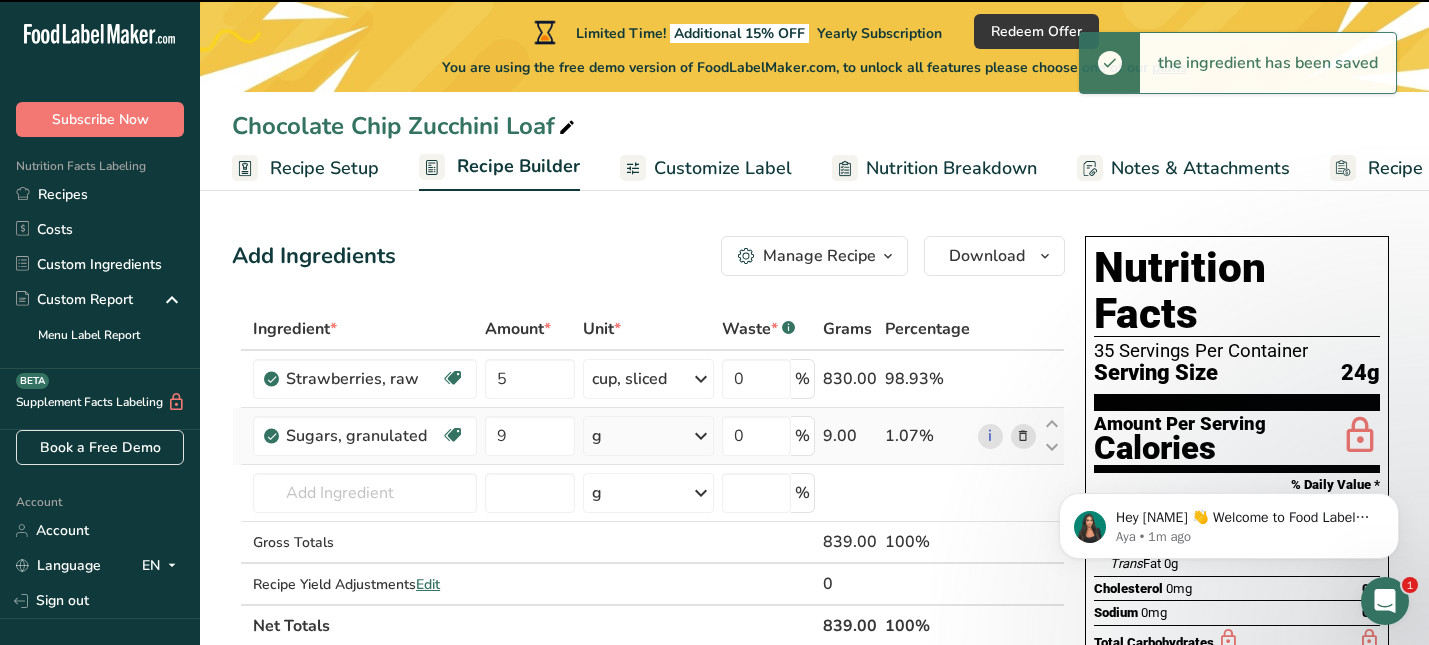 click on "g" at bounding box center [648, 436] 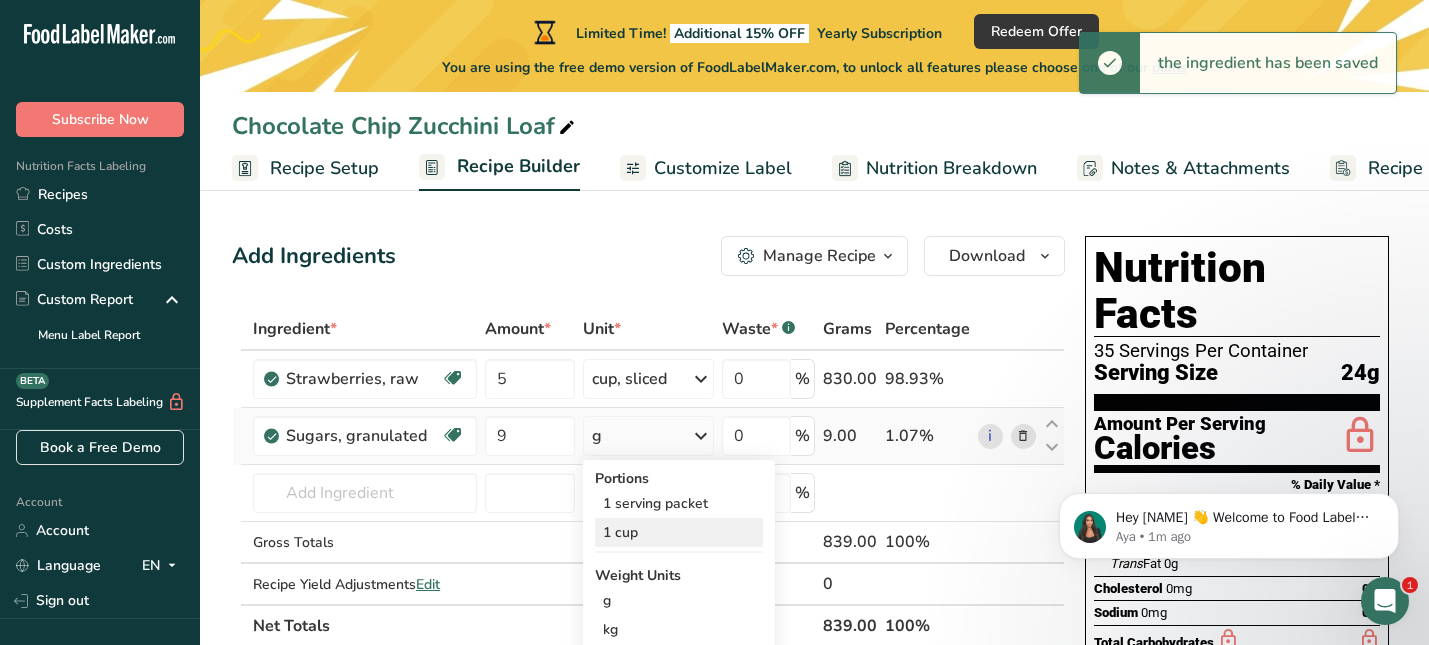 click on "1 cup" at bounding box center (679, 532) 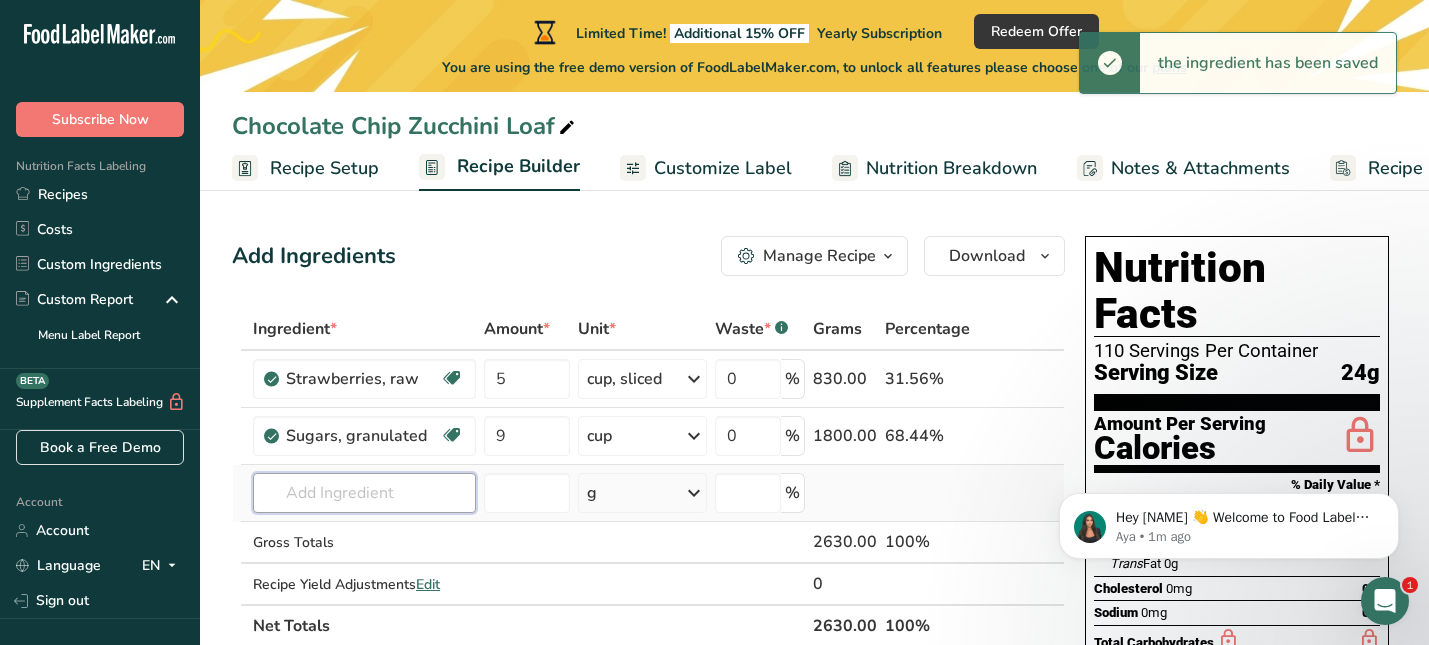 click at bounding box center (364, 493) 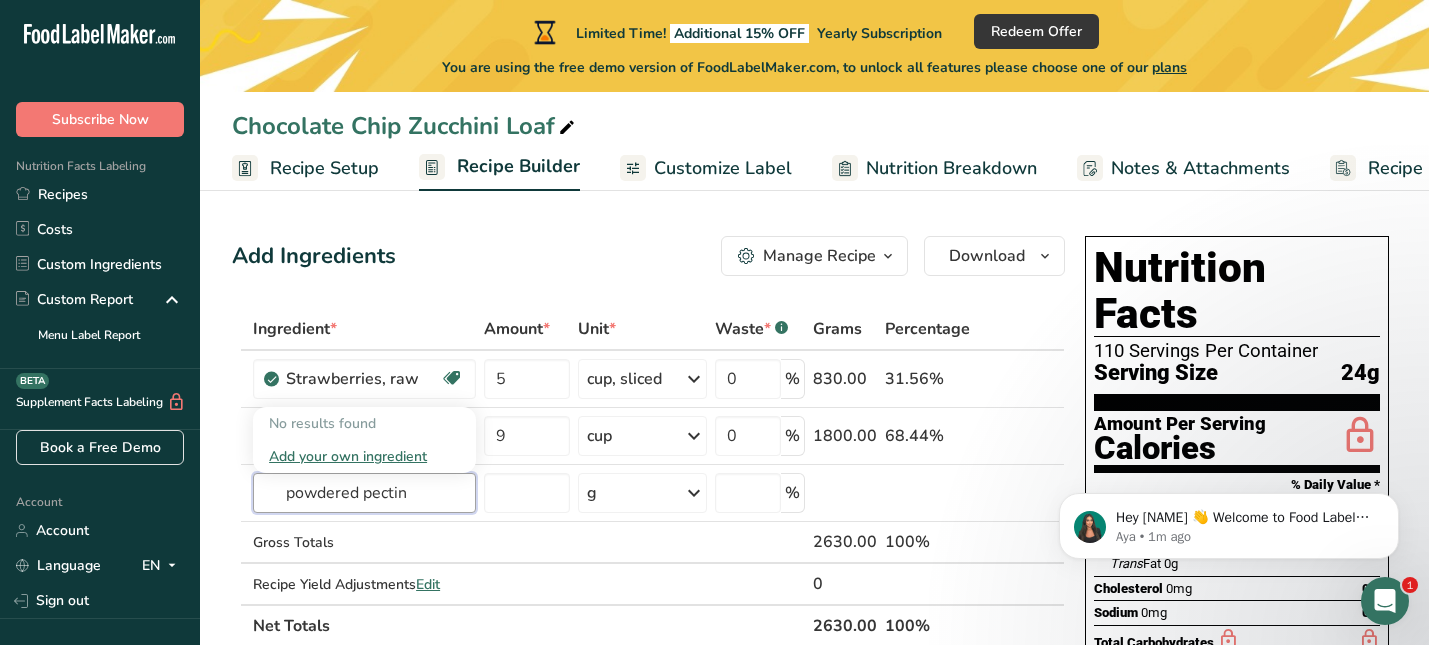 drag, startPoint x: 361, startPoint y: 501, endPoint x: 222, endPoint y: 485, distance: 139.91783 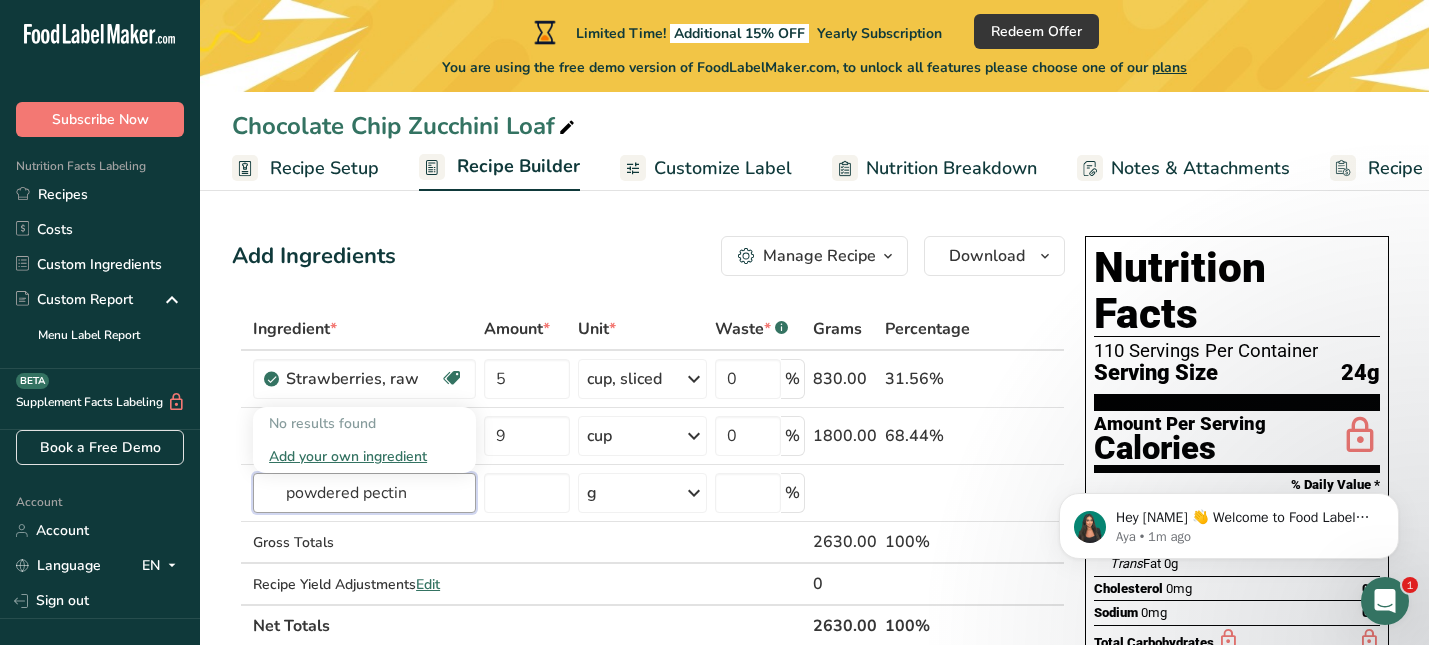 click on "powdered pectin" at bounding box center (364, 493) 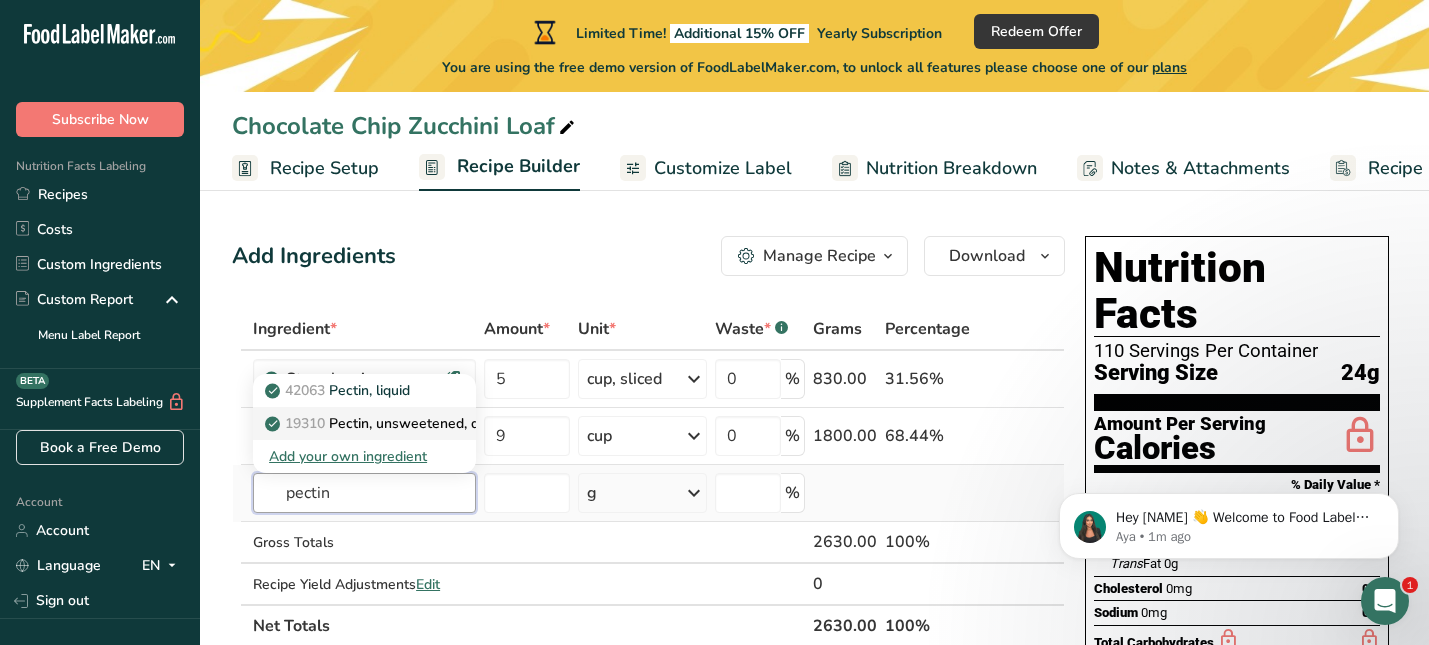 type on "pectin" 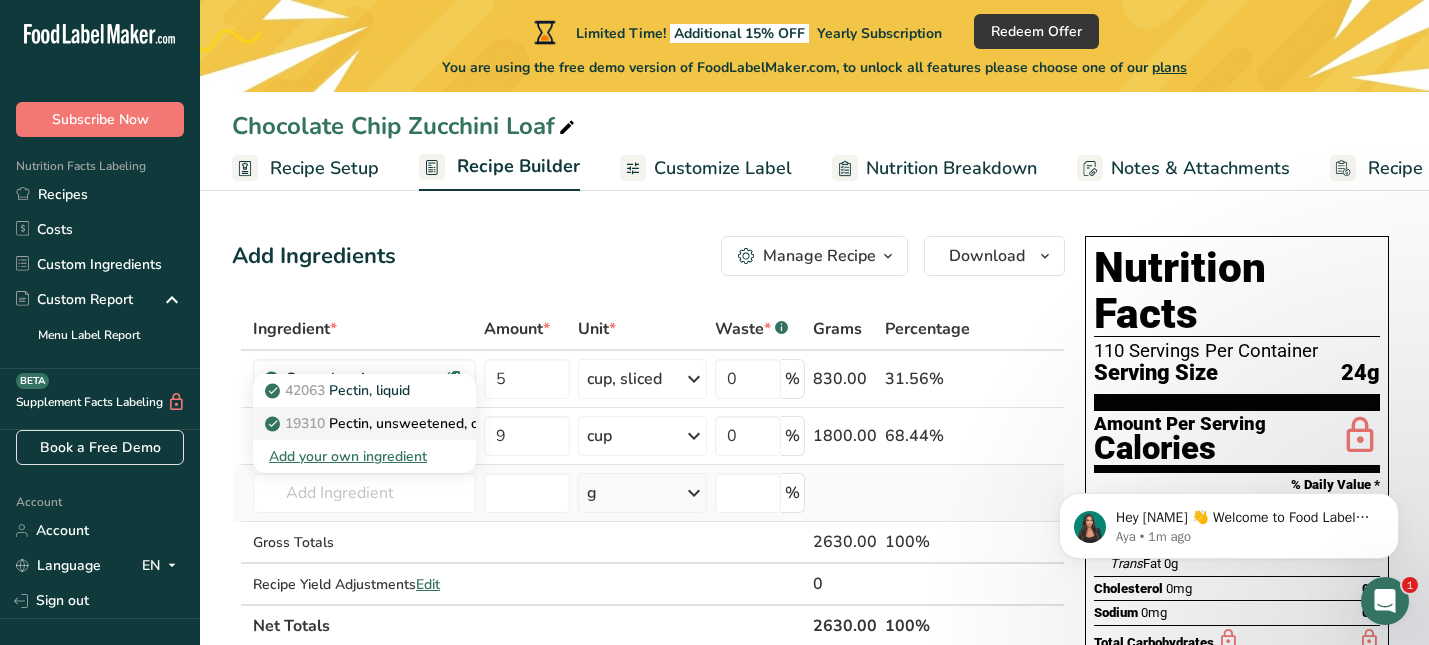 click on "19310
Pectin, unsweetened, dry mix" at bounding box center [393, 423] 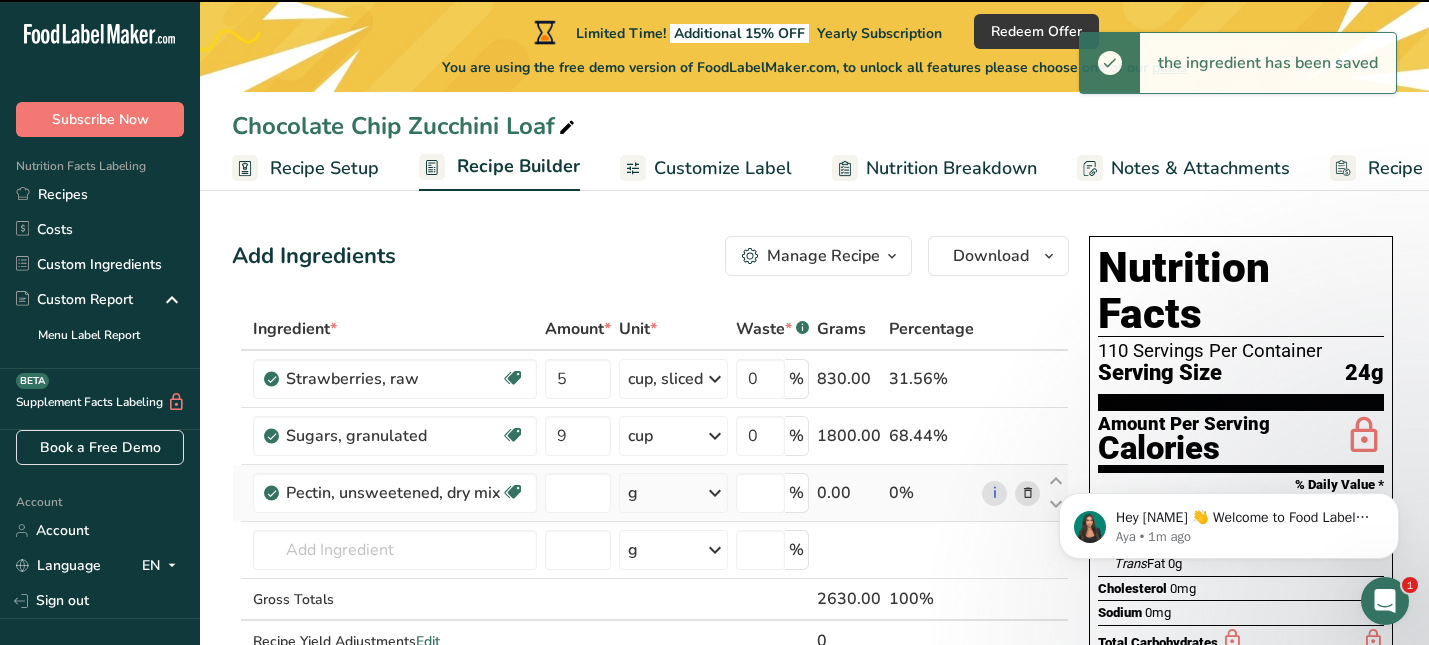 type on "0" 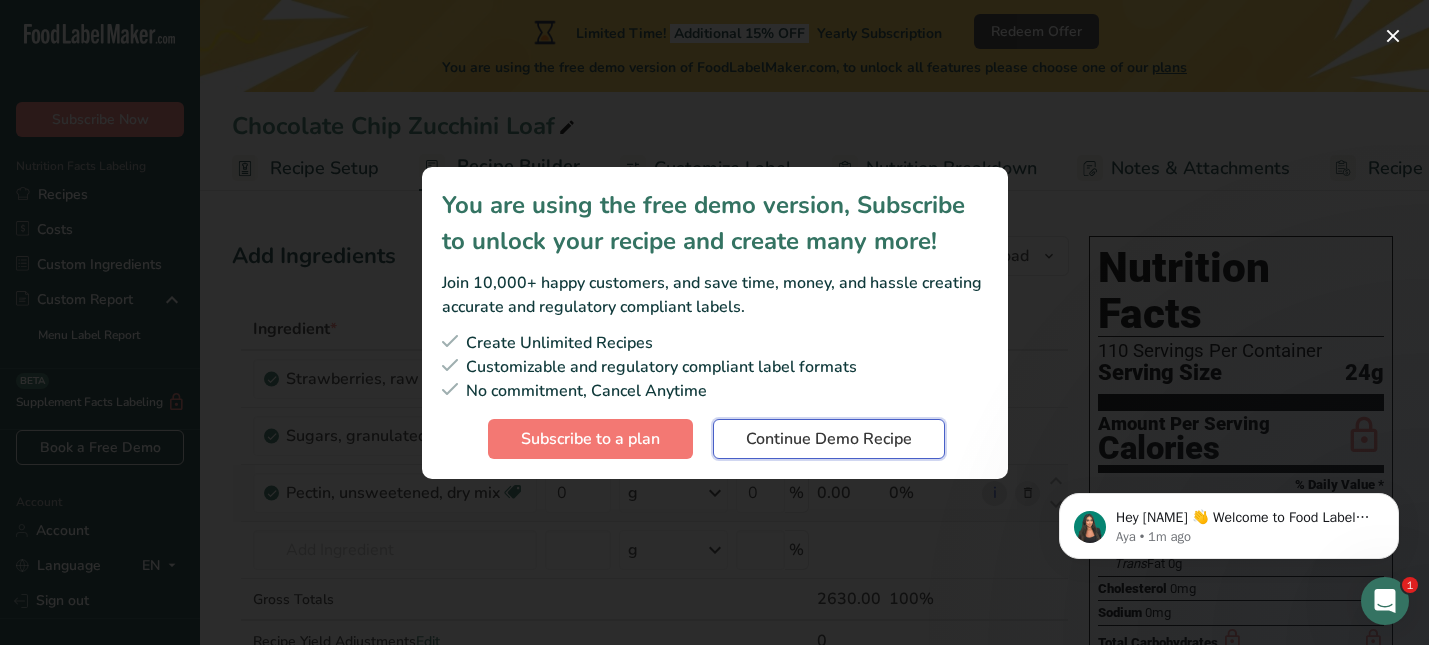 click on "Continue Demo Recipe" at bounding box center [829, 439] 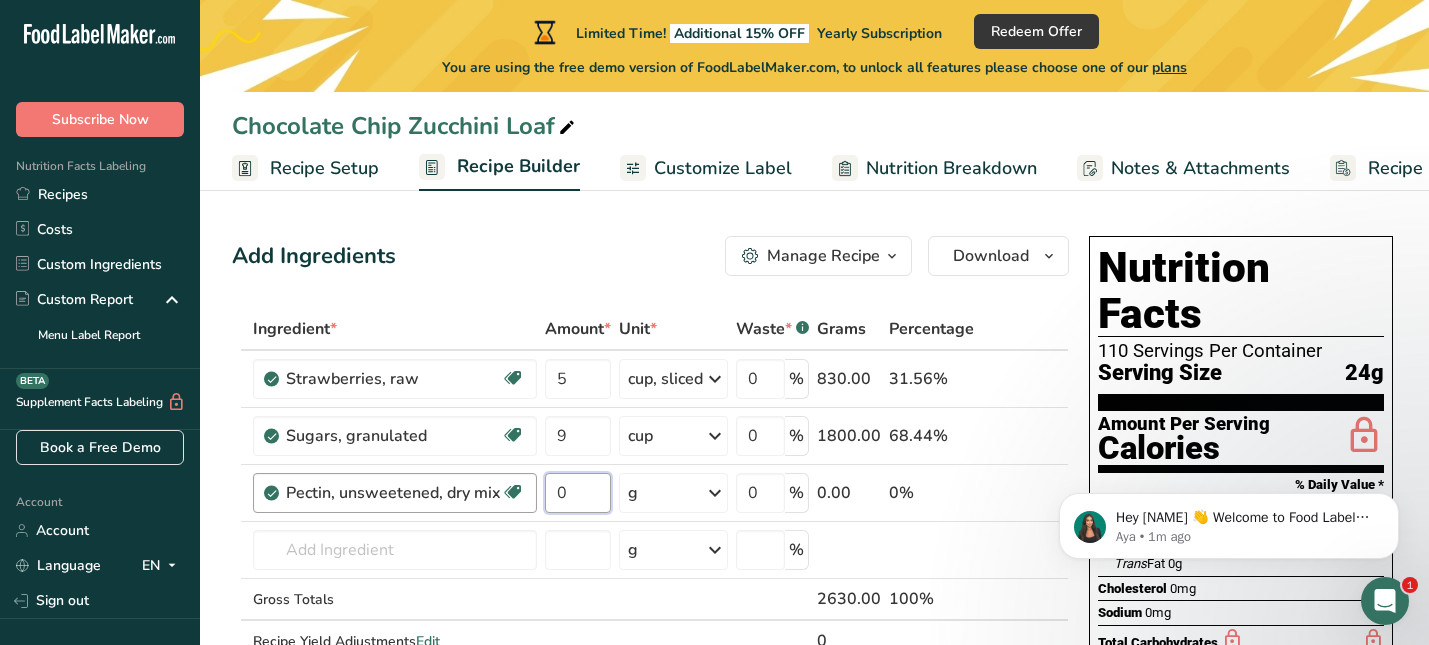 drag, startPoint x: 589, startPoint y: 483, endPoint x: 522, endPoint y: 492, distance: 67.601776 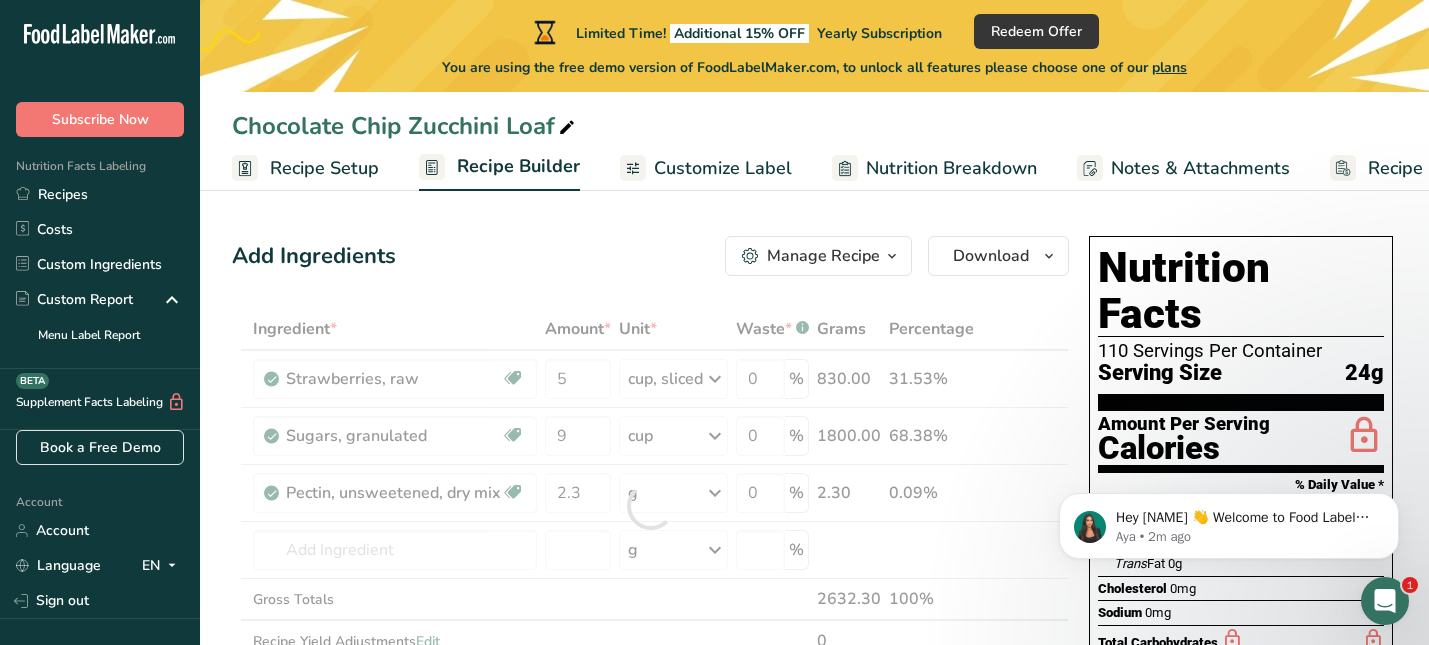 click on "Ingredient *
Amount *
Unit *
Waste *   .a-a{fill:#347362;}.b-a{fill:#fff;}          Grams
Percentage
Strawberries, raw
Source of Antioxidants
Dairy free
Gluten free
Vegan
Vegetarian
Soy free
5
cup, sliced
Portions
1 cup, halves
1 cup, pureed
1 cup, sliced
See more
Weight Units
g
kg
mg
See more
Volume Units
l
Volume units require a density conversion. If you know your ingredient's density enter it below. Otherwise, click on "RIA" our AI Regulatory bot - she will be able to help you
lb/ft3
g/cm3" at bounding box center [650, 506] 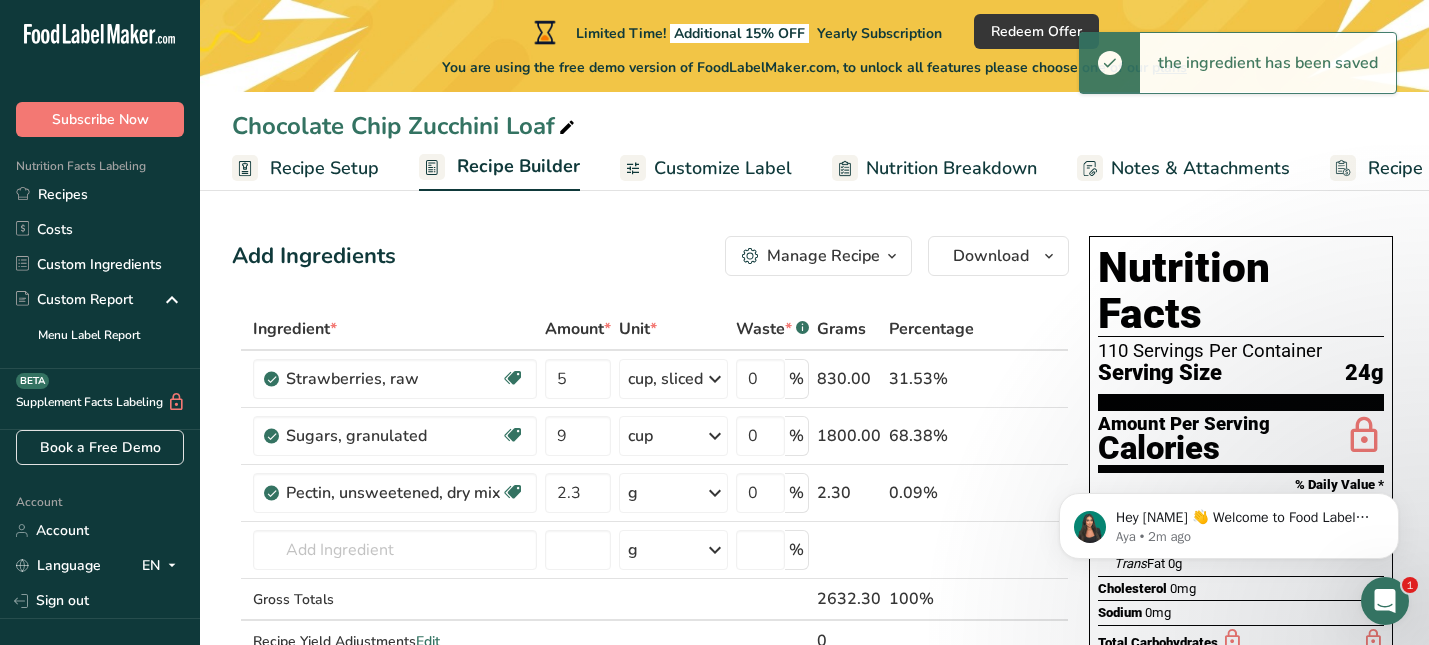click at bounding box center (715, 493) 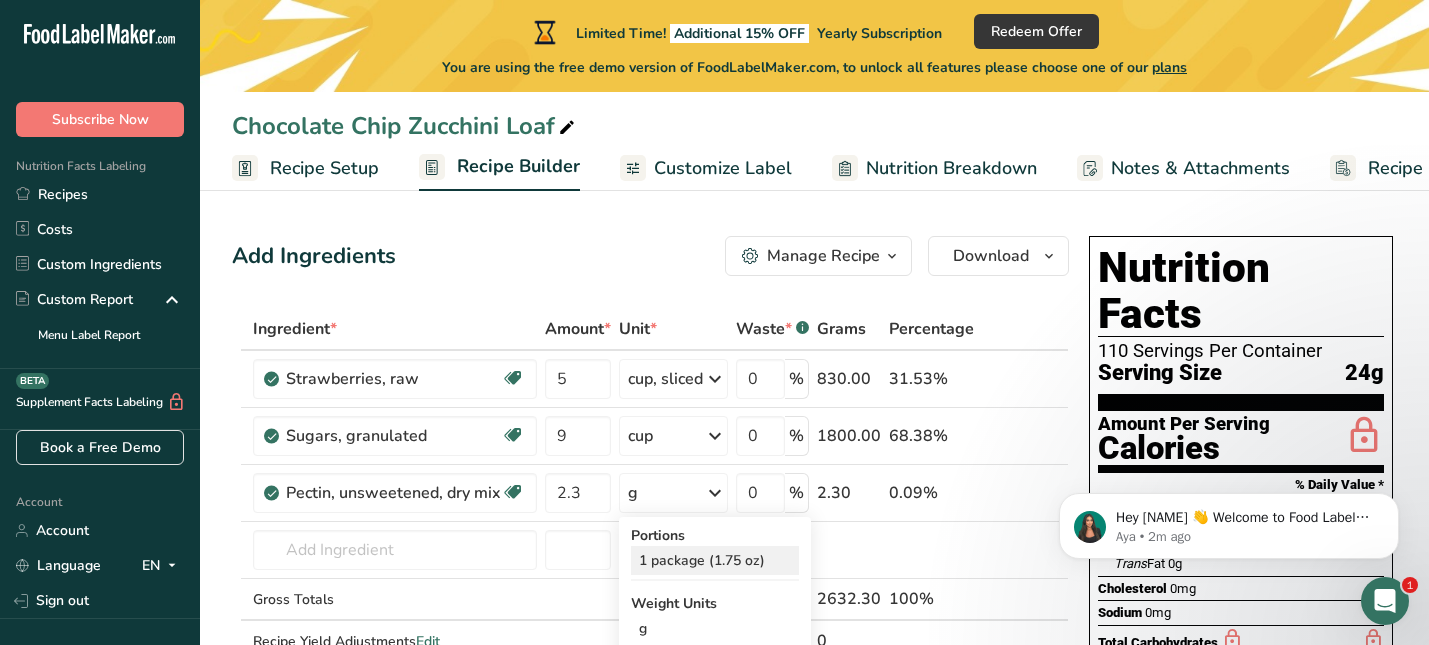 click on "1 package (1.75 oz)" at bounding box center [715, 560] 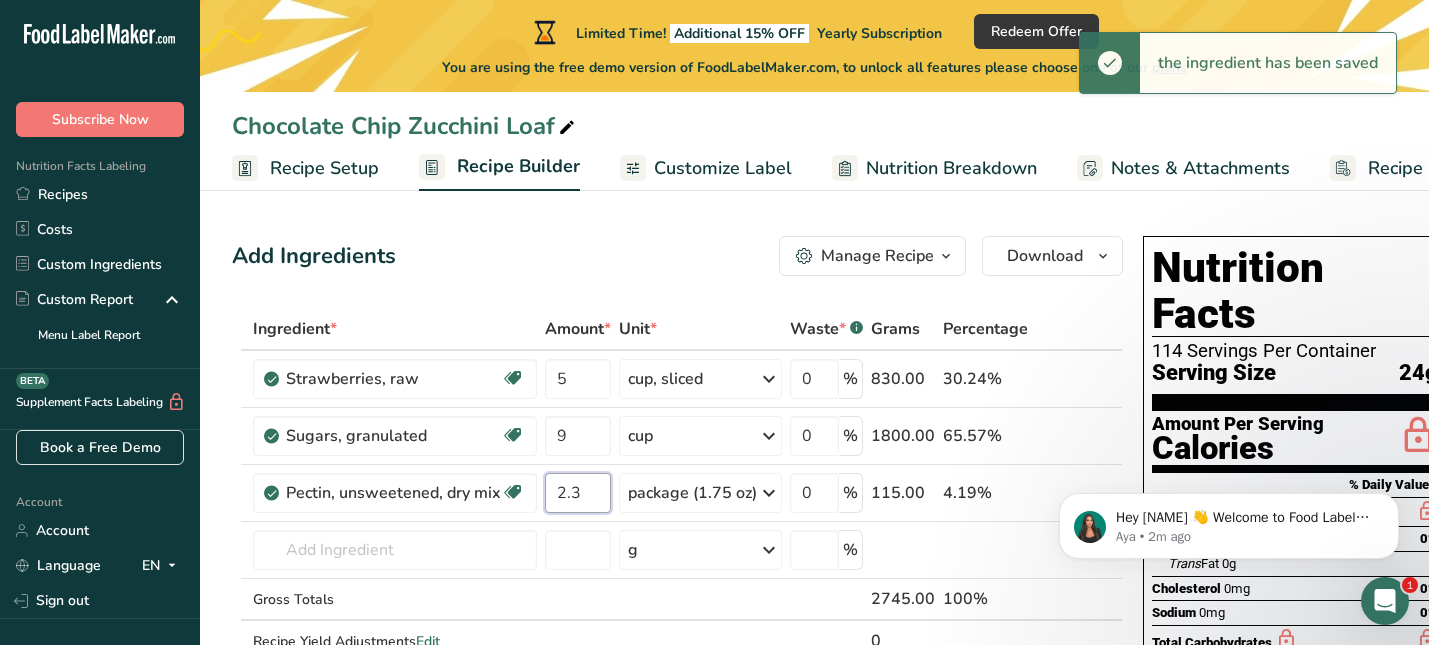 drag, startPoint x: 598, startPoint y: 494, endPoint x: 561, endPoint y: 490, distance: 37.215588 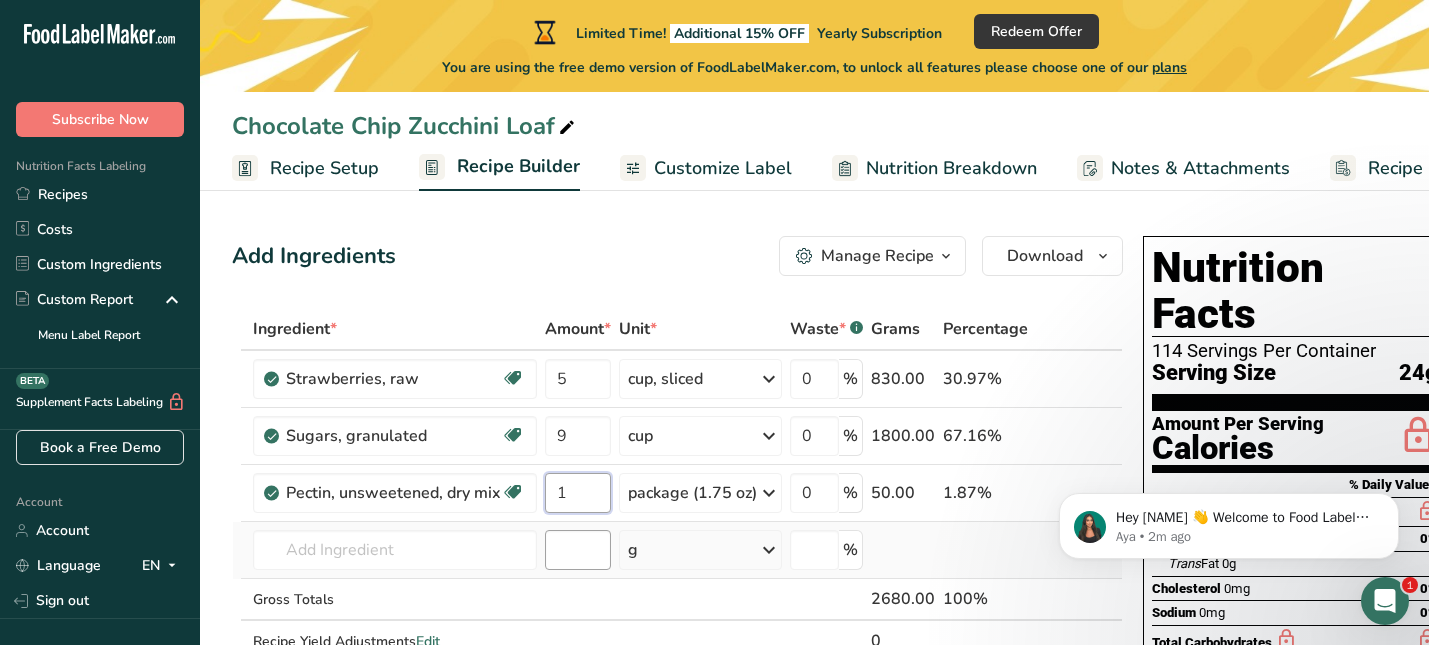 type on "1" 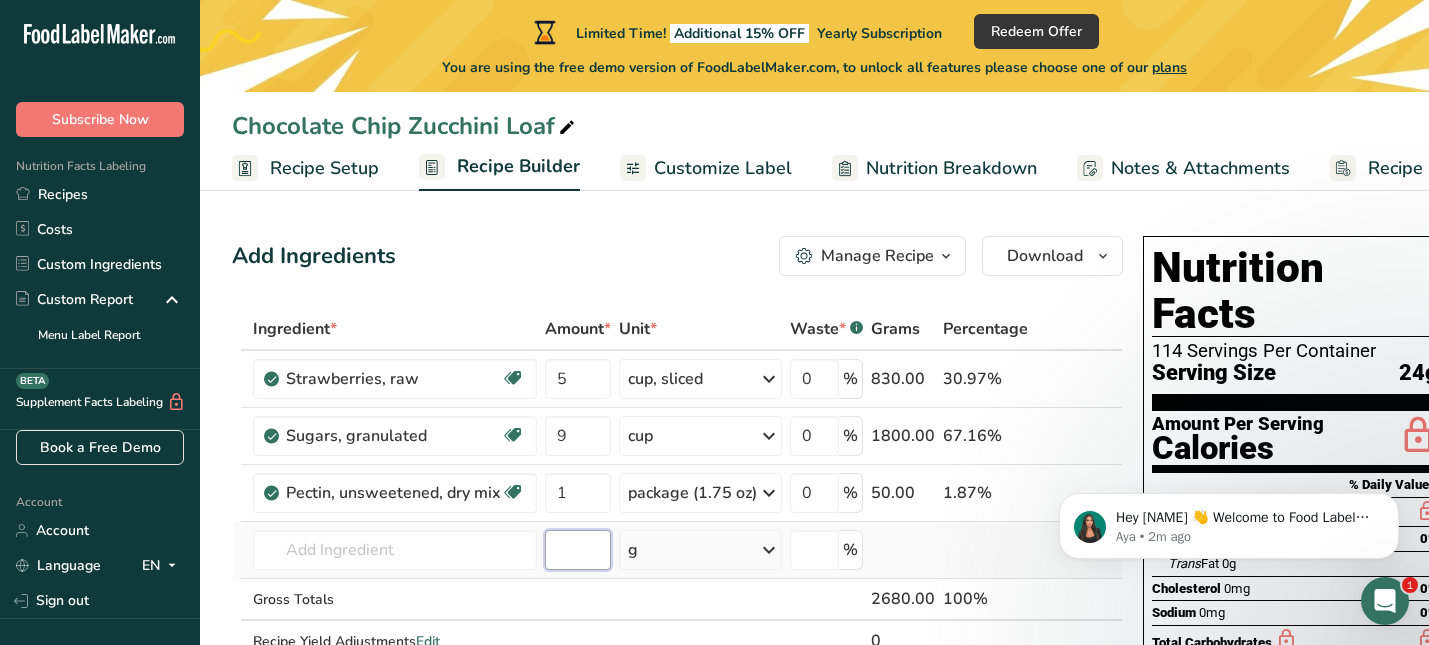 click at bounding box center [578, 550] 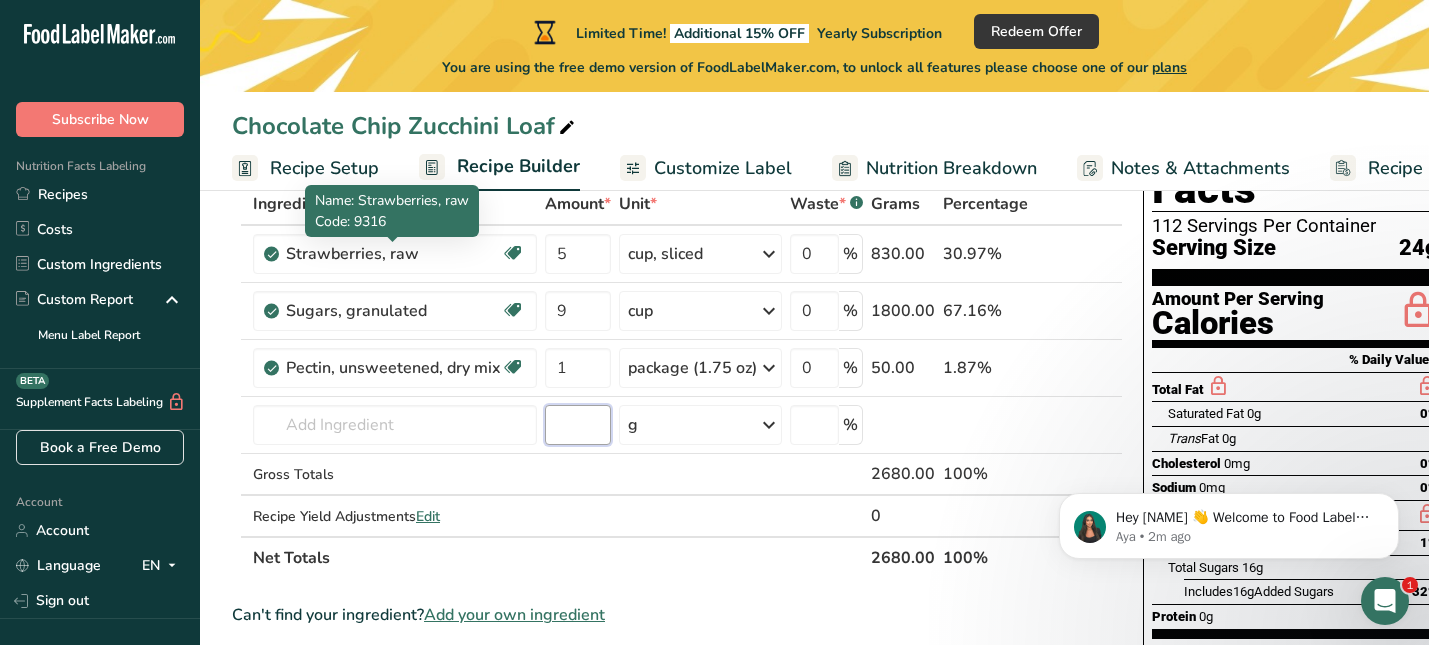 scroll, scrollTop: 0, scrollLeft: 0, axis: both 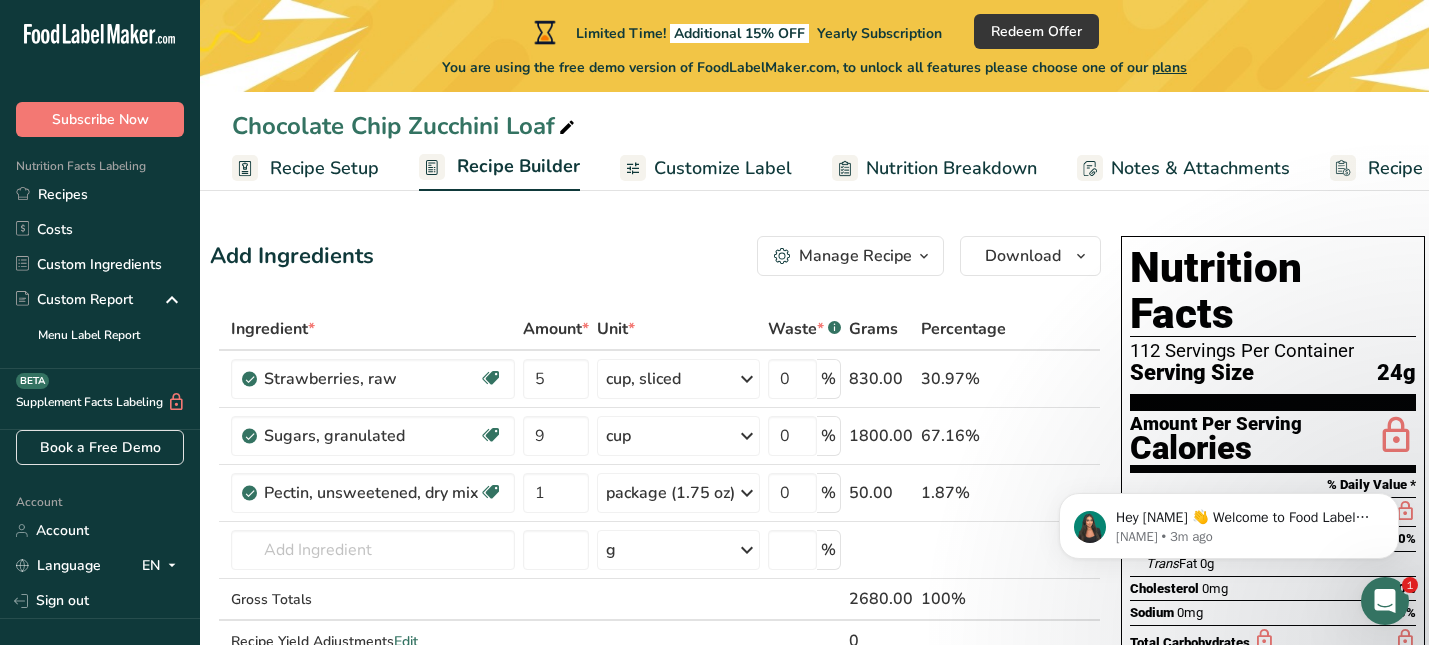 click on "Recipe Setup" at bounding box center [324, 168] 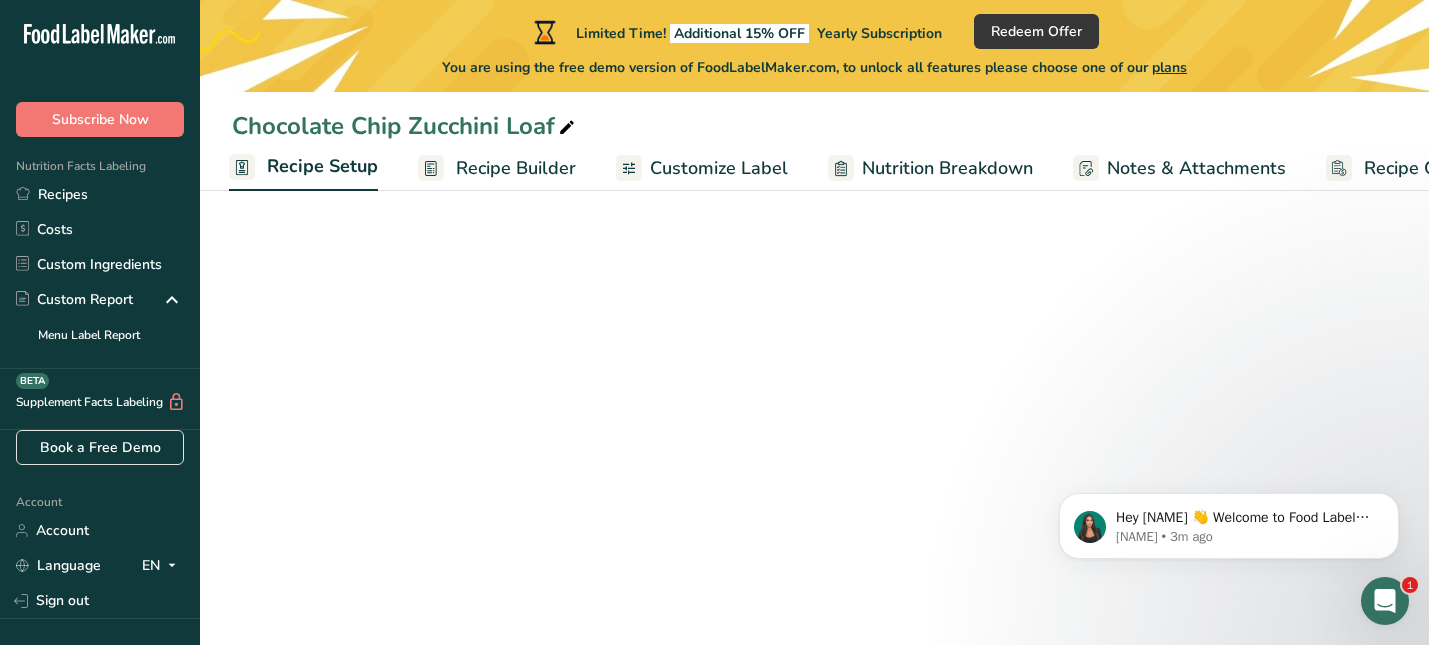 scroll, scrollTop: 0, scrollLeft: 7, axis: horizontal 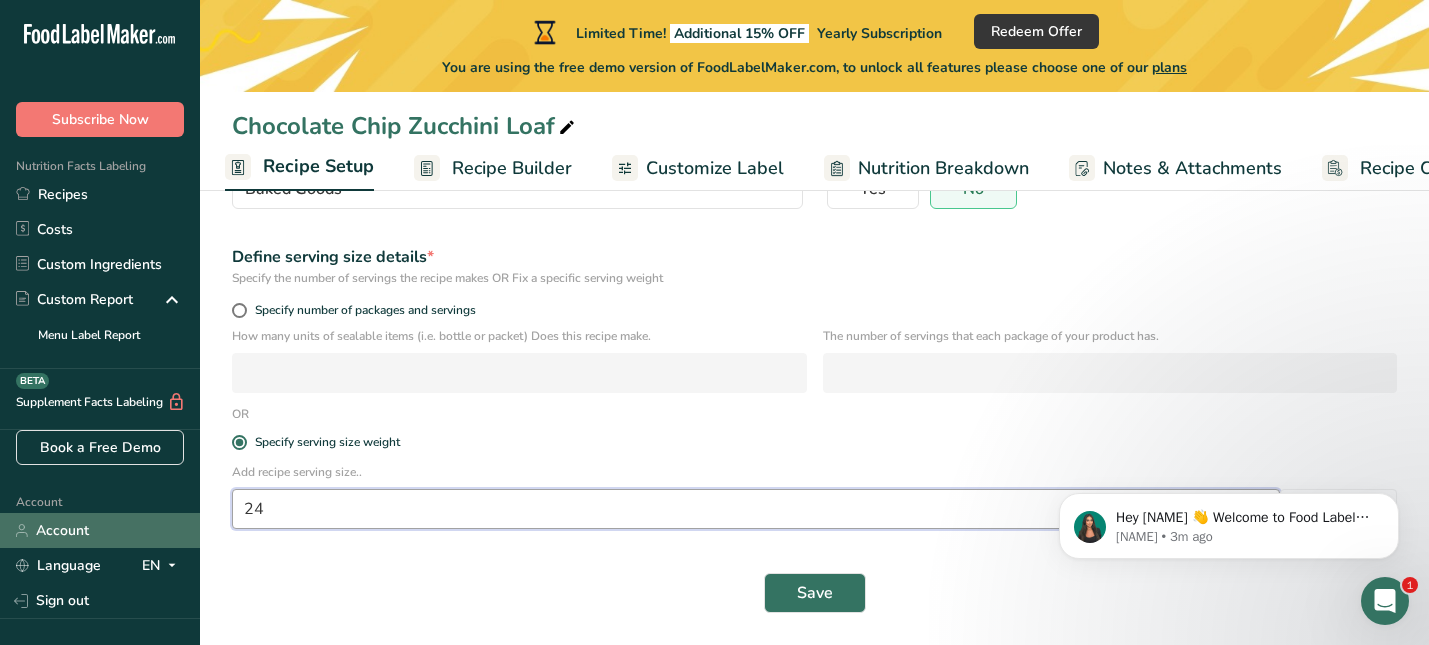 drag, startPoint x: 290, startPoint y: 506, endPoint x: 181, endPoint y: 514, distance: 109.29318 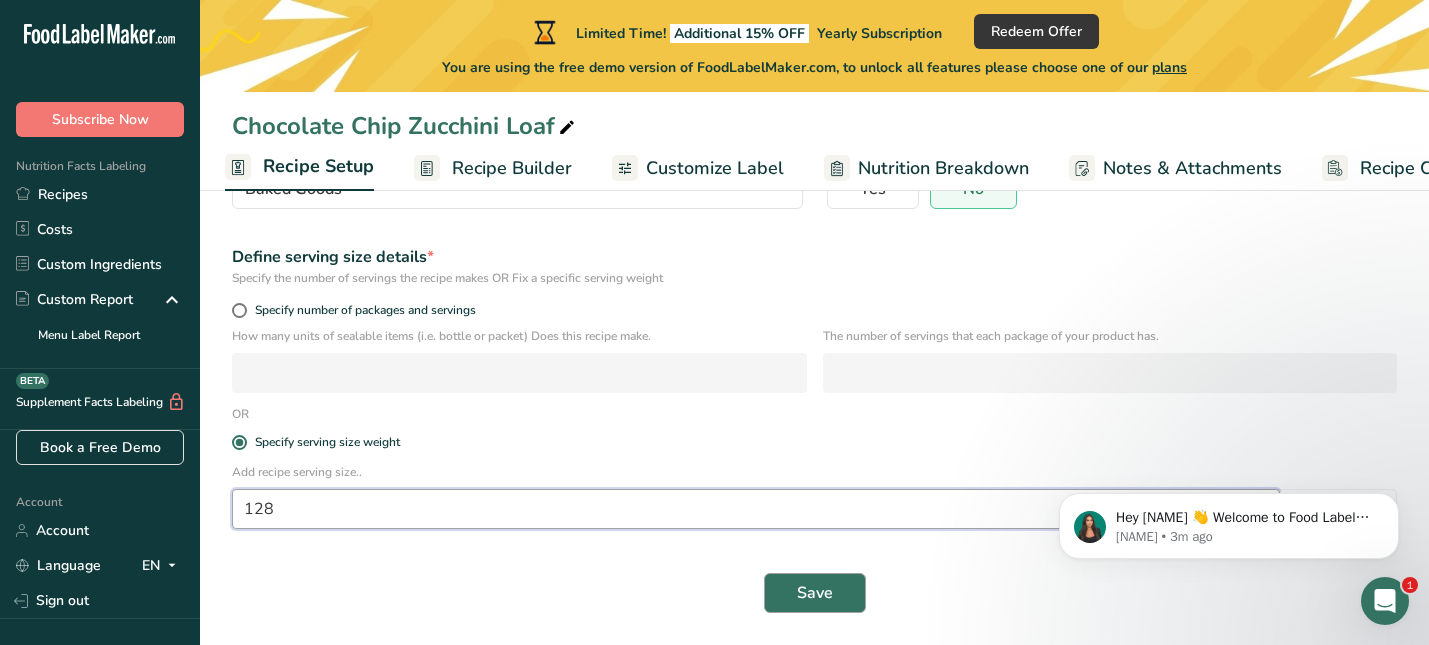 type on "128" 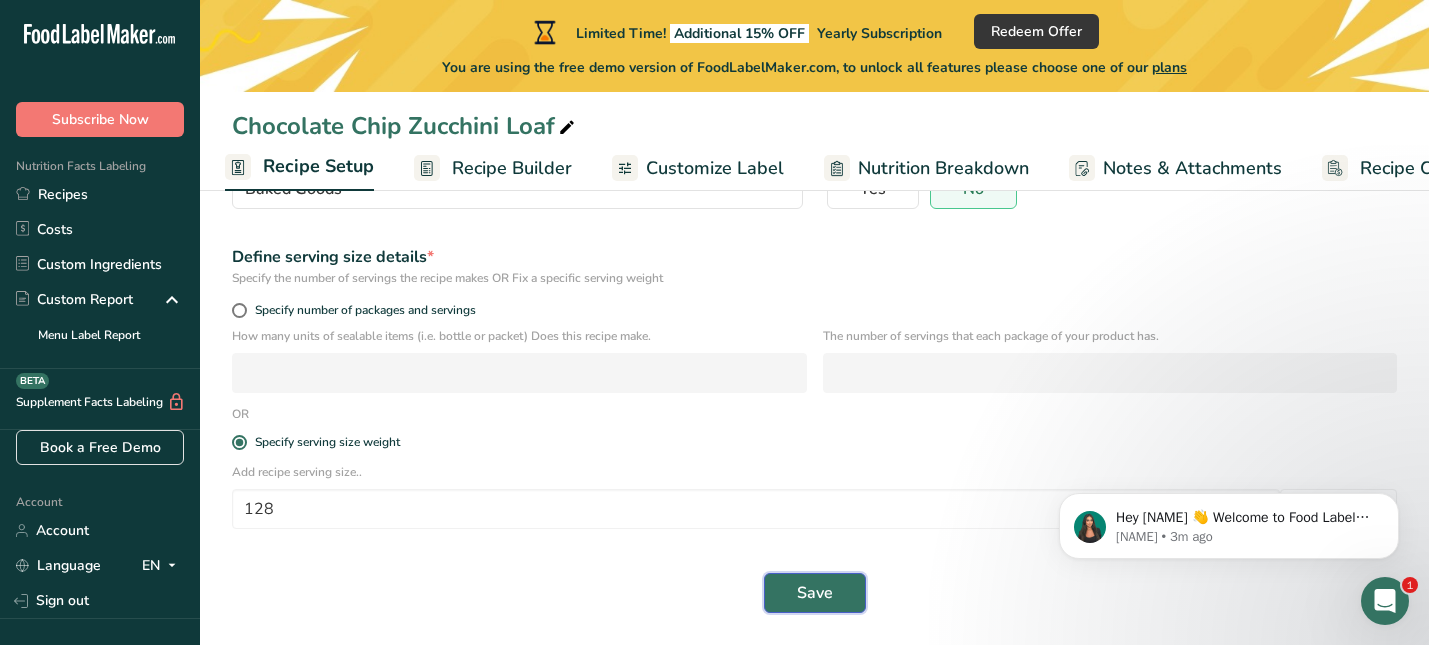 click on "Save" at bounding box center [815, 593] 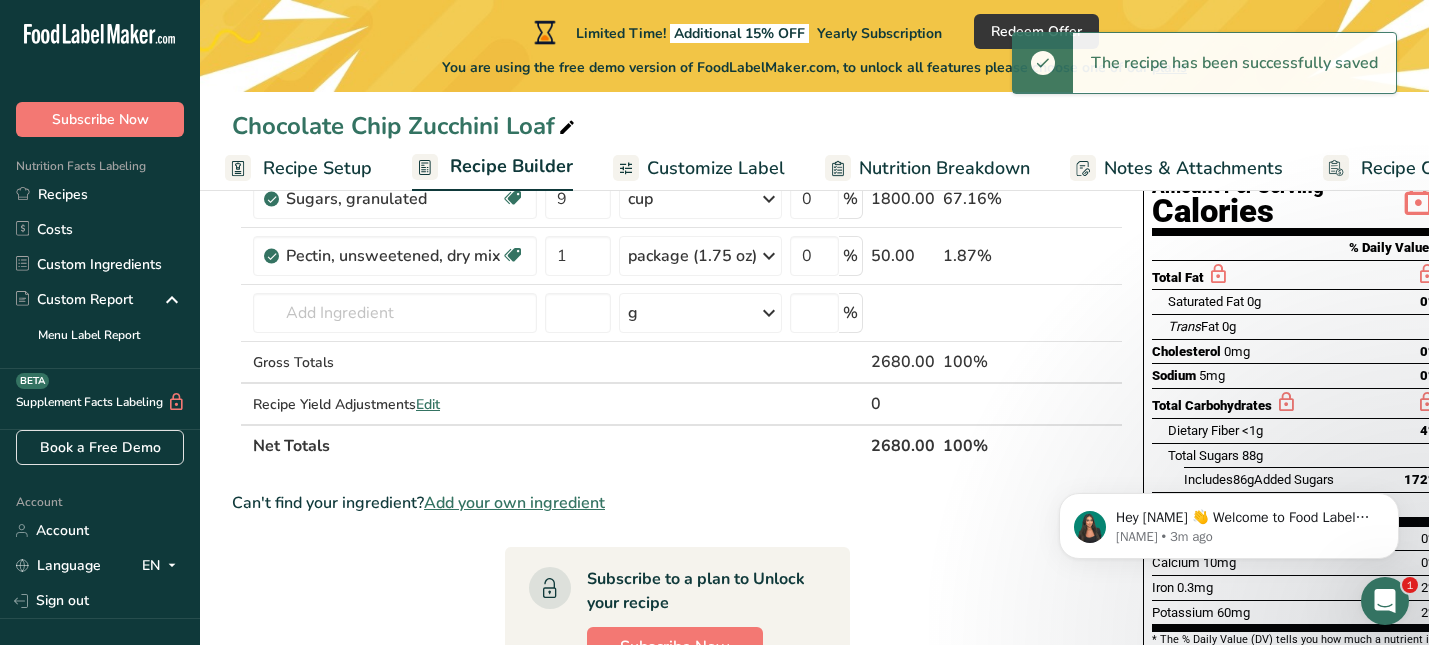 scroll, scrollTop: 0, scrollLeft: 22, axis: horizontal 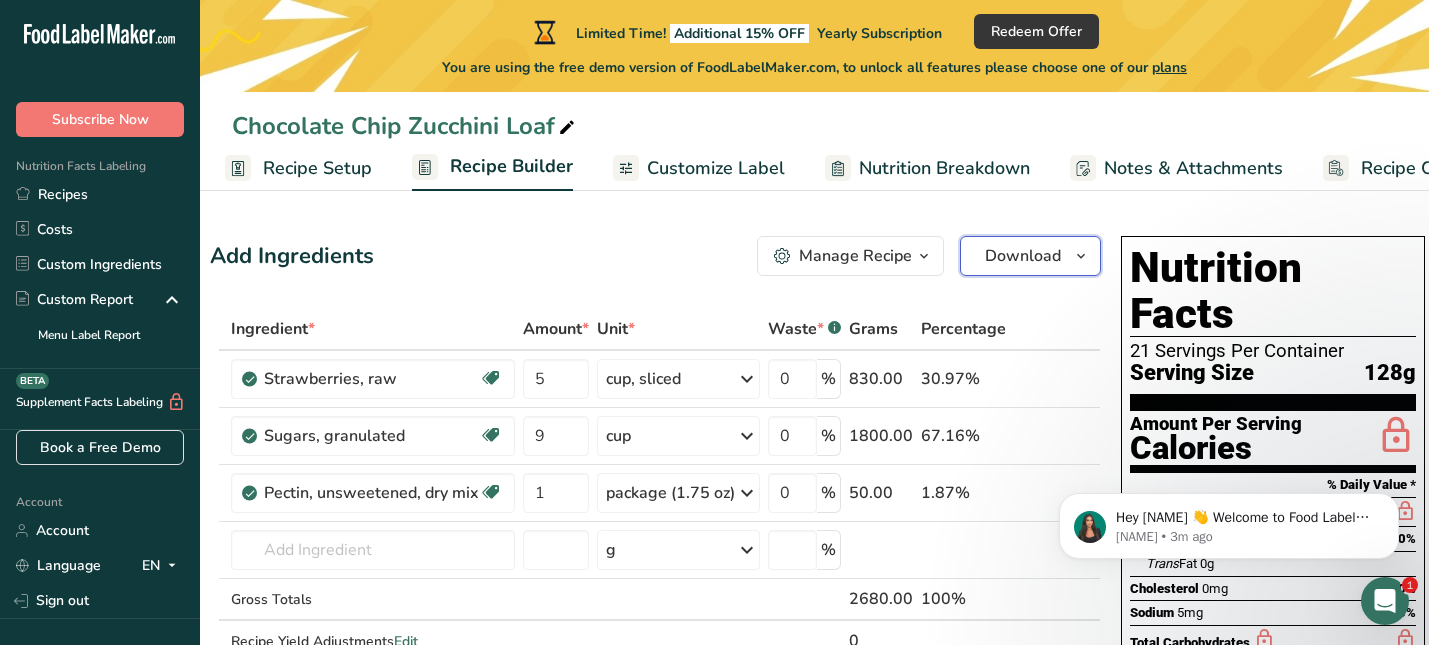 click on "Download" at bounding box center (1023, 256) 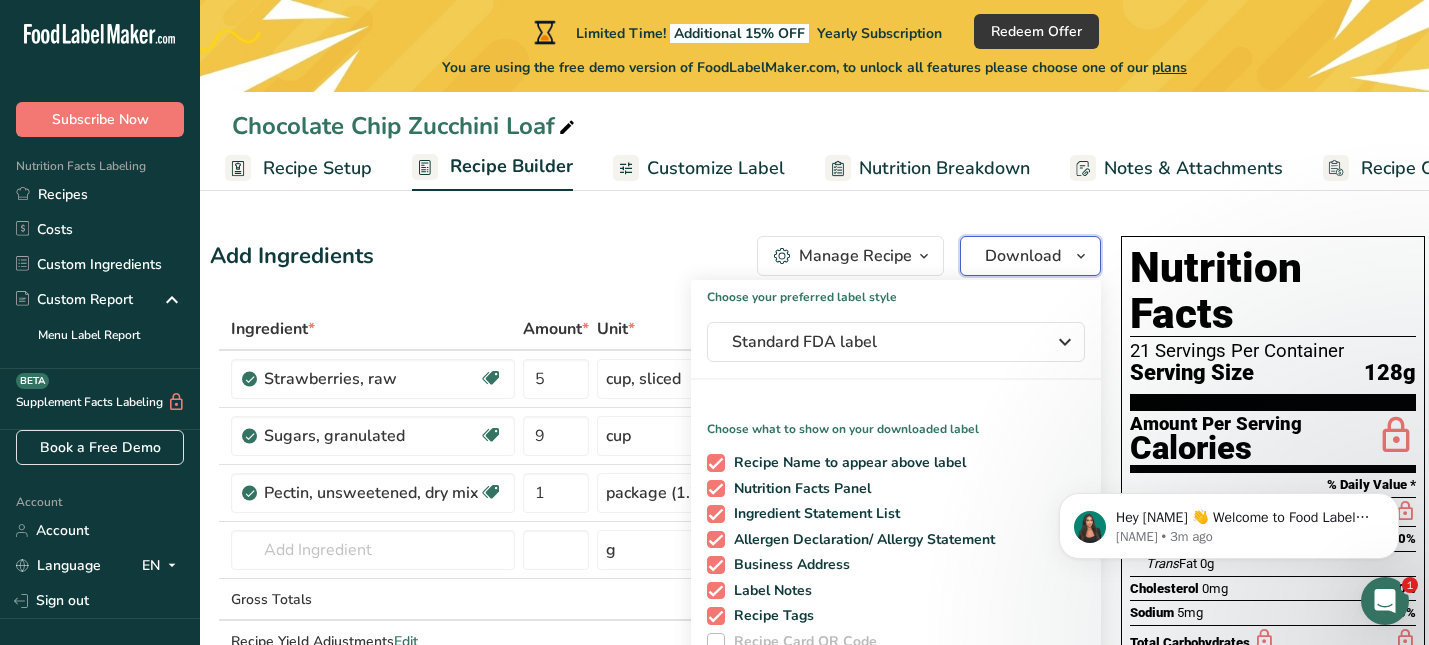 scroll, scrollTop: 211, scrollLeft: 0, axis: vertical 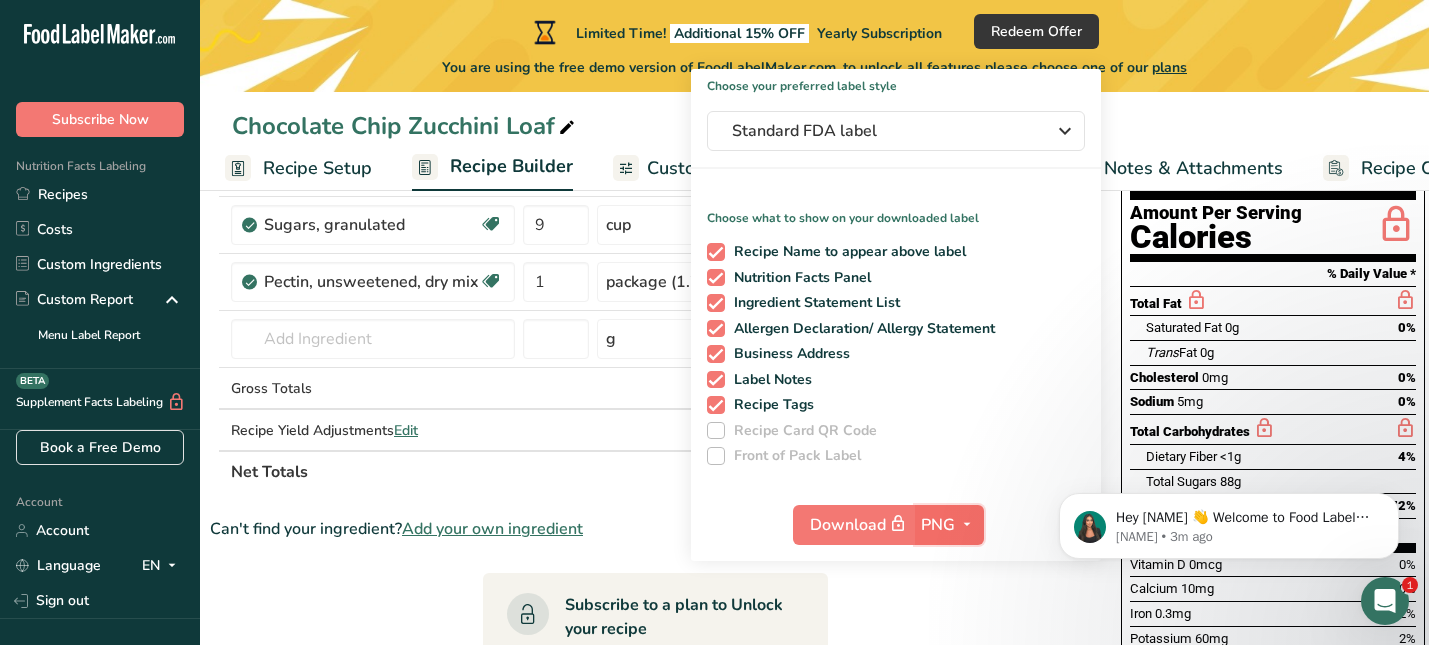 click on "PNG" at bounding box center [949, 525] 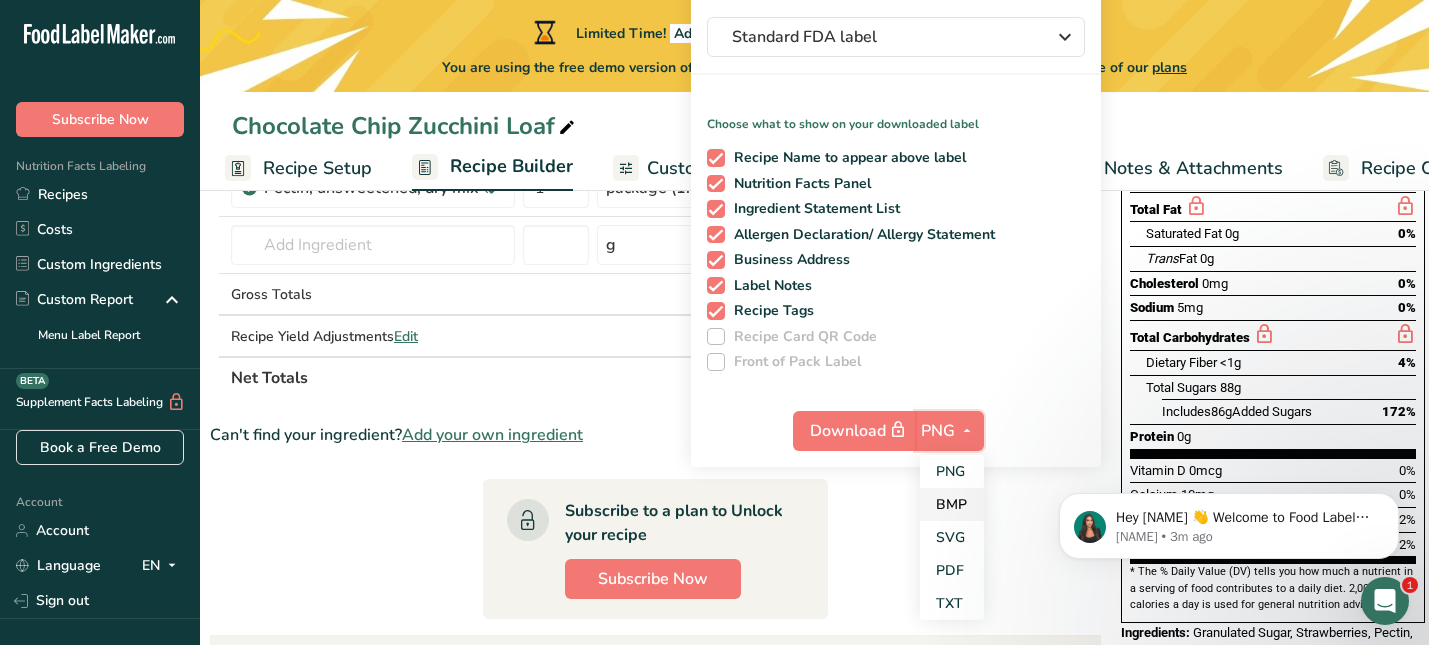 scroll, scrollTop: 314, scrollLeft: 0, axis: vertical 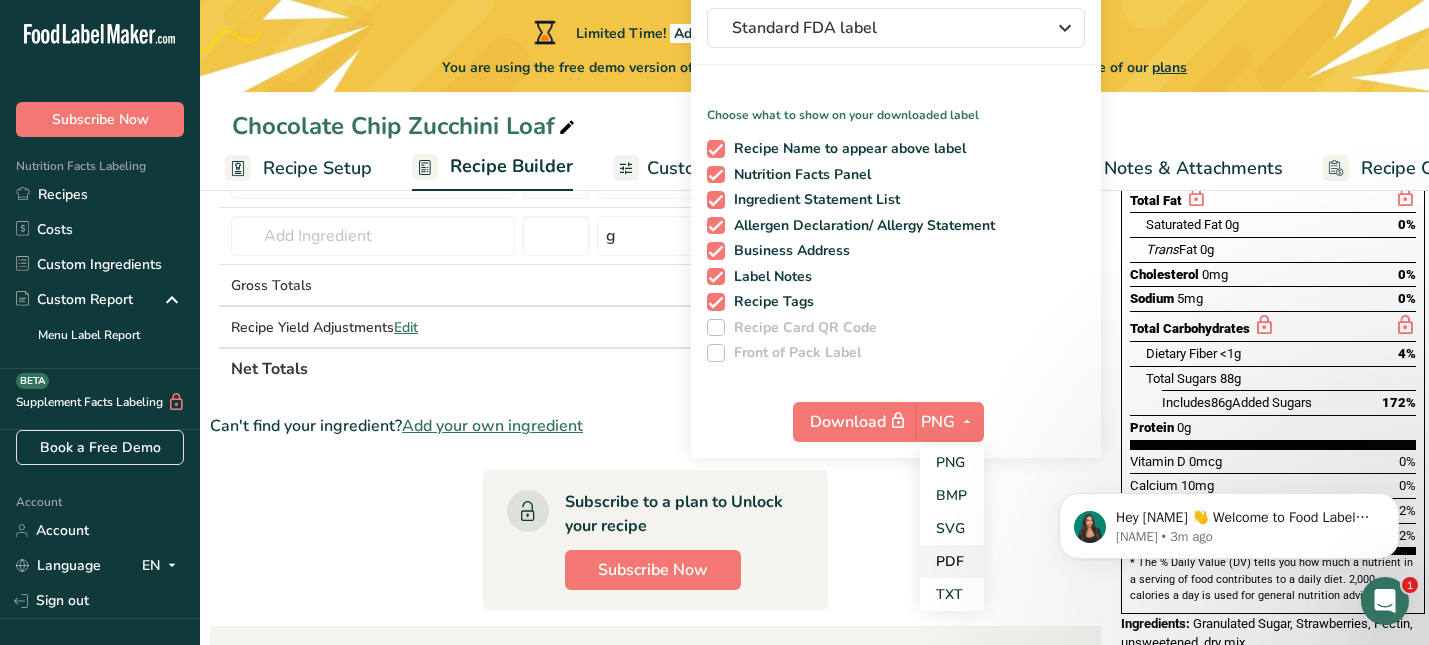 click on "PDF" at bounding box center (952, 561) 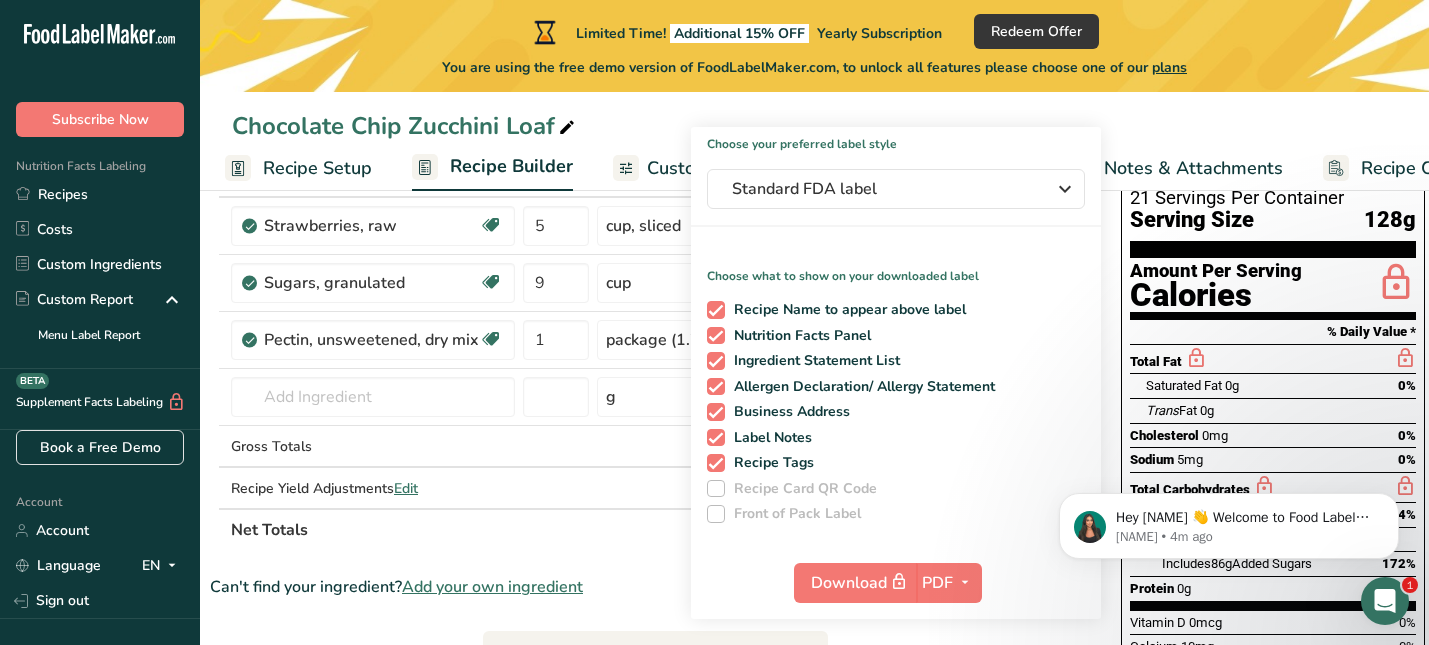 scroll, scrollTop: 158, scrollLeft: 0, axis: vertical 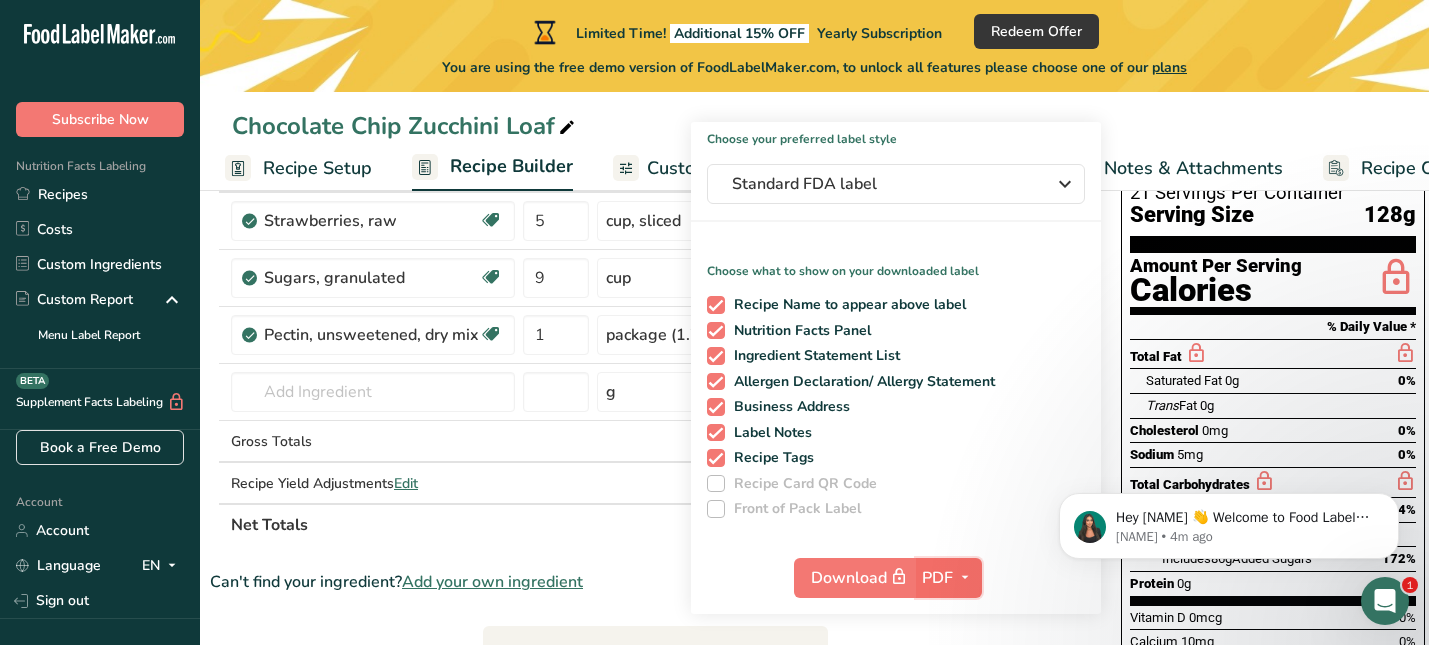click at bounding box center (965, 578) 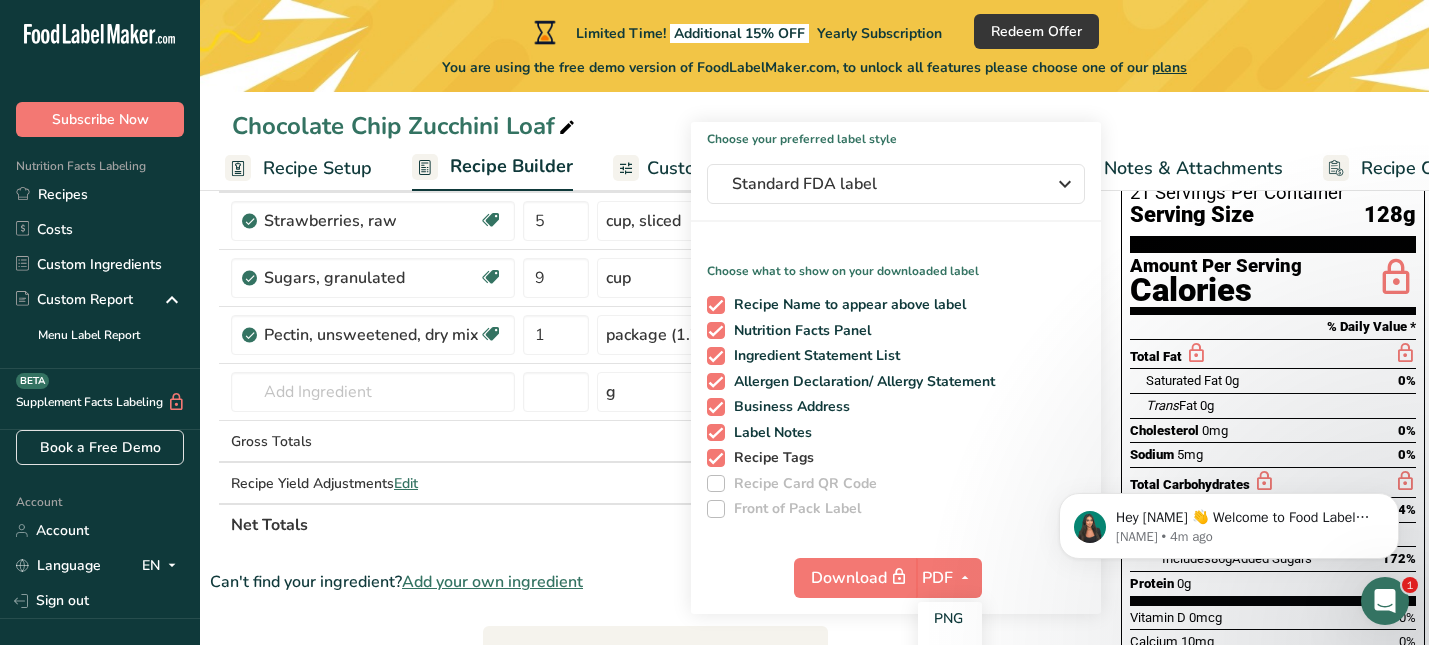 click on "Recipe Tags" at bounding box center [892, 458] 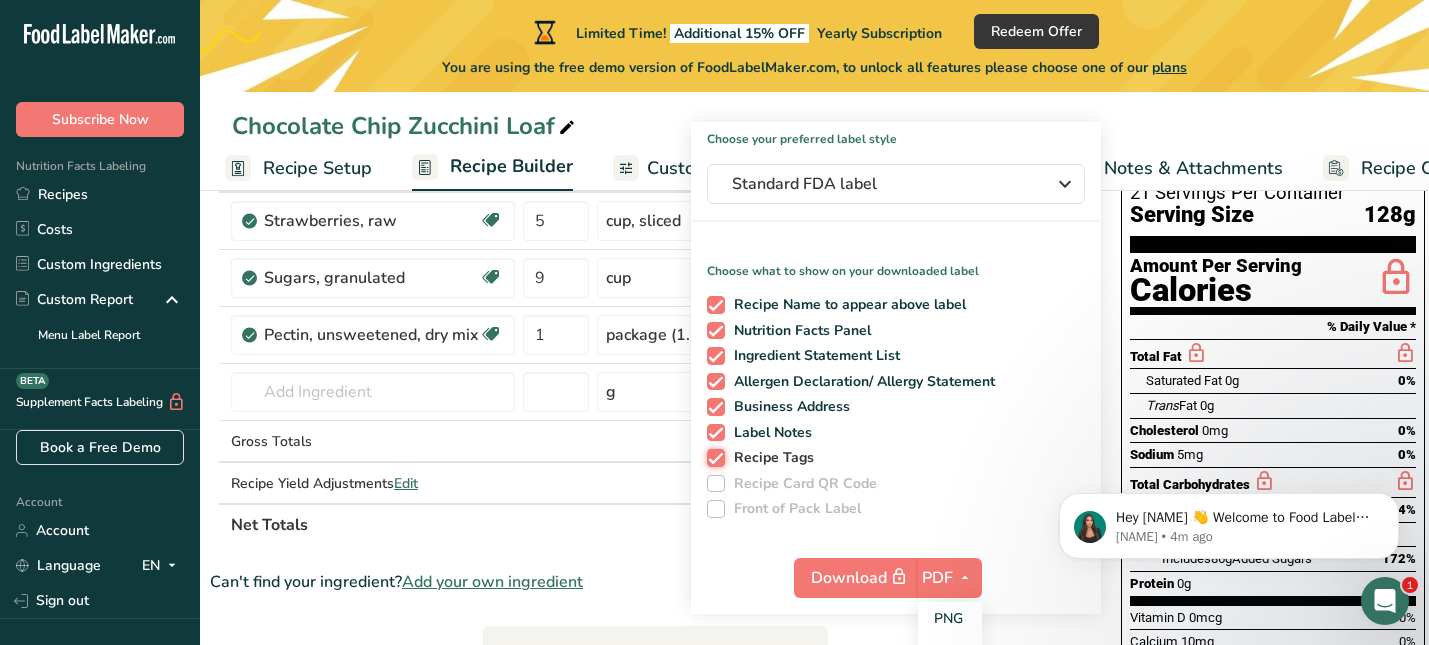 click on "Recipe Tags" at bounding box center (713, 457) 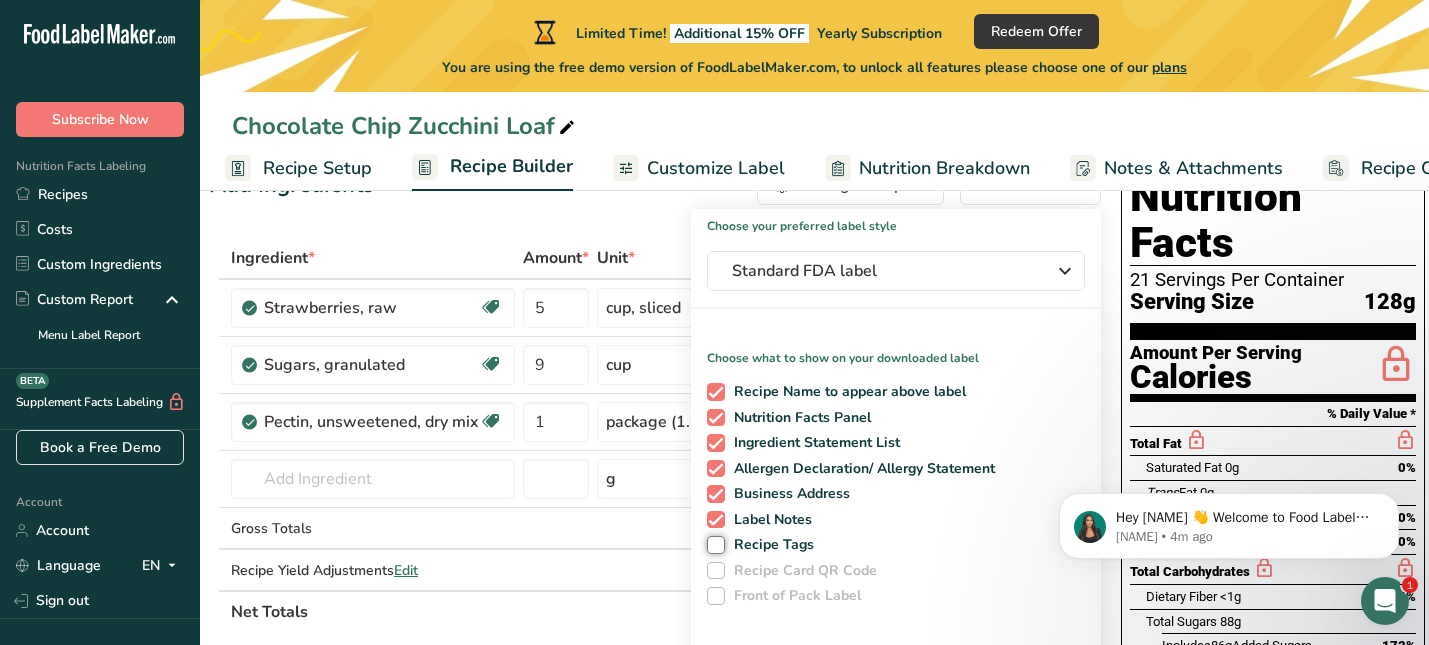 scroll, scrollTop: 0, scrollLeft: 0, axis: both 